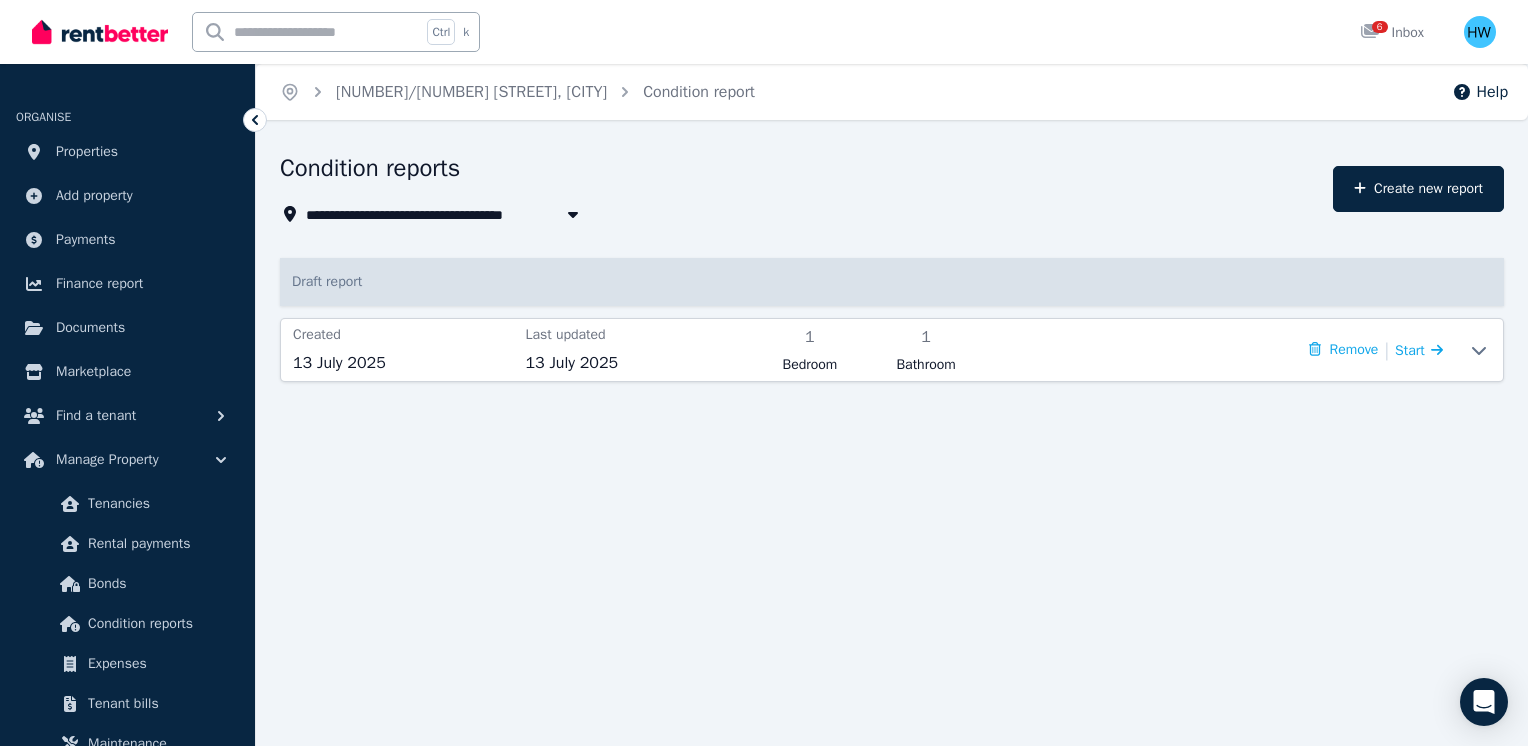 scroll, scrollTop: 0, scrollLeft: 0, axis: both 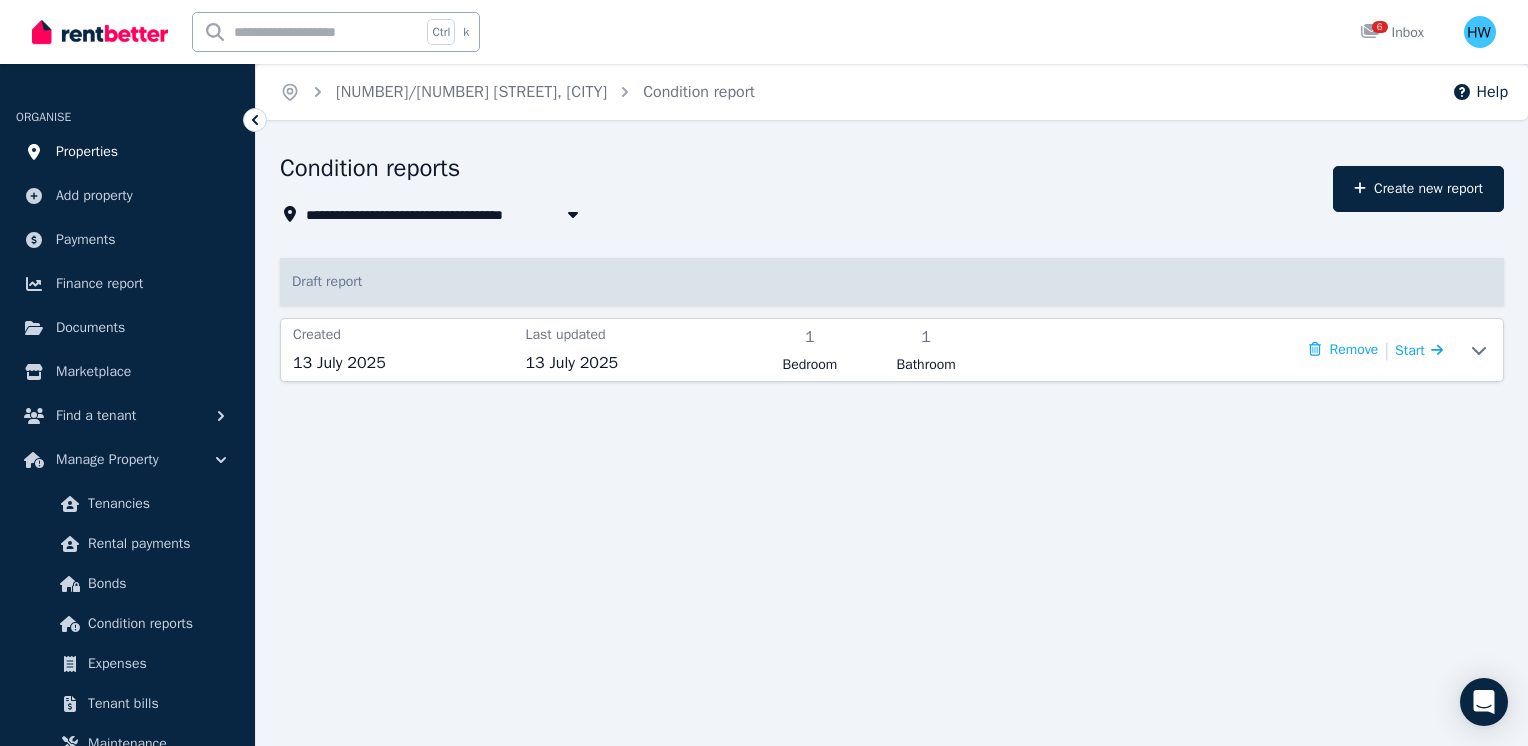 click on "Properties" at bounding box center [87, 152] 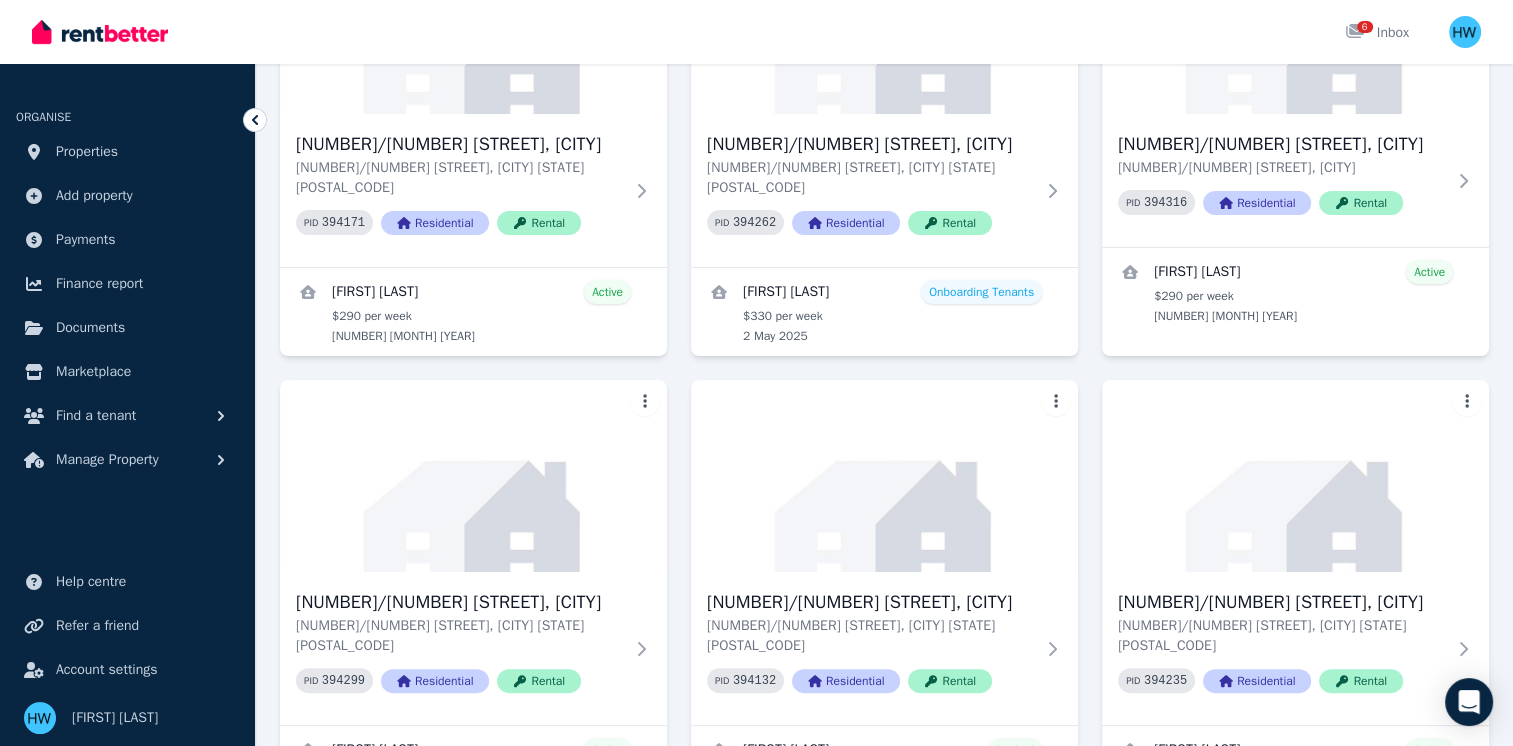 scroll, scrollTop: 320, scrollLeft: 0, axis: vertical 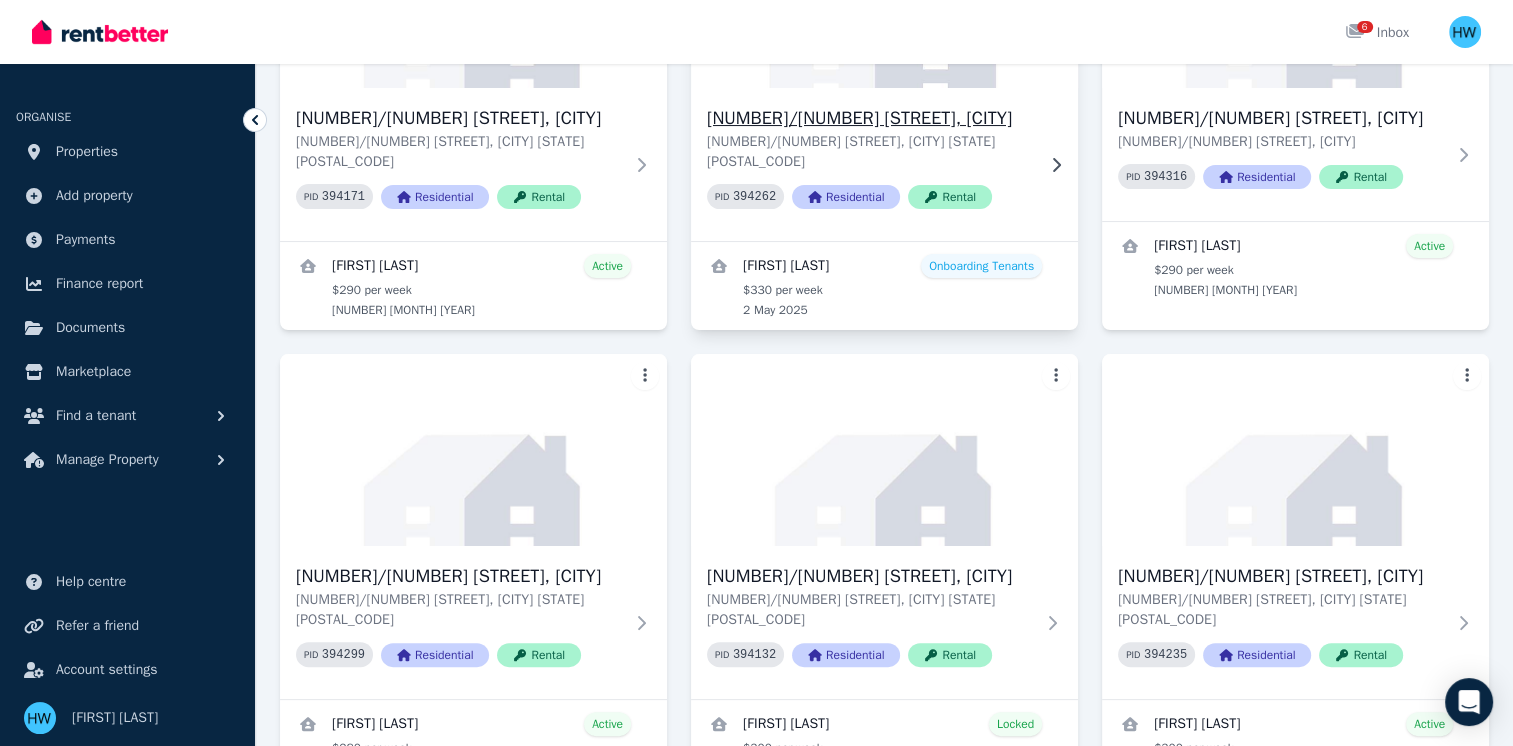 click on "[NUMBER]/[NUMBER] [STREET], [CITY]" at bounding box center [870, 118] 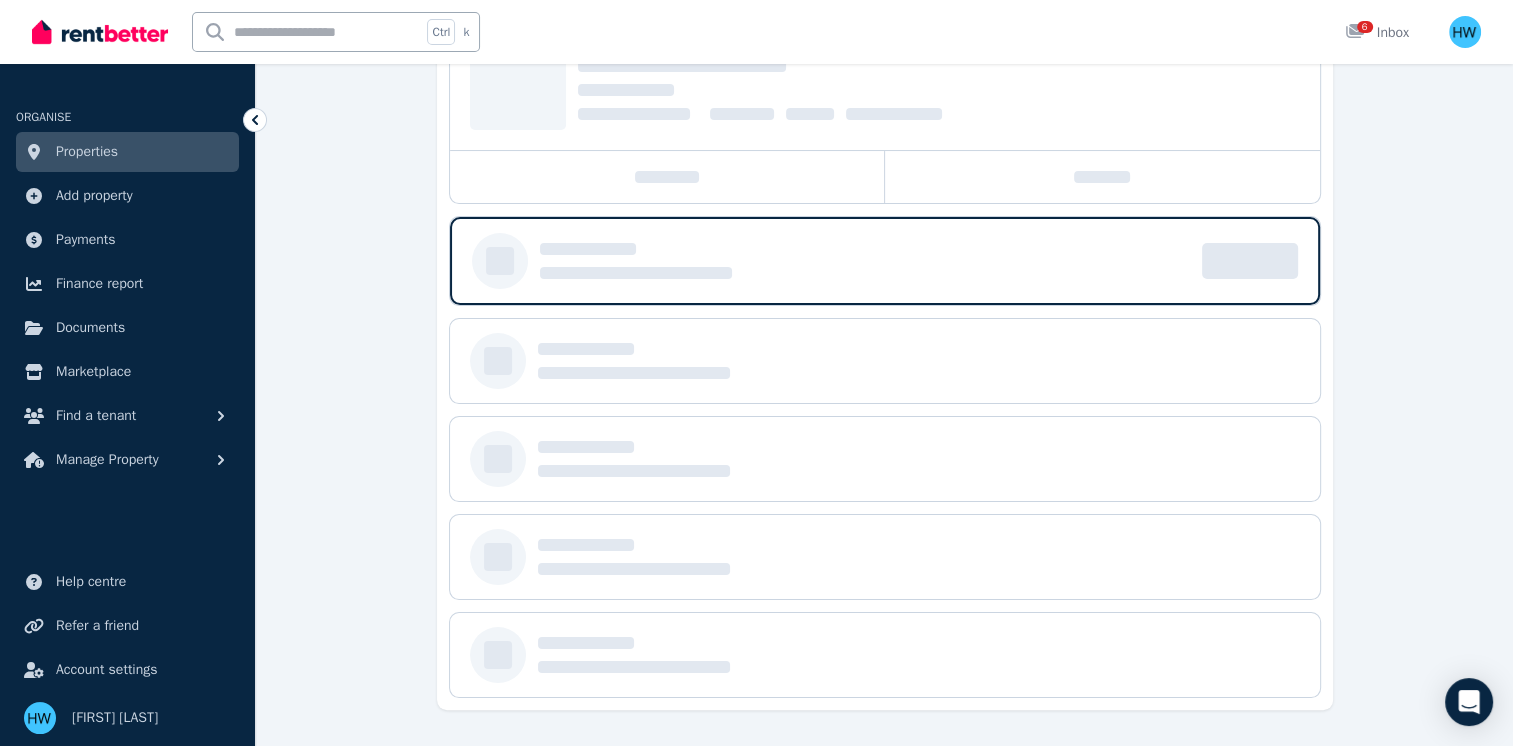 scroll, scrollTop: 0, scrollLeft: 0, axis: both 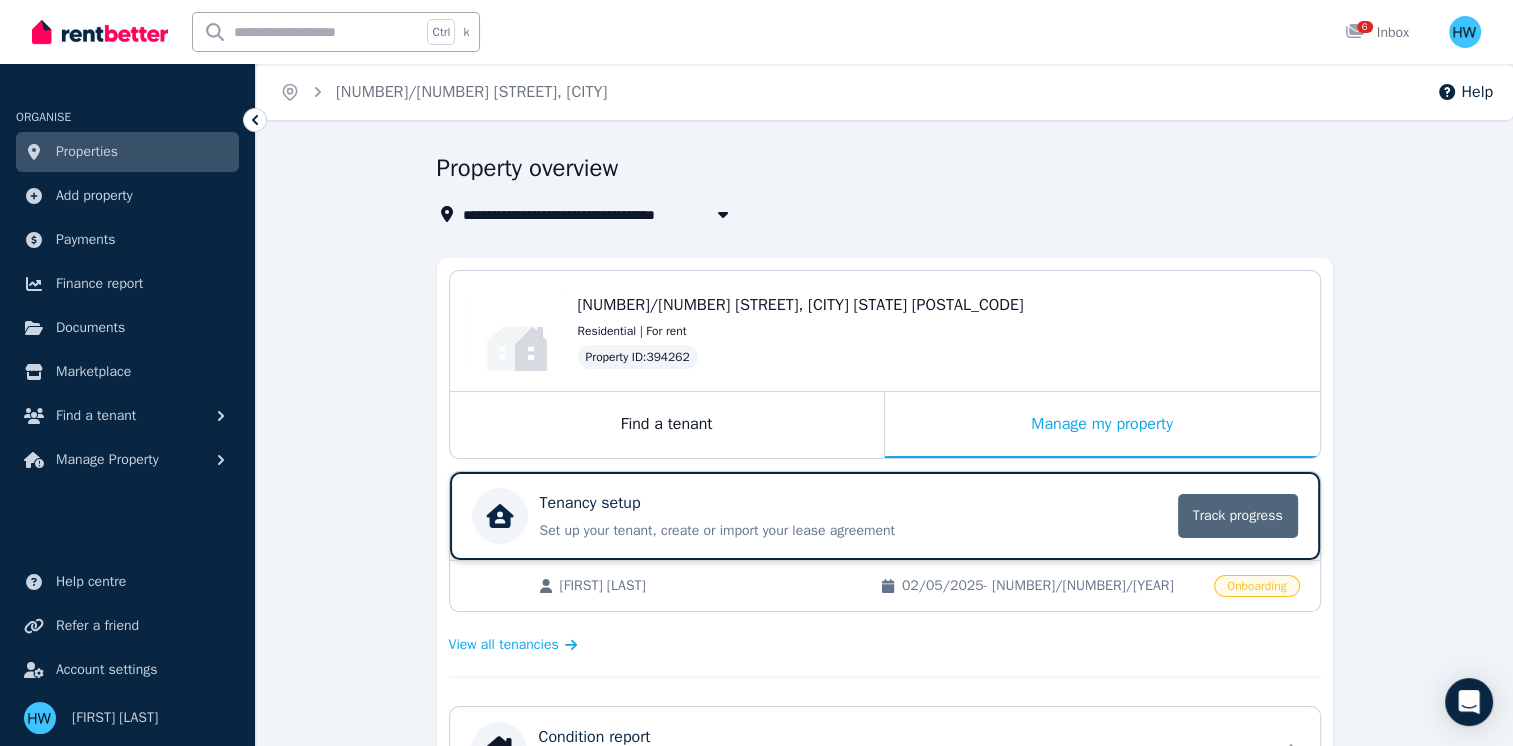 click on "Track progress" at bounding box center [1238, 516] 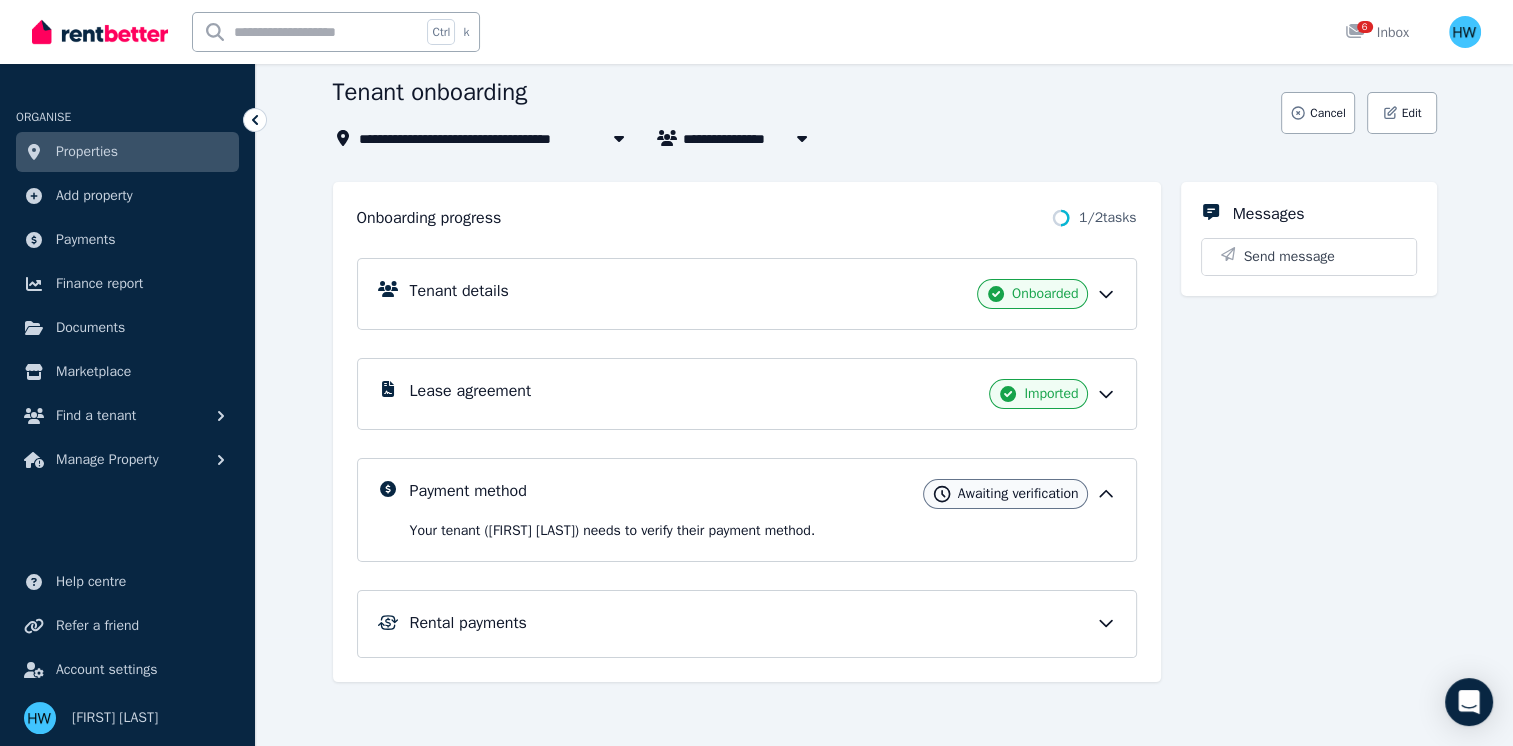 scroll, scrollTop: 108, scrollLeft: 0, axis: vertical 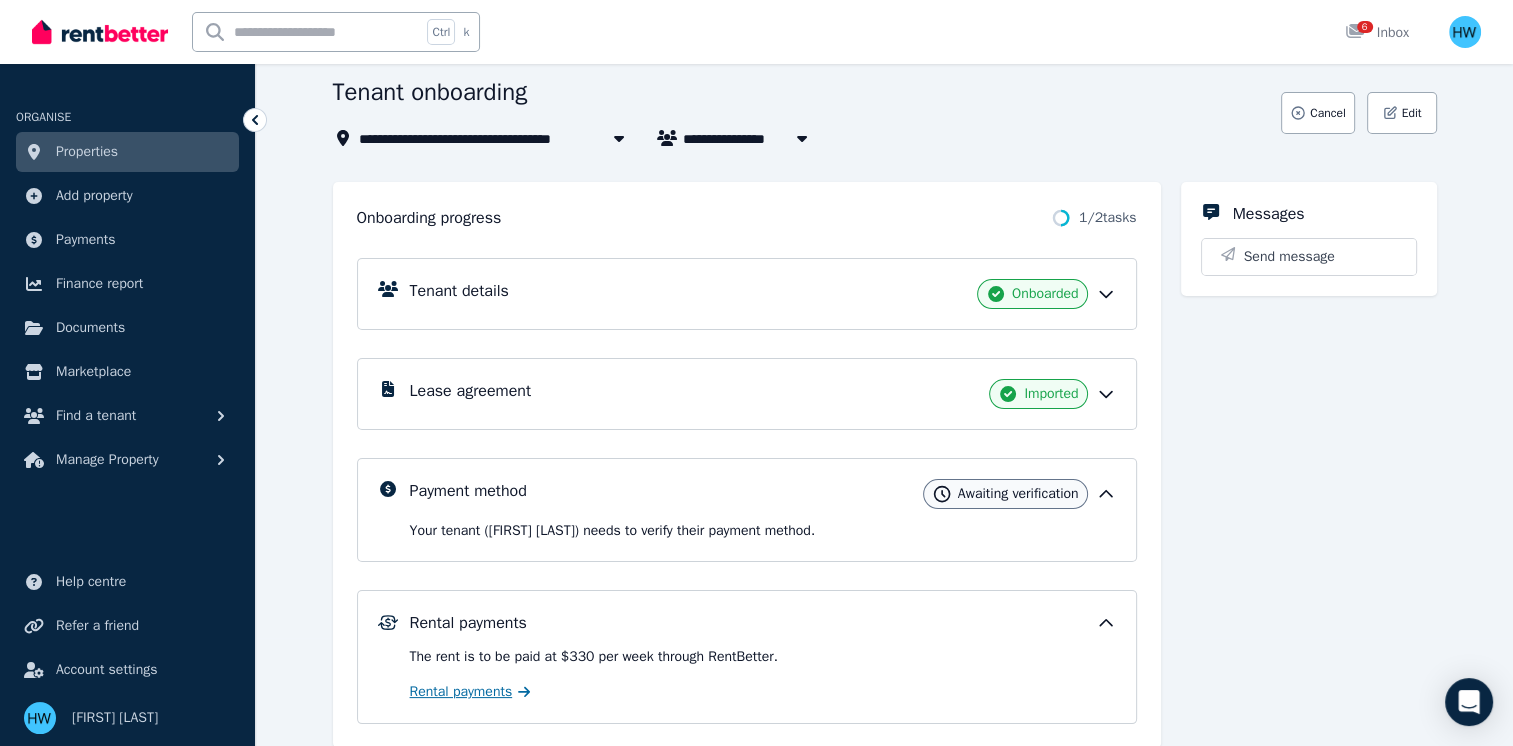 click on "Rental payments" at bounding box center [461, 692] 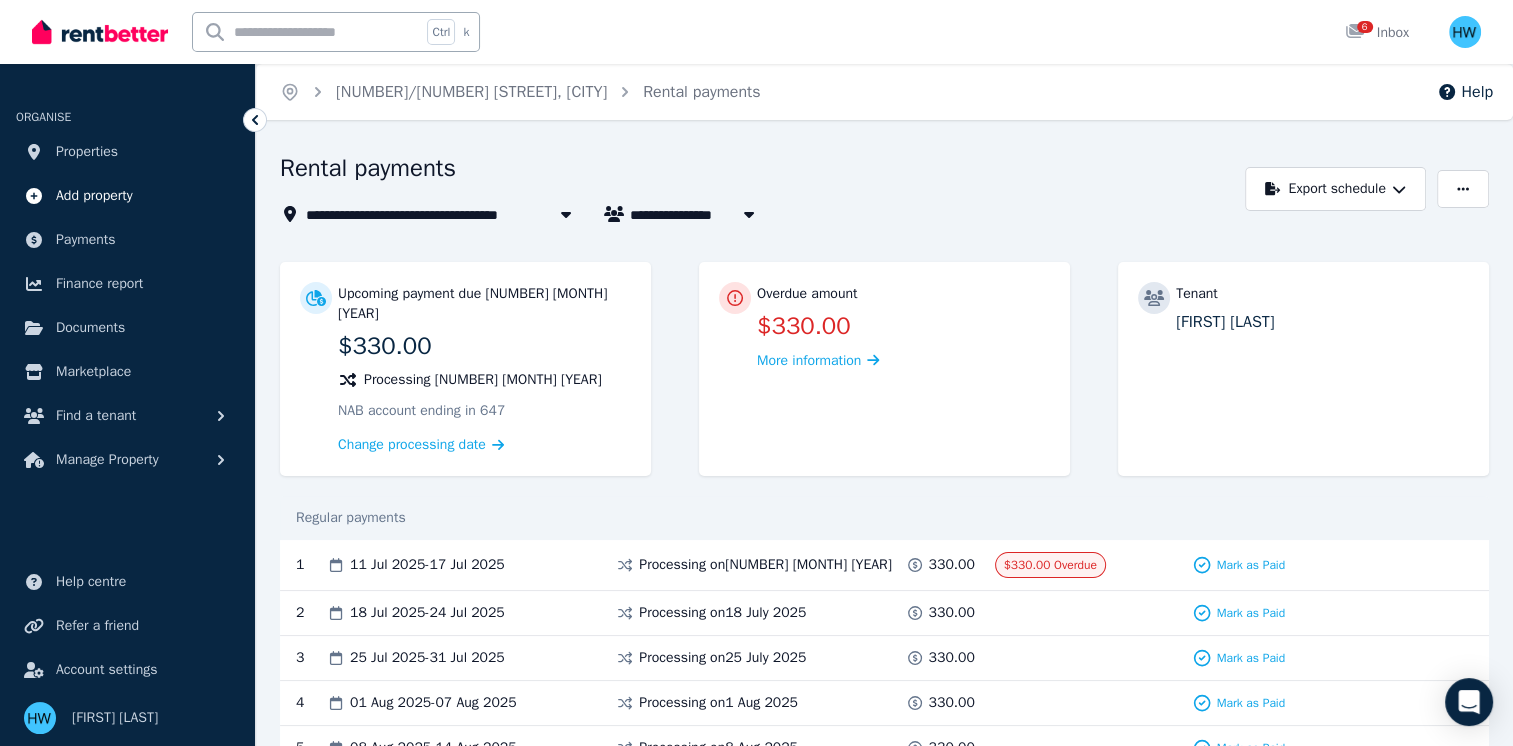 click on "Add property" at bounding box center (94, 196) 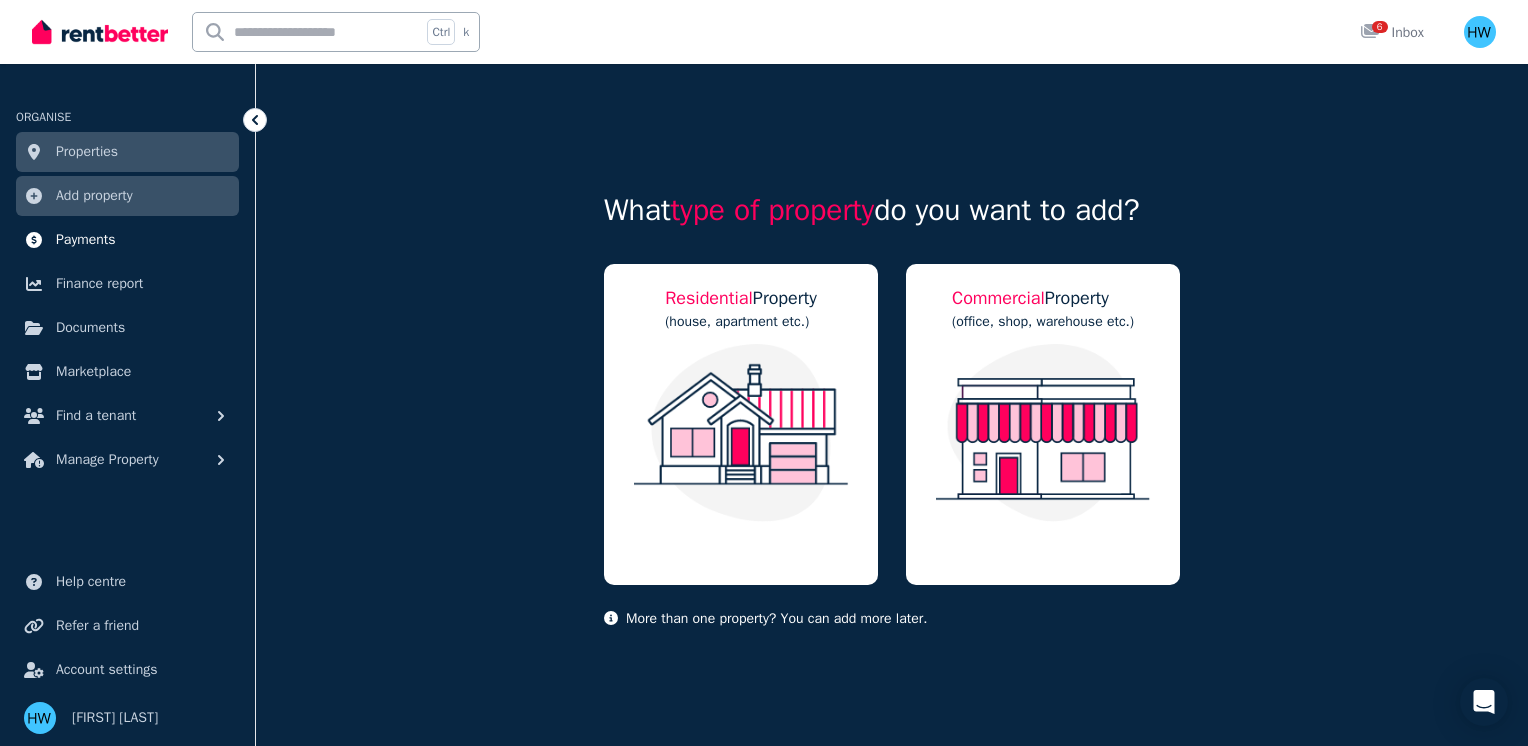click on "Payments" at bounding box center [86, 240] 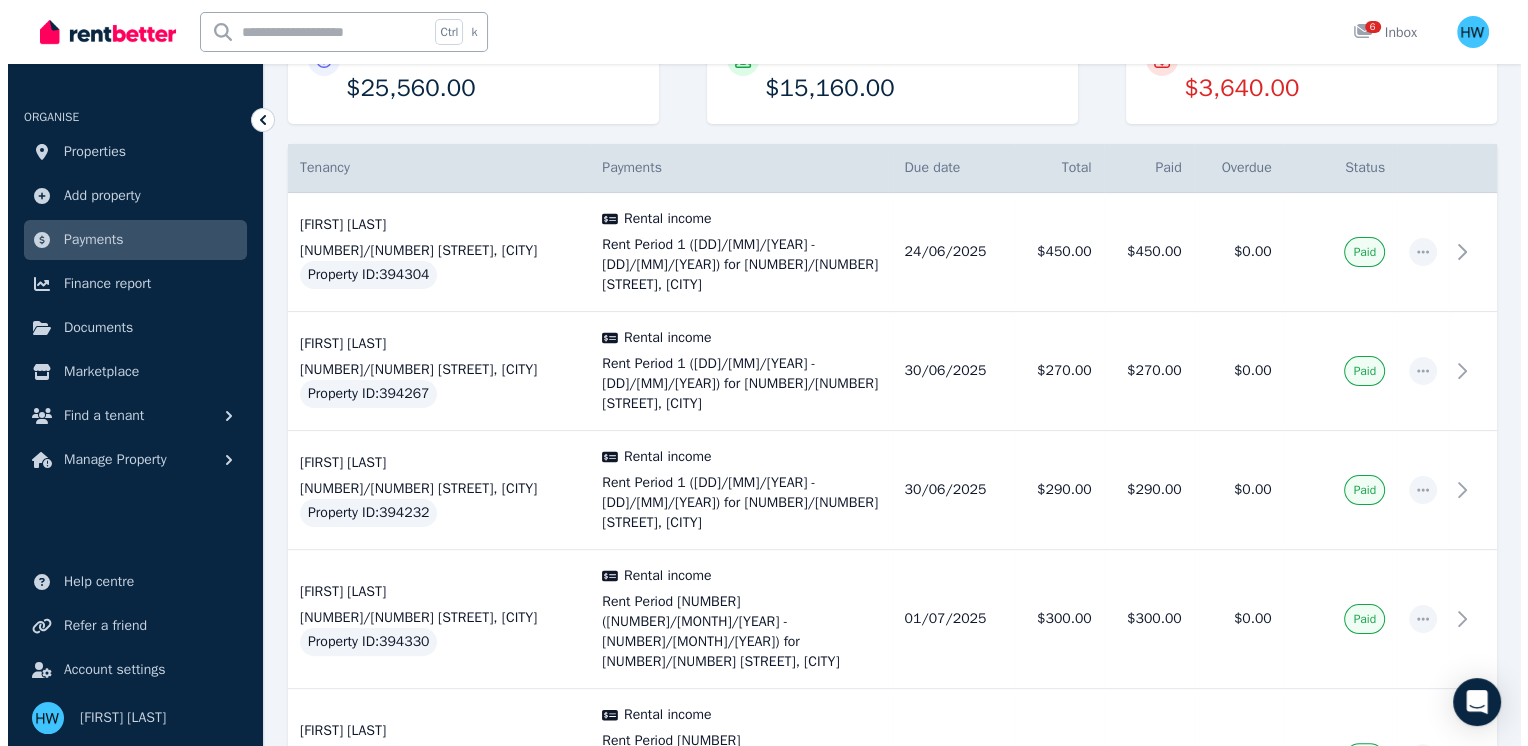 scroll, scrollTop: 280, scrollLeft: 0, axis: vertical 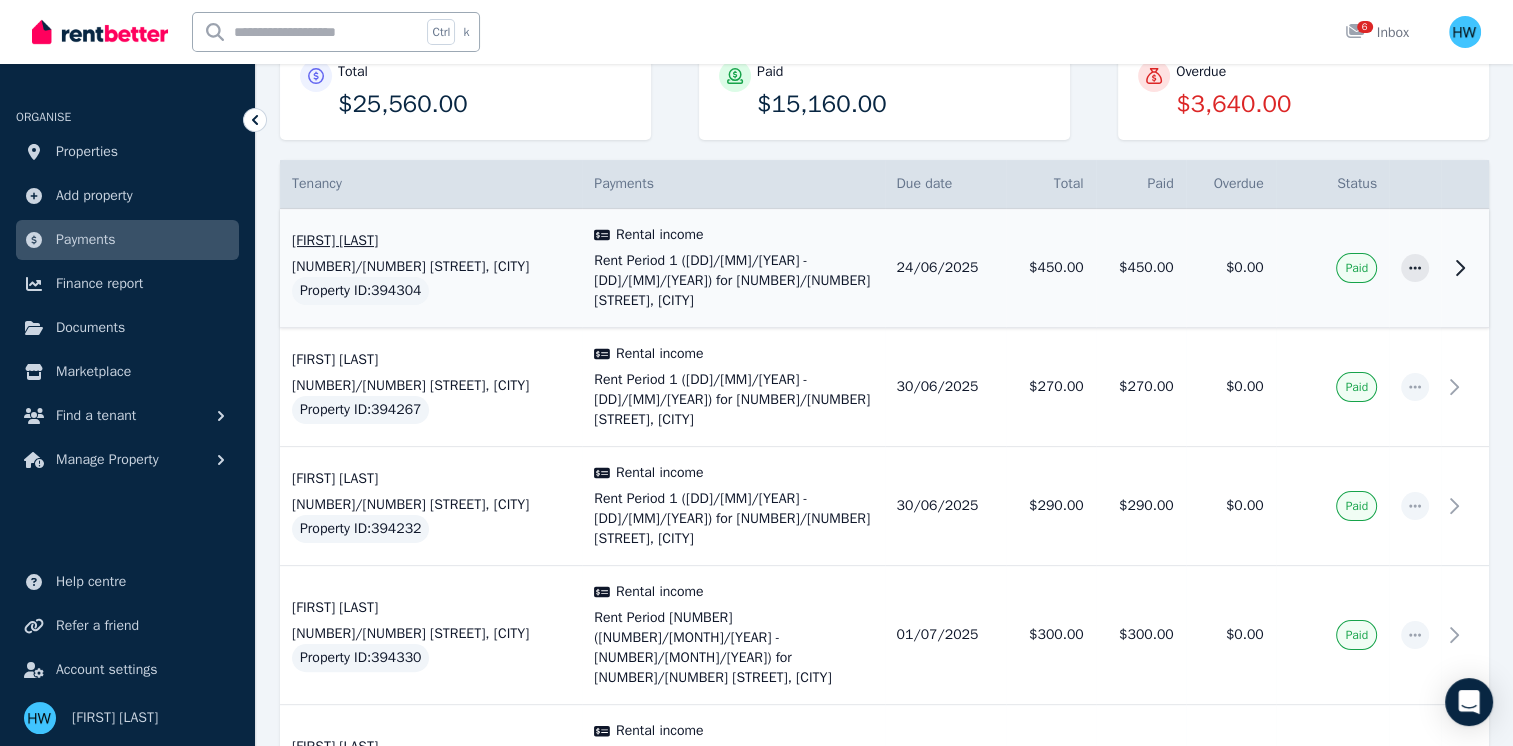 click on "[FIRST] [LAST]" at bounding box center [431, 241] 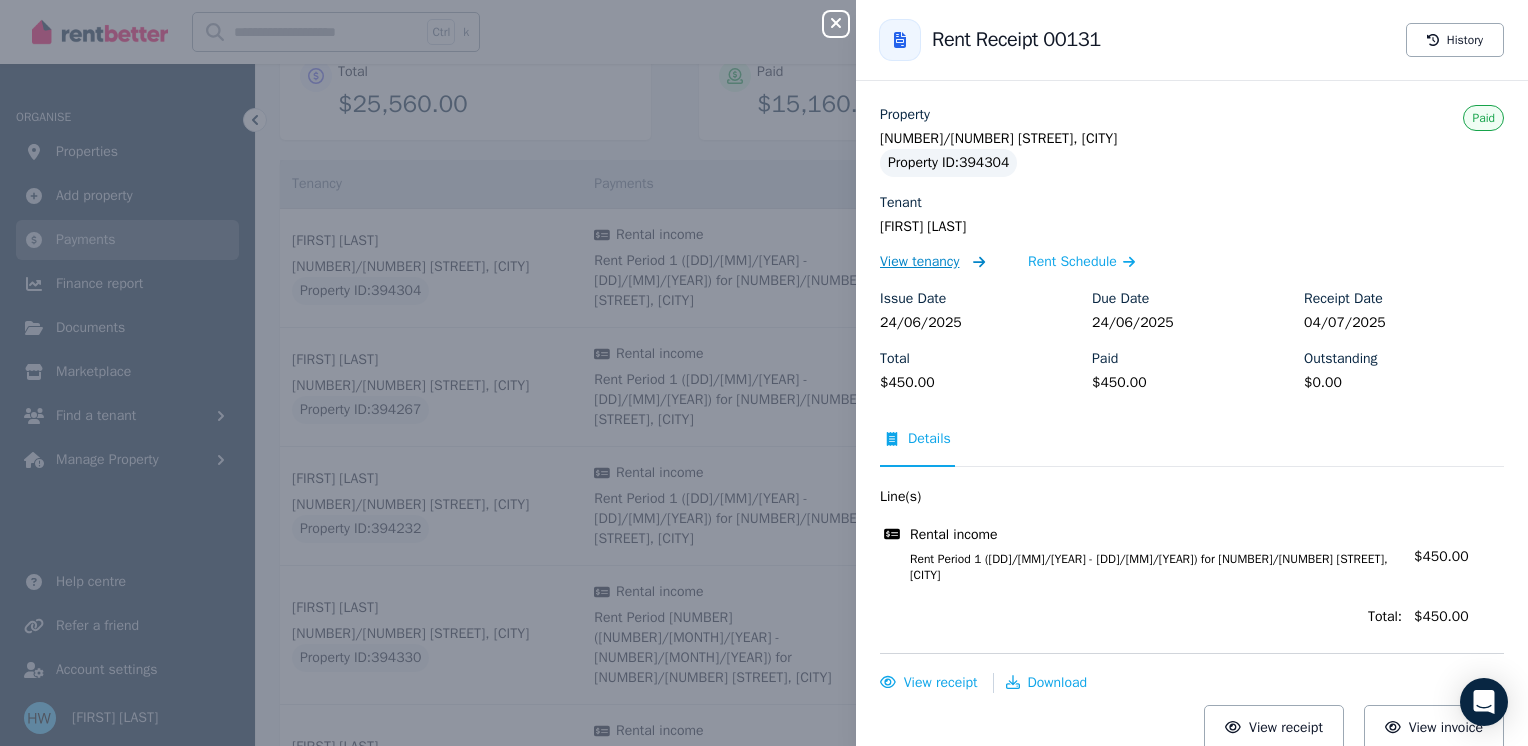 click on "View tenancy" at bounding box center (919, 262) 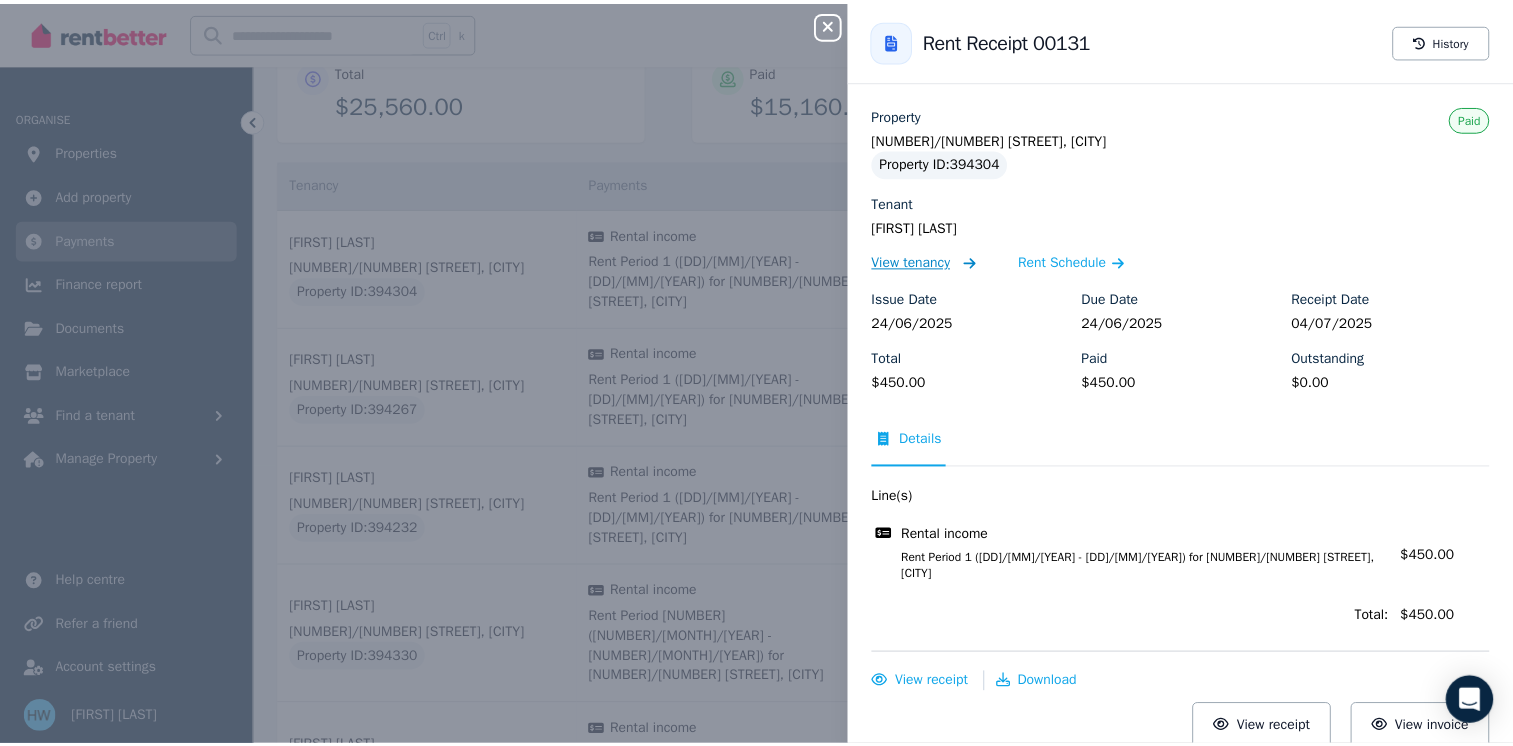 scroll, scrollTop: 0, scrollLeft: 0, axis: both 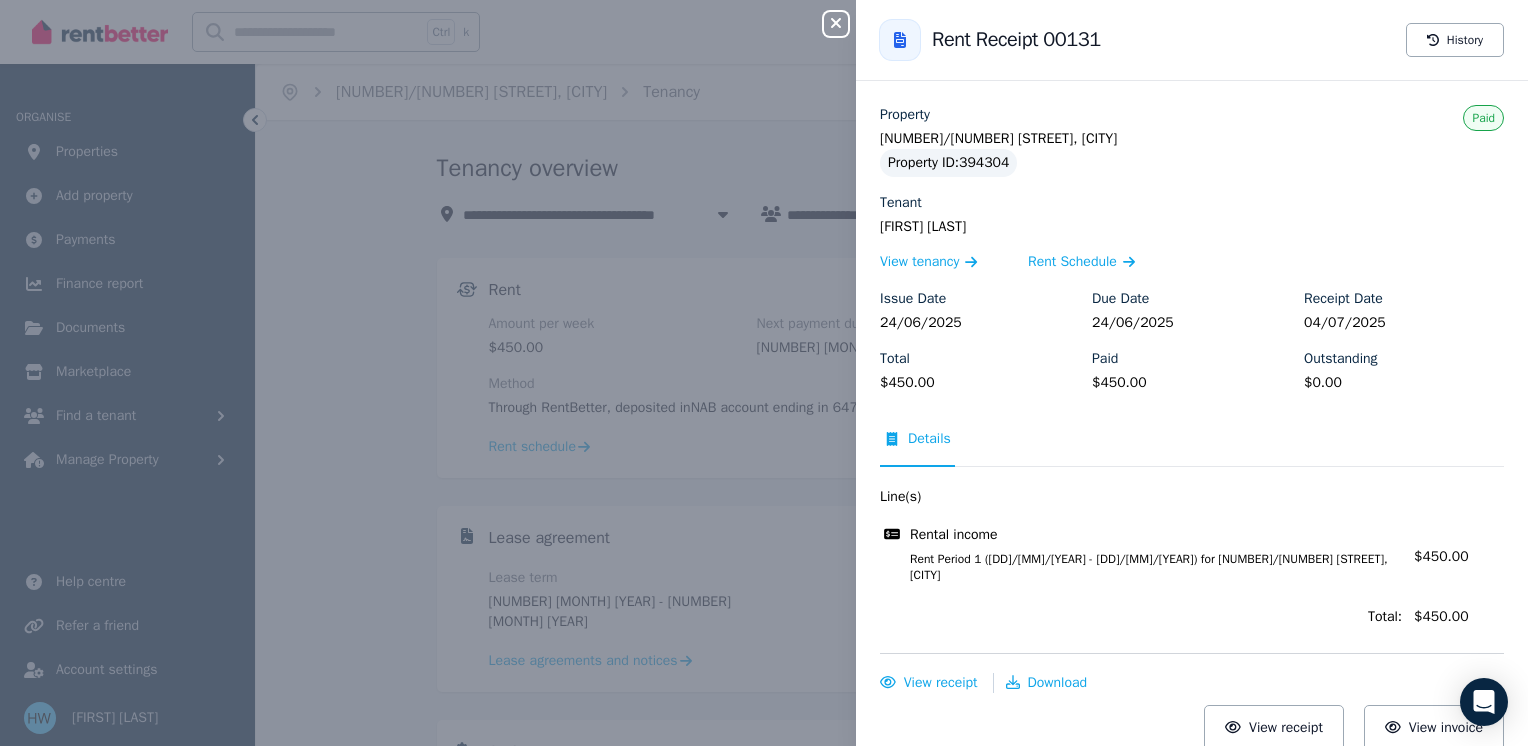click on "Close panel" at bounding box center (836, 24) 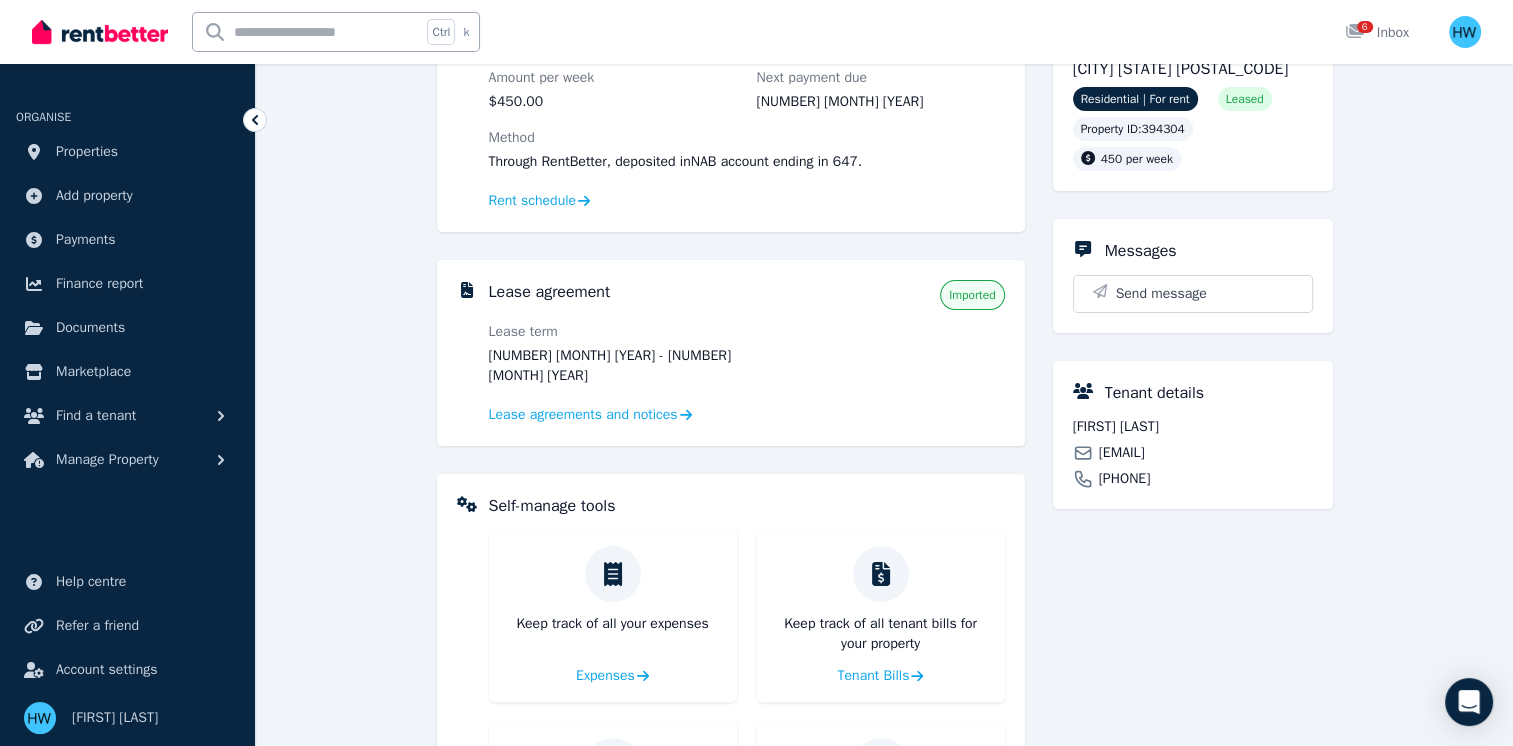 scroll, scrollTop: 249, scrollLeft: 0, axis: vertical 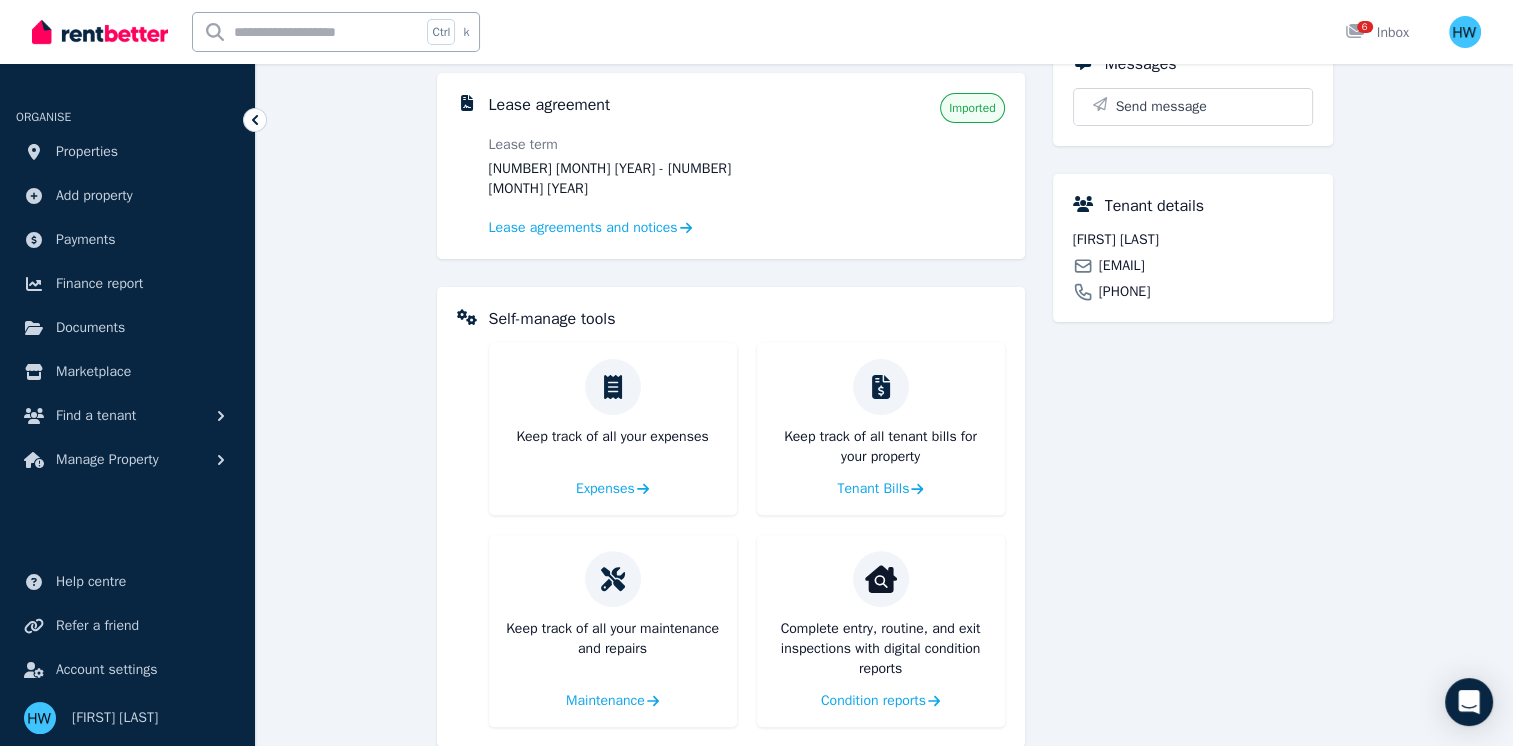 click on "**********" at bounding box center (884, 251) 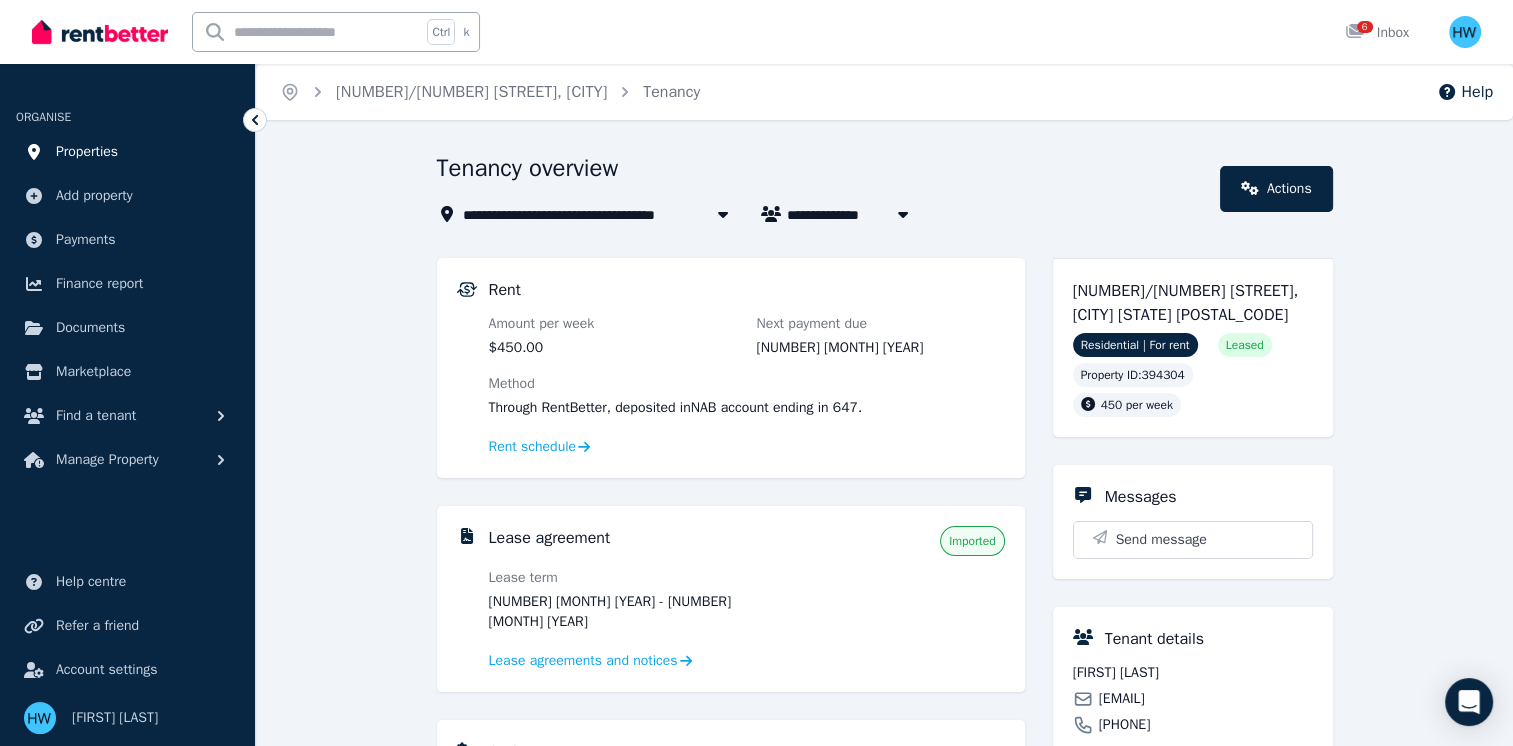 click on "Properties" at bounding box center (127, 152) 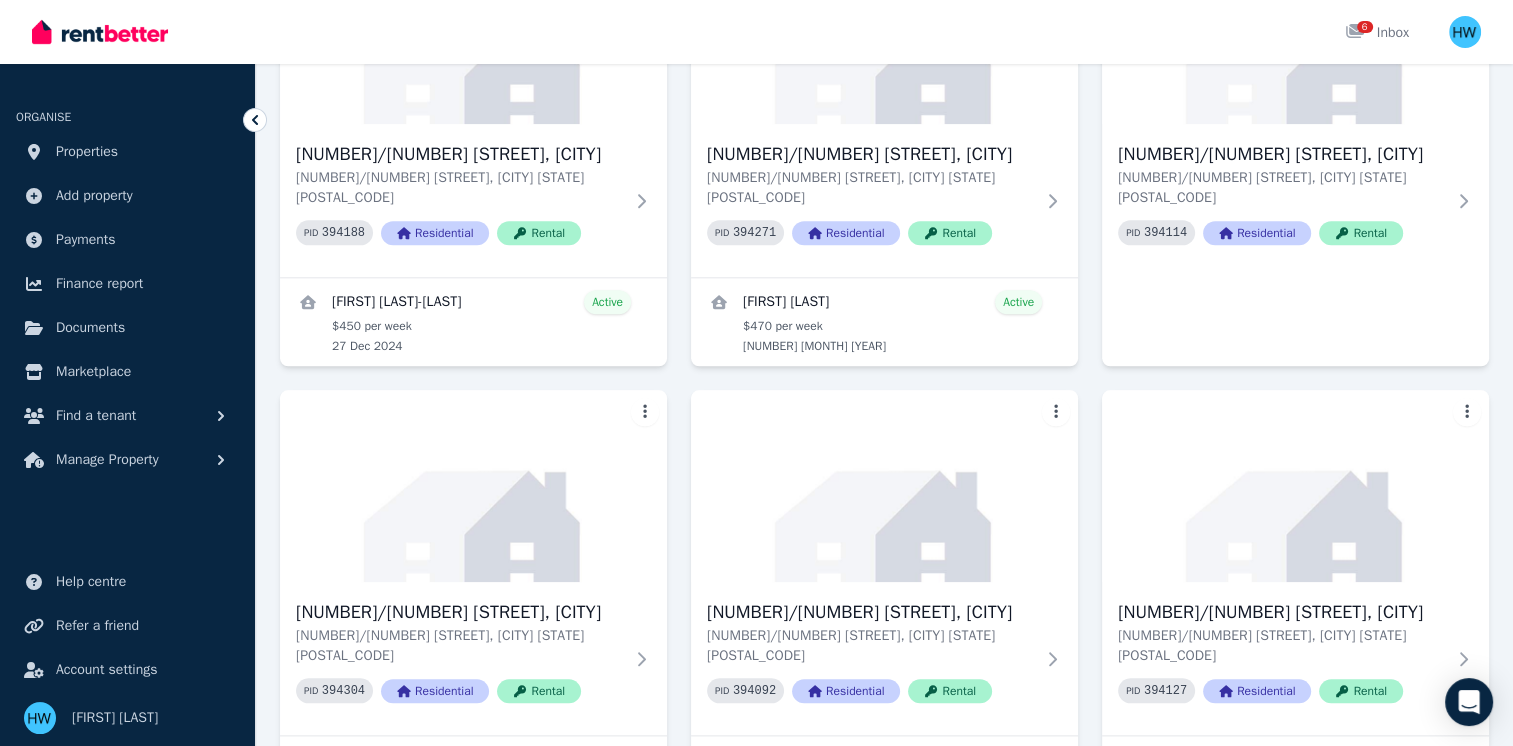 scroll, scrollTop: 2120, scrollLeft: 0, axis: vertical 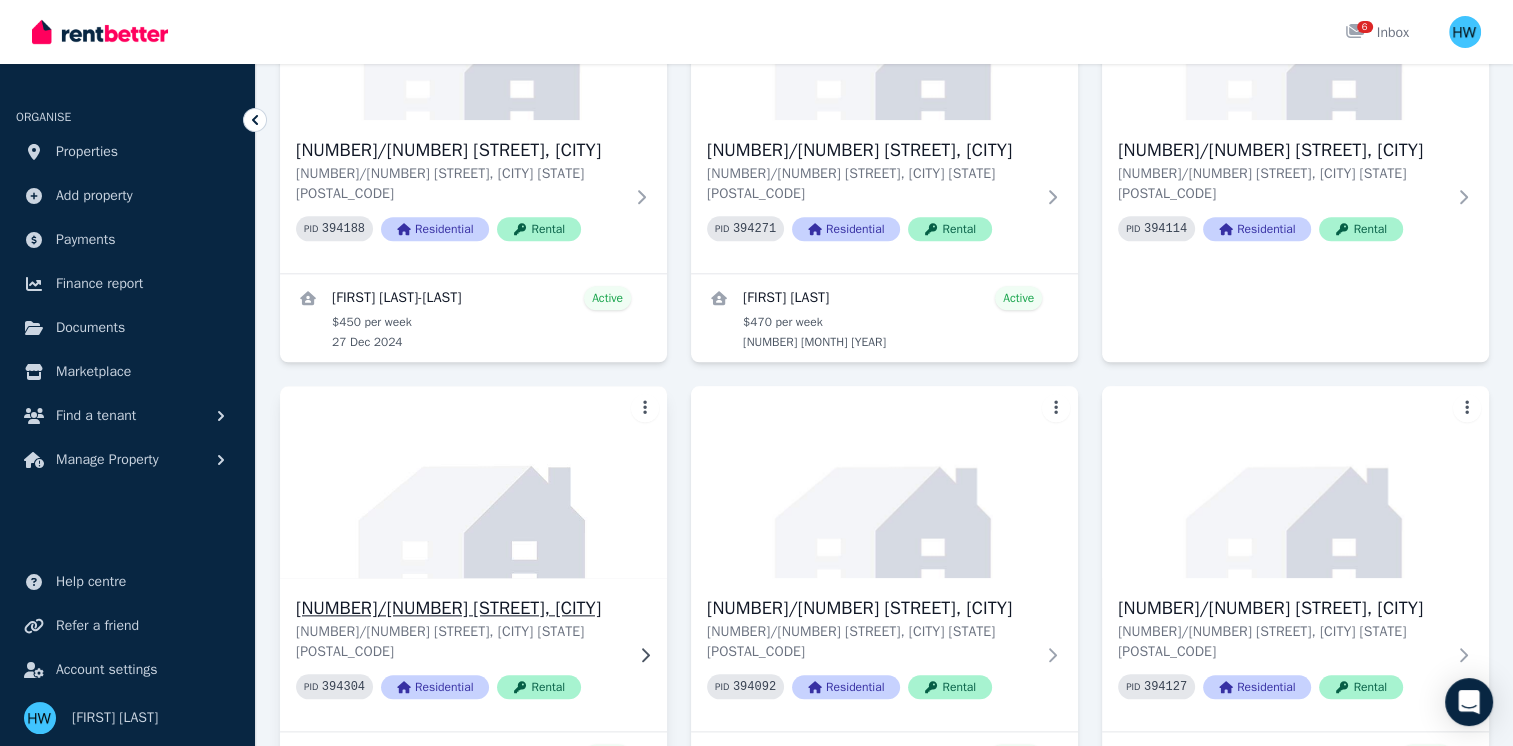click on "[NUMBER]/[NUMBER] [STREET], [CITY]" at bounding box center (459, 608) 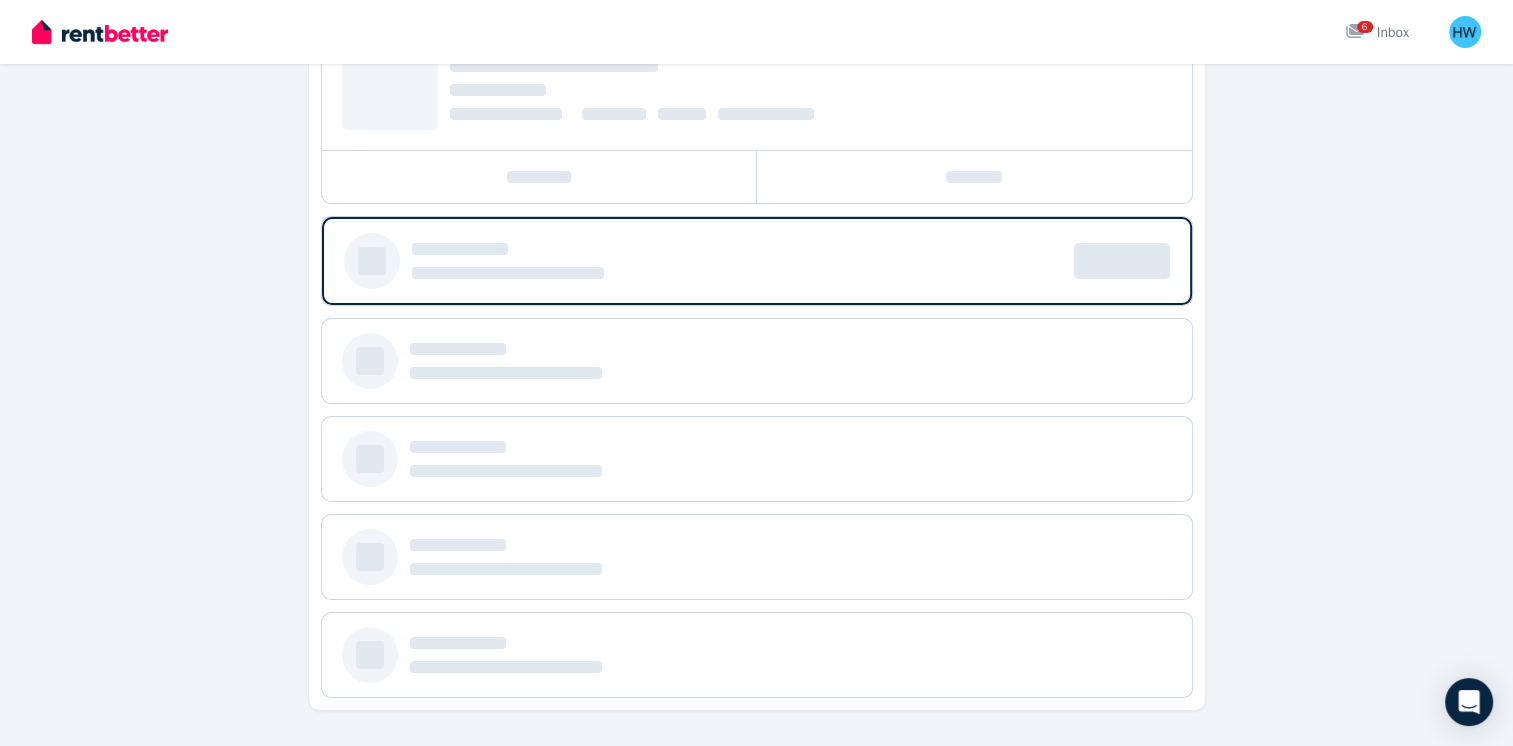 scroll, scrollTop: 0, scrollLeft: 0, axis: both 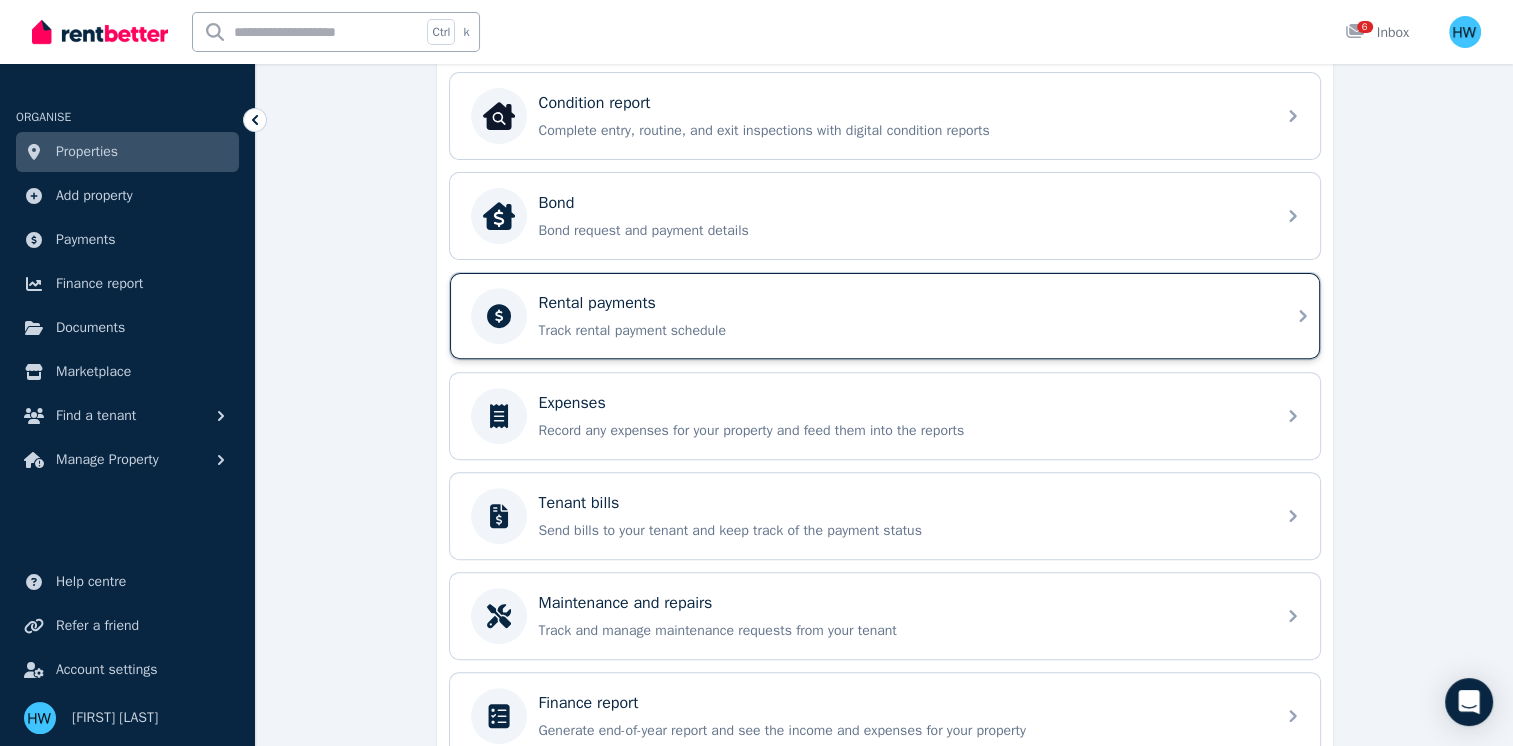 click on "Rental payments" at bounding box center [597, 303] 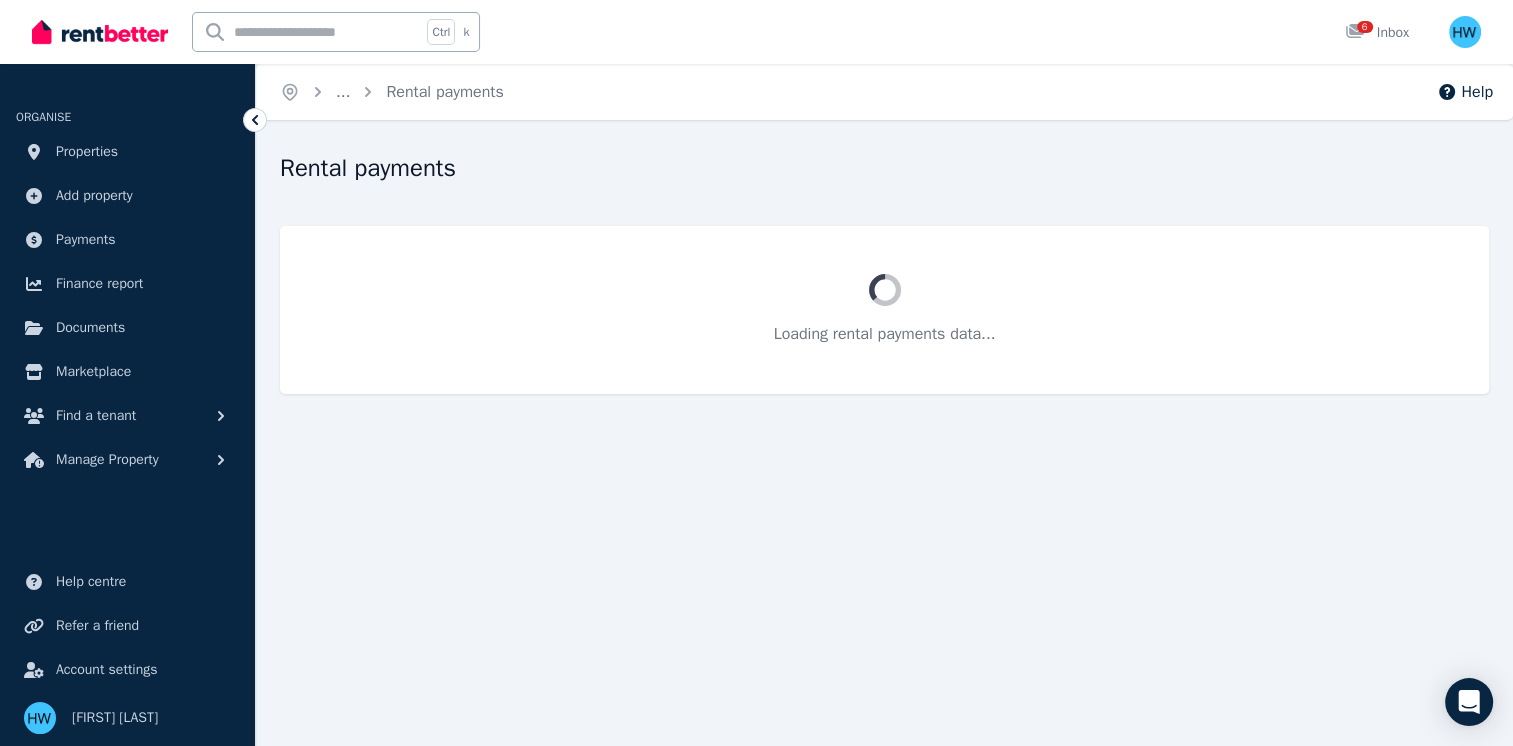 scroll, scrollTop: 0, scrollLeft: 0, axis: both 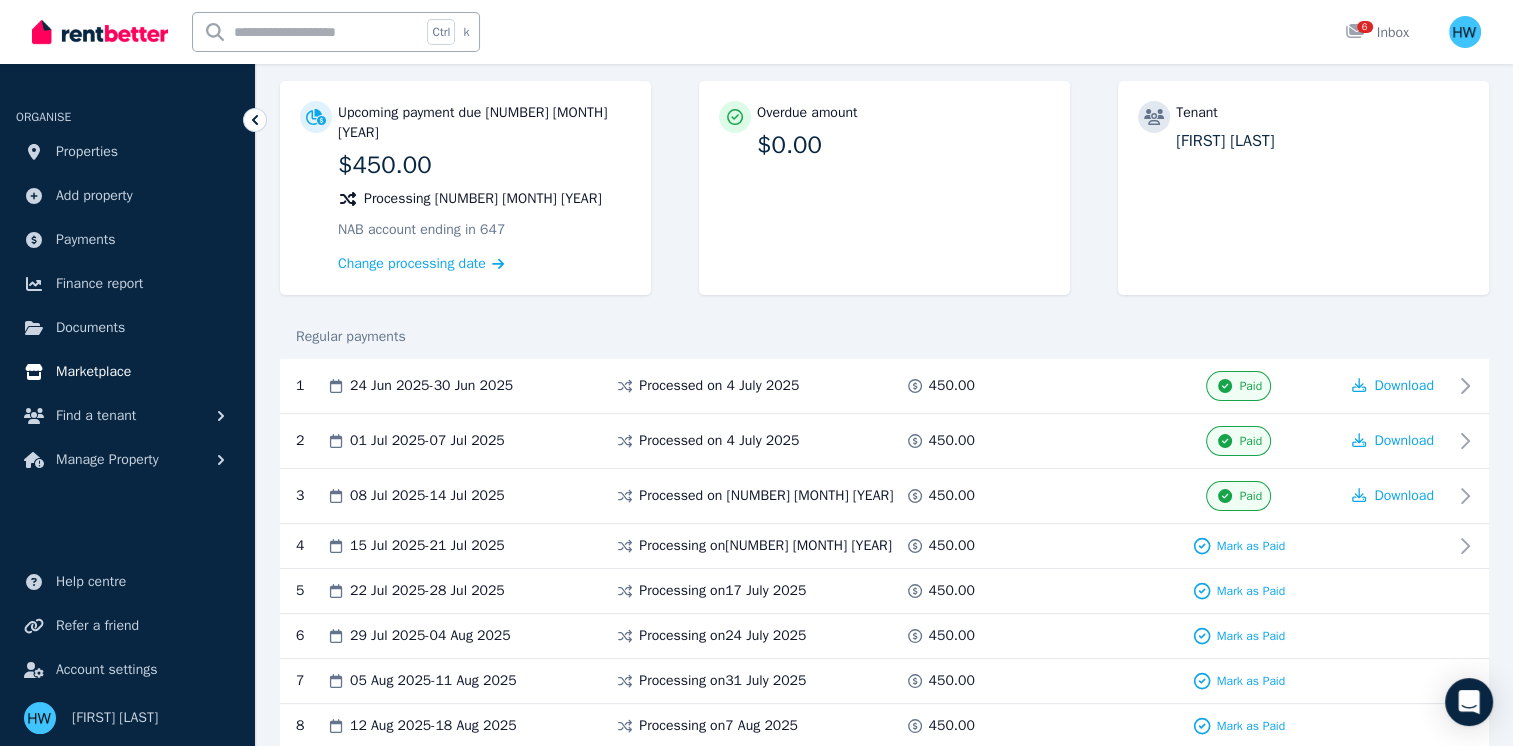 click on "Marketplace" at bounding box center [93, 372] 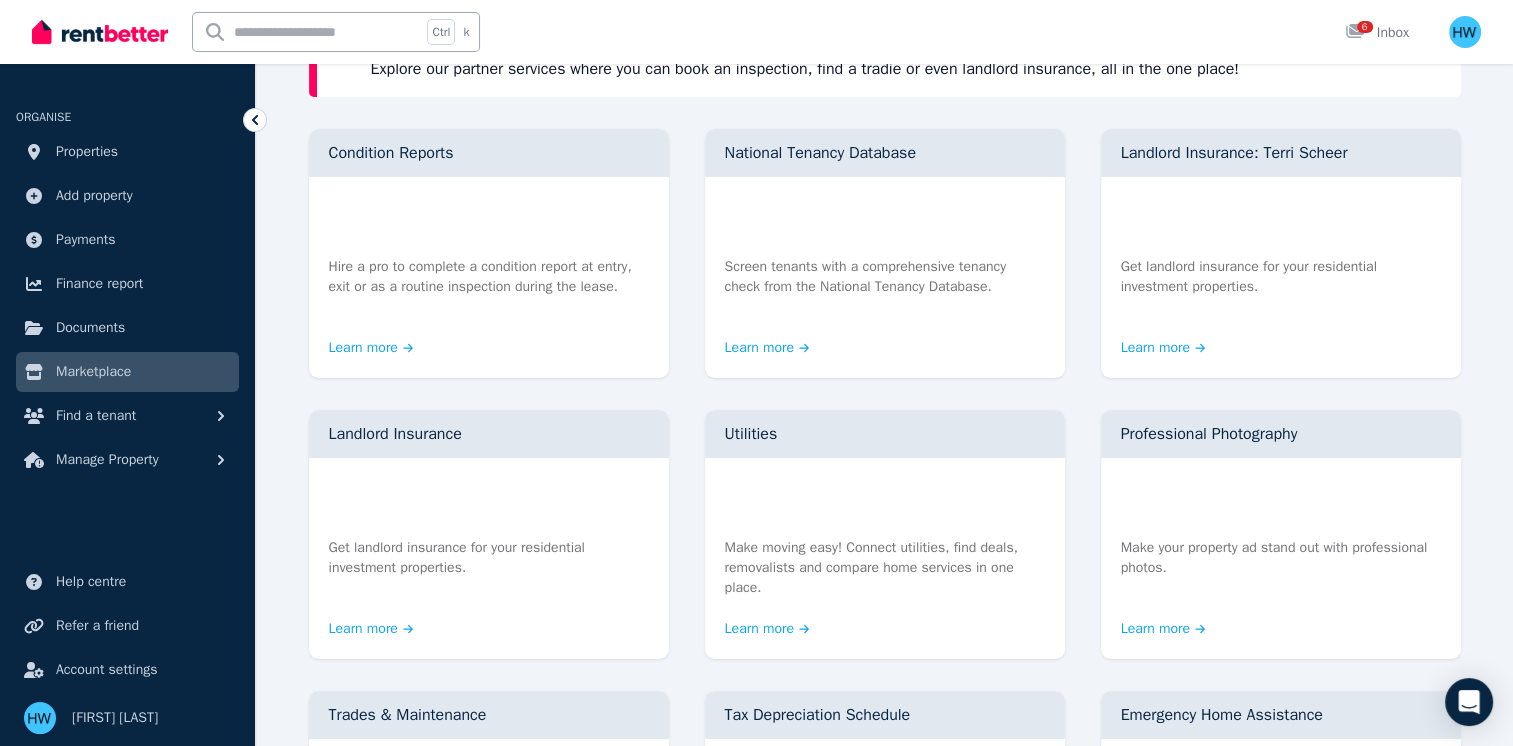 scroll, scrollTop: 0, scrollLeft: 0, axis: both 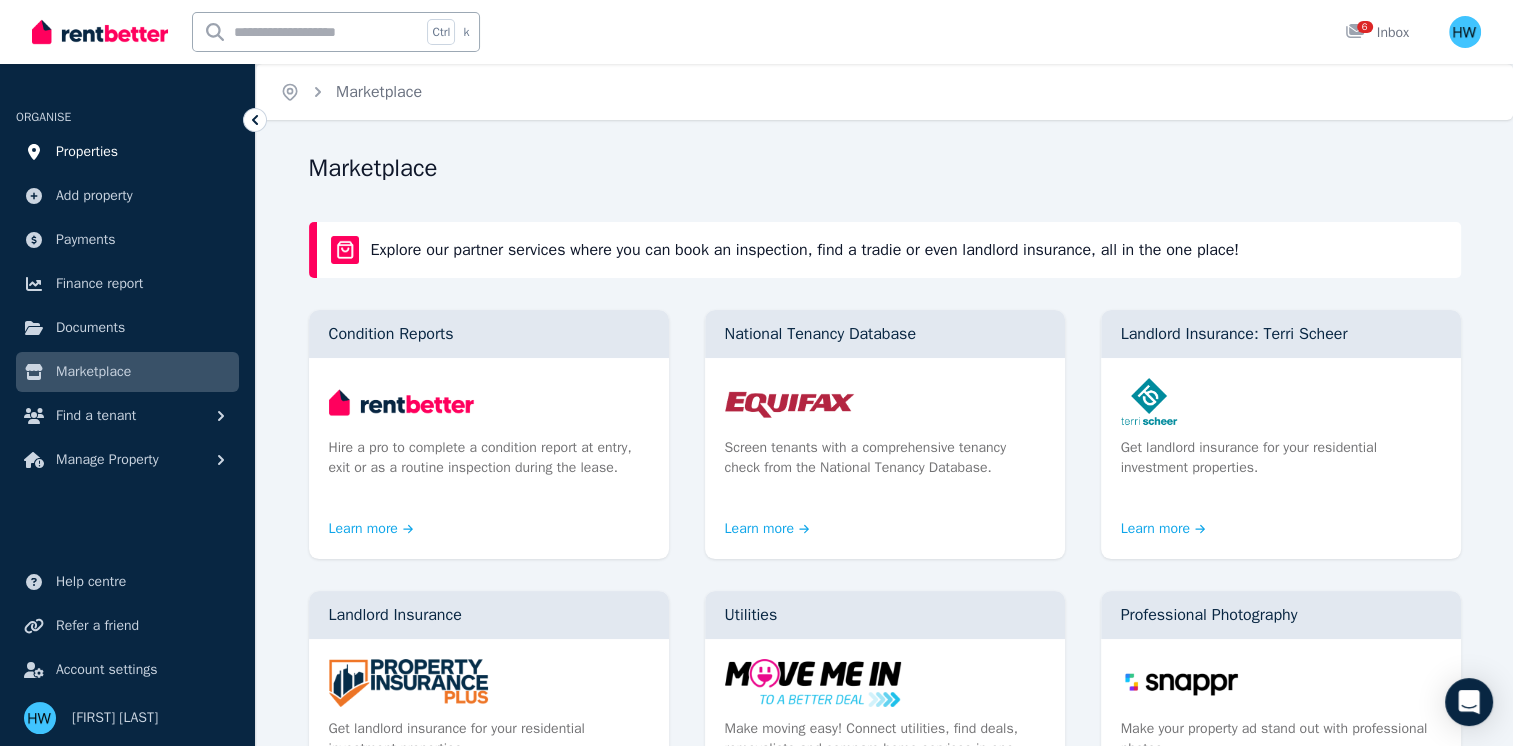 click on "Properties" at bounding box center (87, 152) 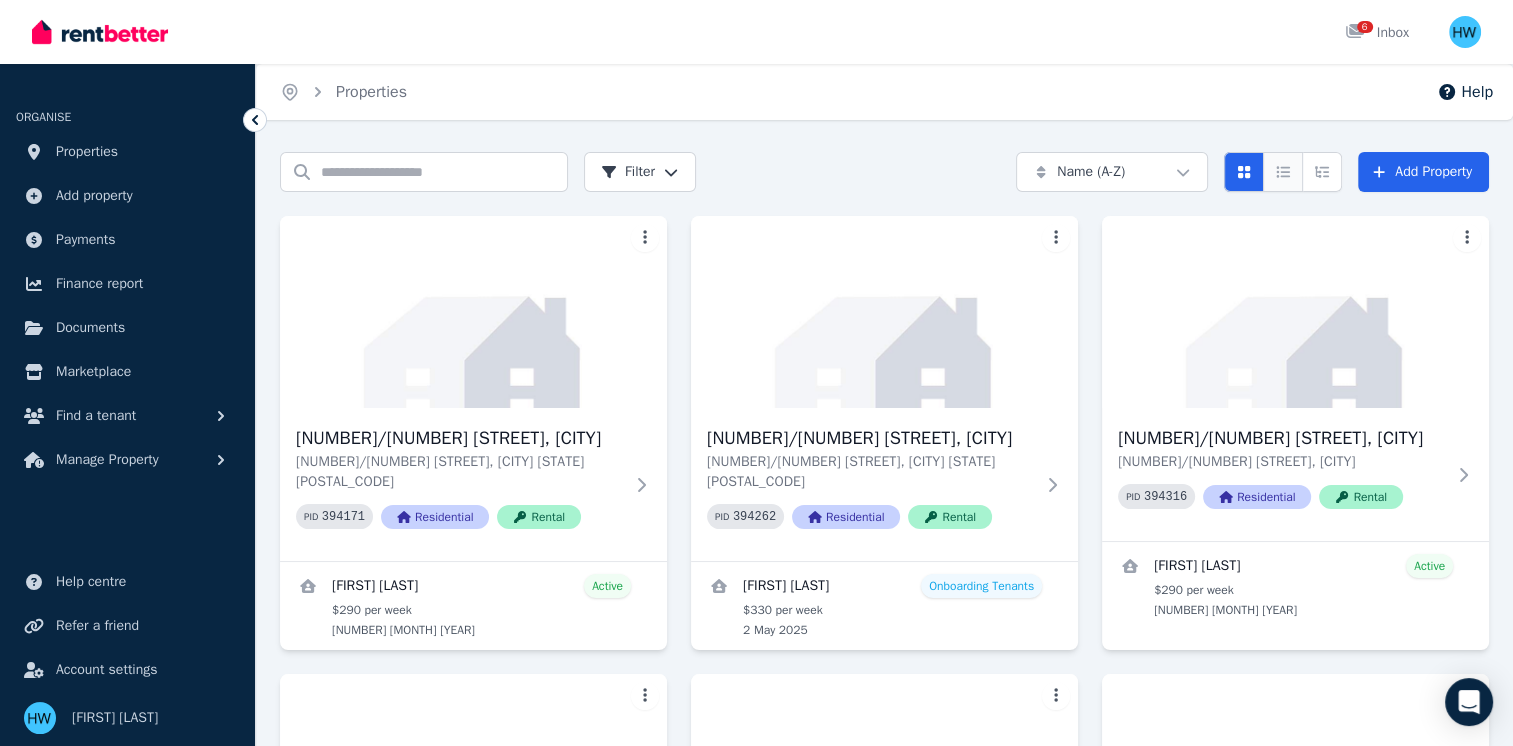 click 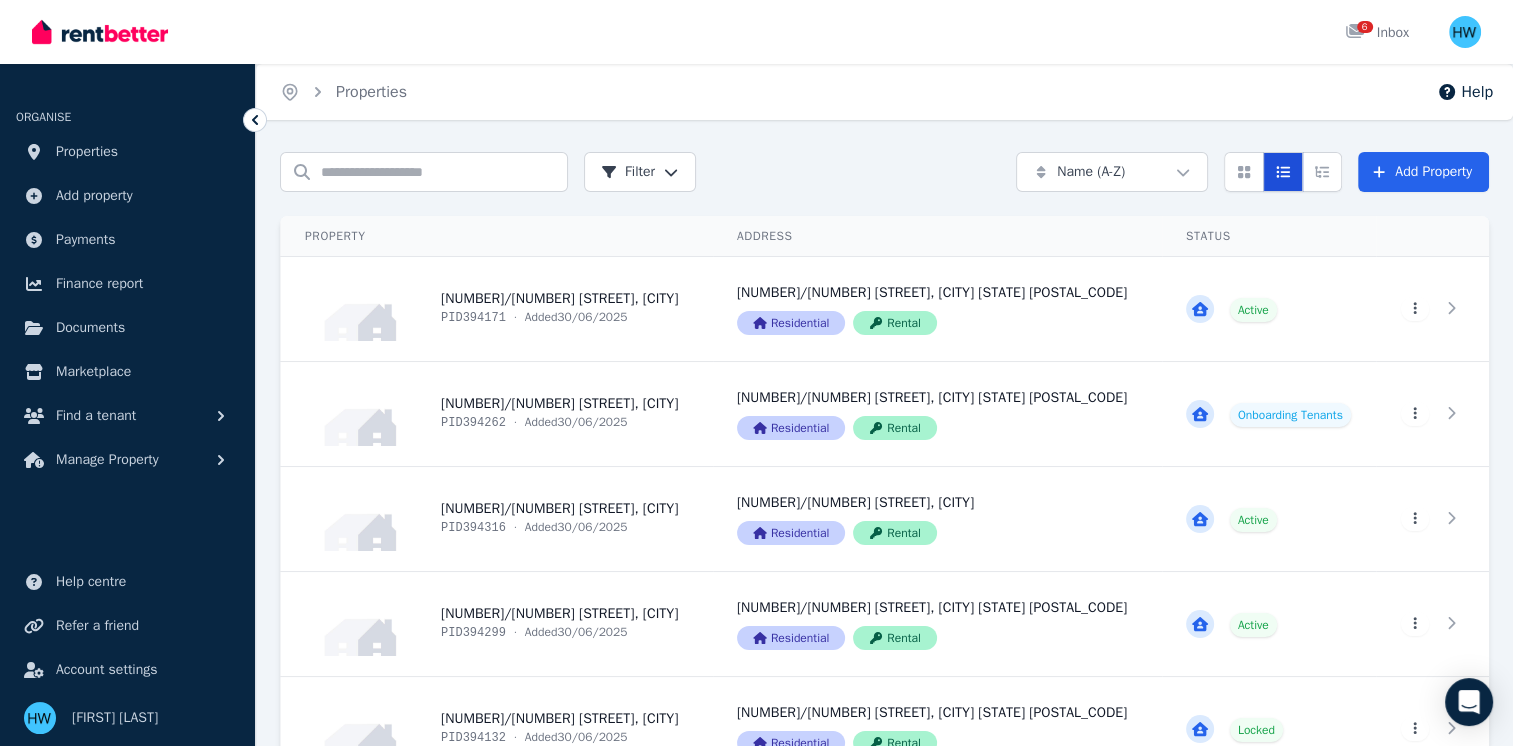 type 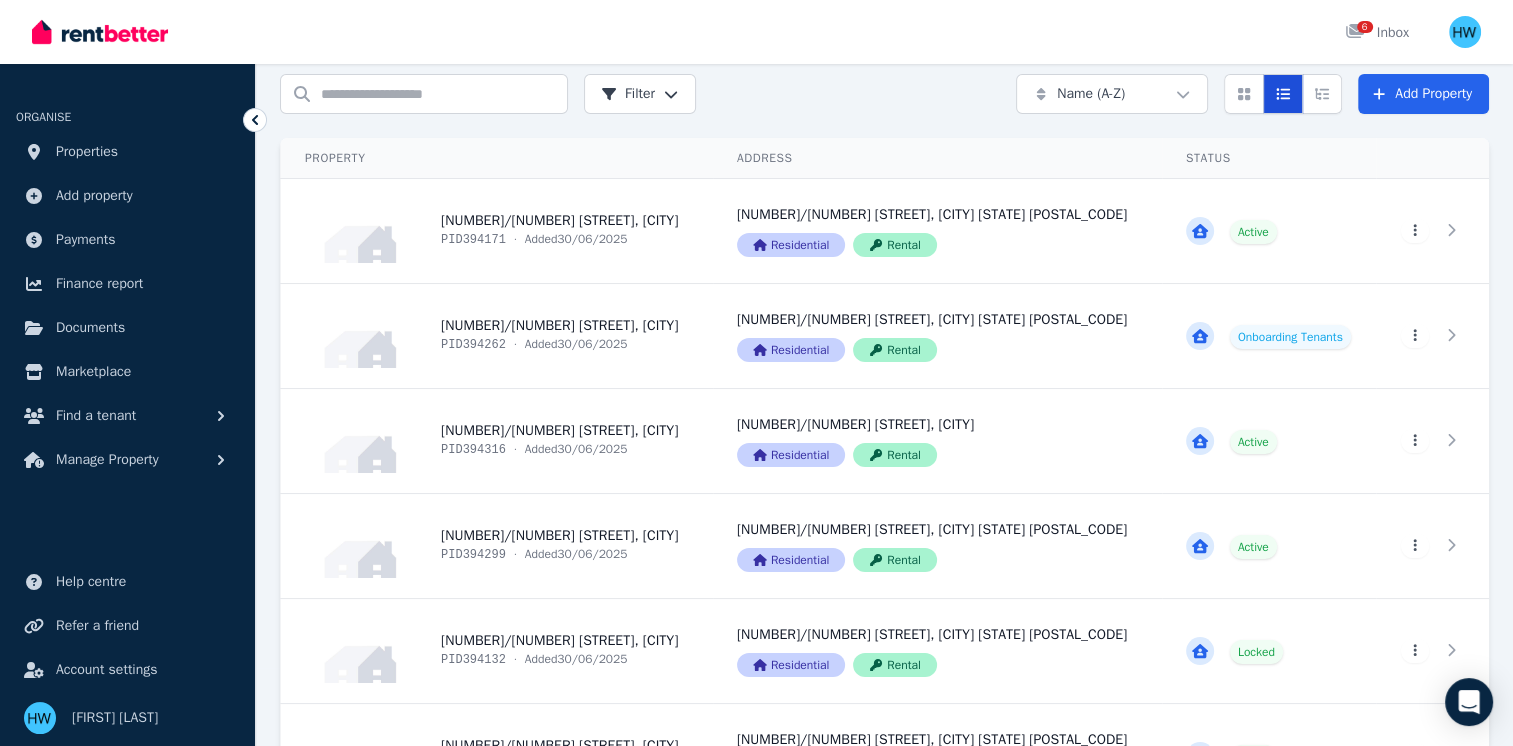 scroll, scrollTop: 80, scrollLeft: 0, axis: vertical 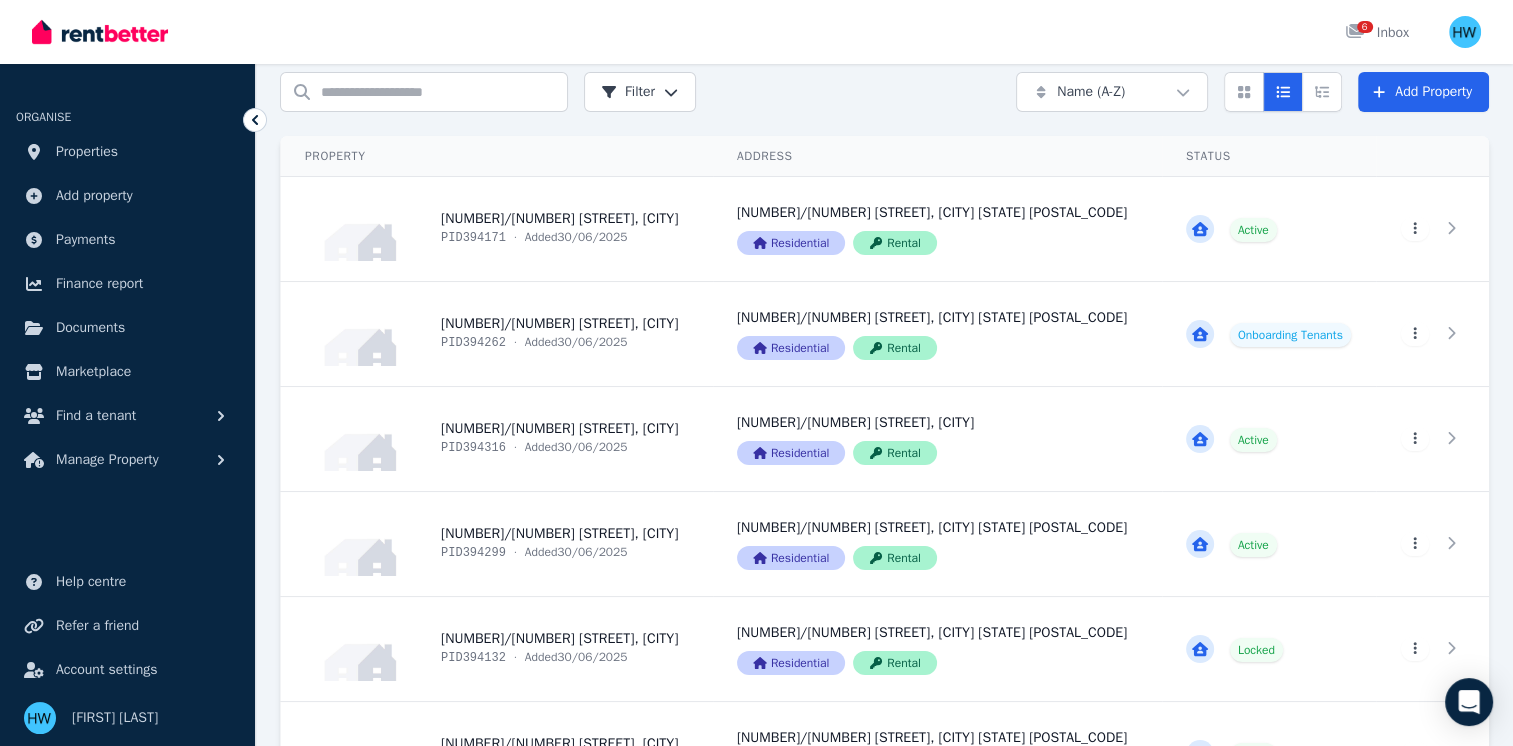 click on "Open main menu [NUMBER] Inbox Open user menu ORGANISE Properties Add property Payments Finance report Documents Marketplace Find a tenant Manage Property Help centre Refer a friend Account settings Your profile [FIRST] [LAST] Home Properties Help Search properties Filter Name (A-Z) Add Property Property Address Status Actions [NUMBER]/[NUMBER] [STREET], [CITY] PID [NUMBER] · Added [DATE] [NUMBER]/[NUMBER] [STREET], [CITY] [STATE] [POSTAL_CODE] Residential Rental Active View property details [NUMBER]/[NUMBER] [STREET], [CITY] [STATE] [POSTAL_CODE] Residential Rental View property details Active View property details View property details [NUMBER]/[NUMBER] [STREET], [CITY] PID [NUMBER] · Added [DATE] [NUMBER]/[NUMBER] [STREET], [CITY] [STATE] [POSTAL_CODE] Residential Rental Onboarding Tenants View property details [NUMBER]/[NUMBER] [STREET], [CITY] [STATE] [POSTAL_CODE] Residential Rental View property details Onboarding Tenants View property details View property details [NUMBER]/[NUMBER] [STREET], [CITY] PID [NUMBER] · Added [DATE]" at bounding box center (756, 293) 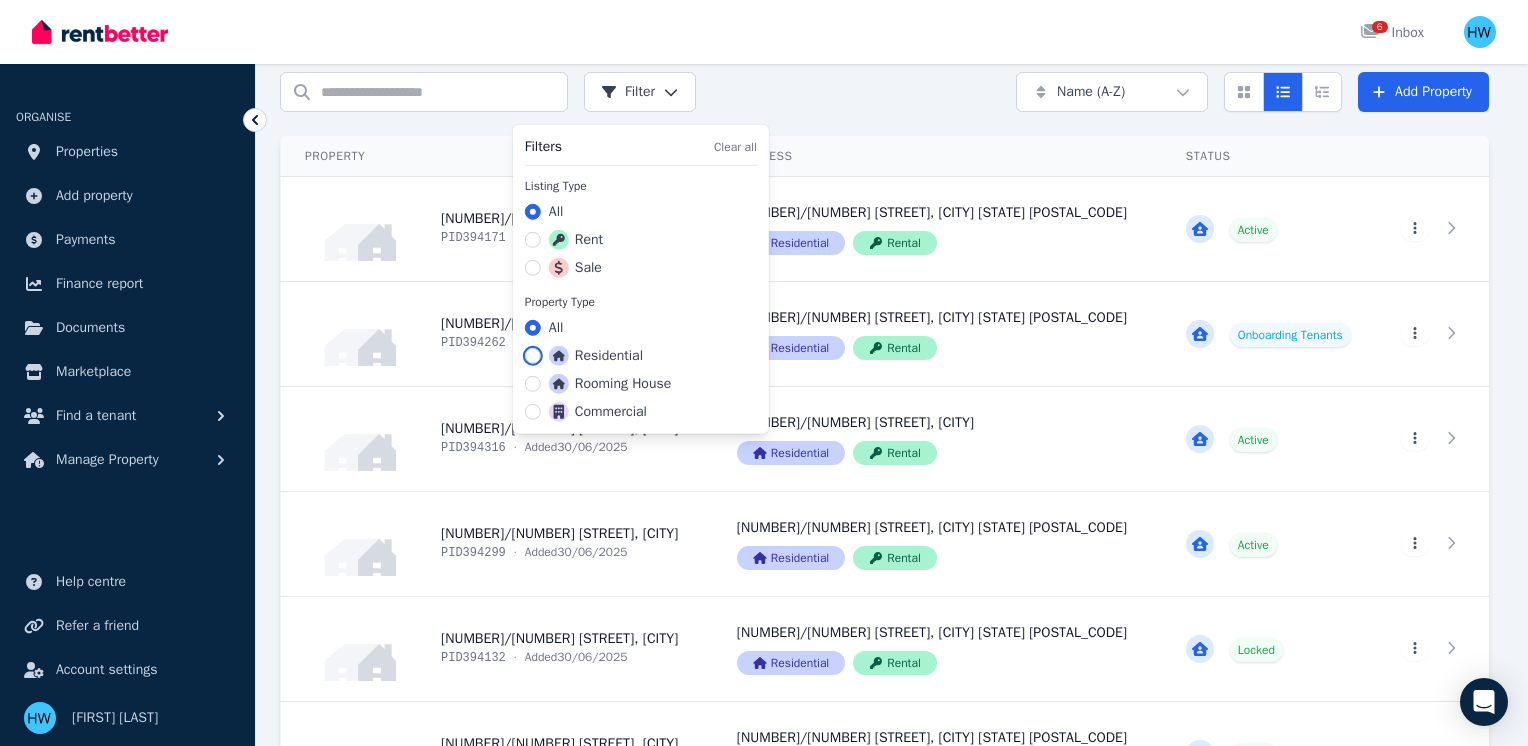 click on "Residential" at bounding box center (533, 356) 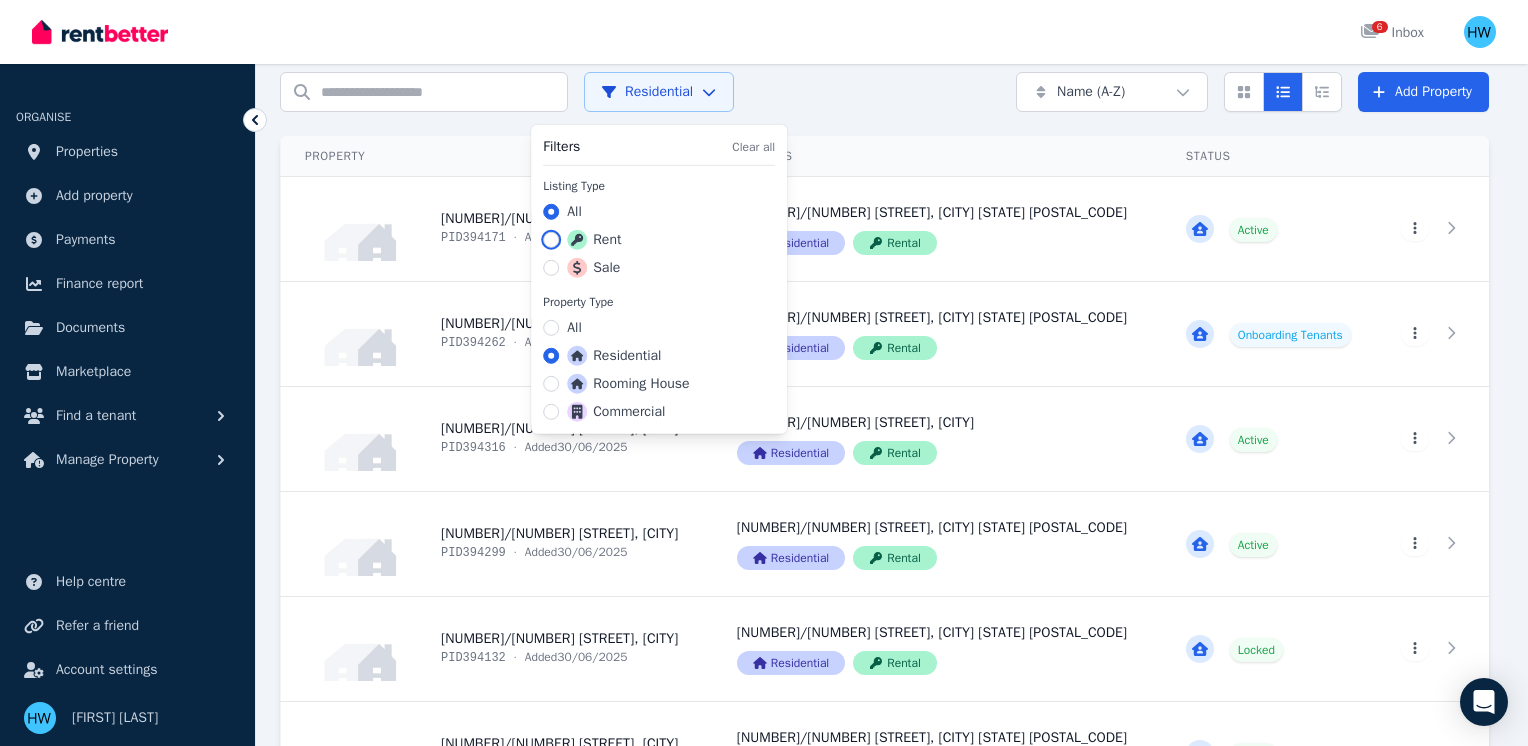 click on "Rent" at bounding box center [551, 240] 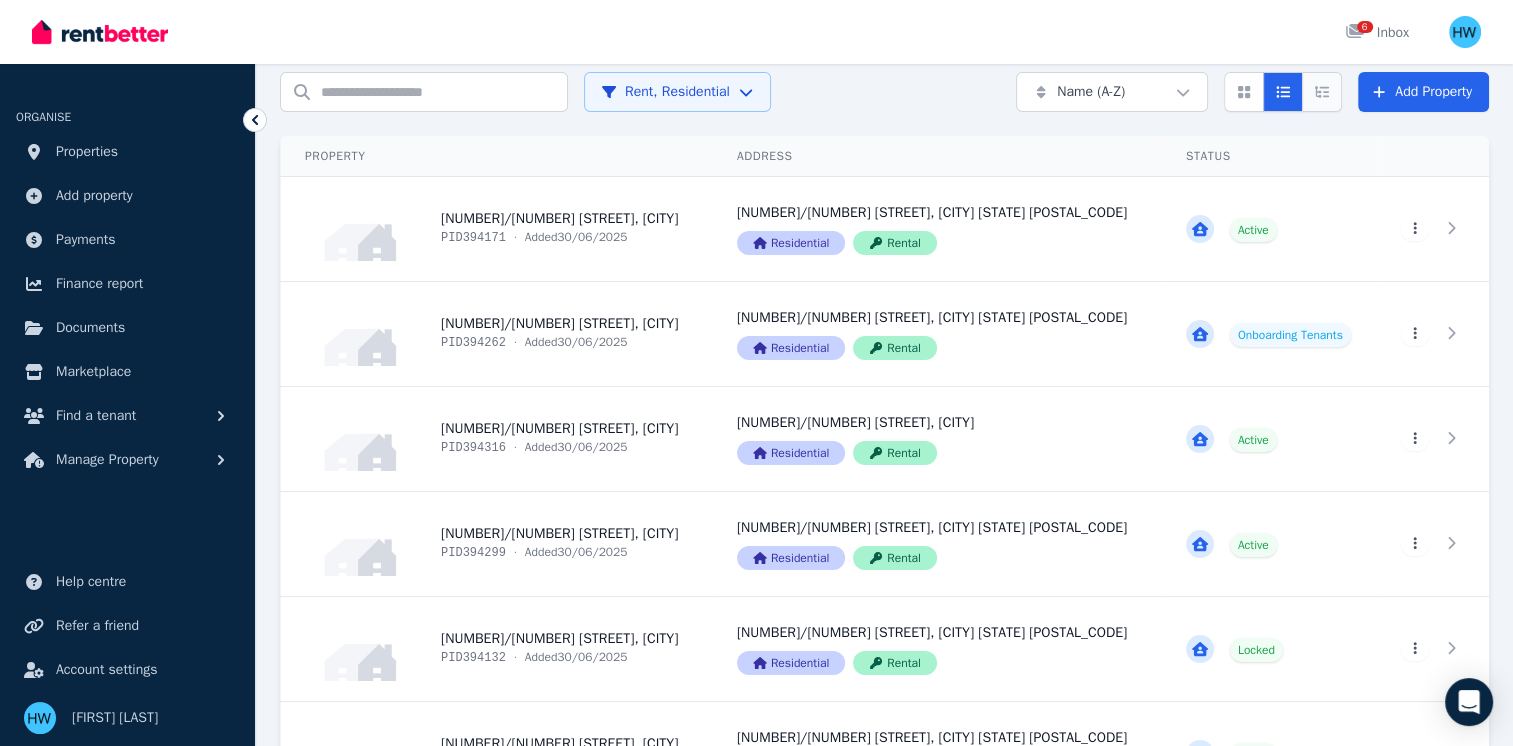 click at bounding box center [1322, 92] 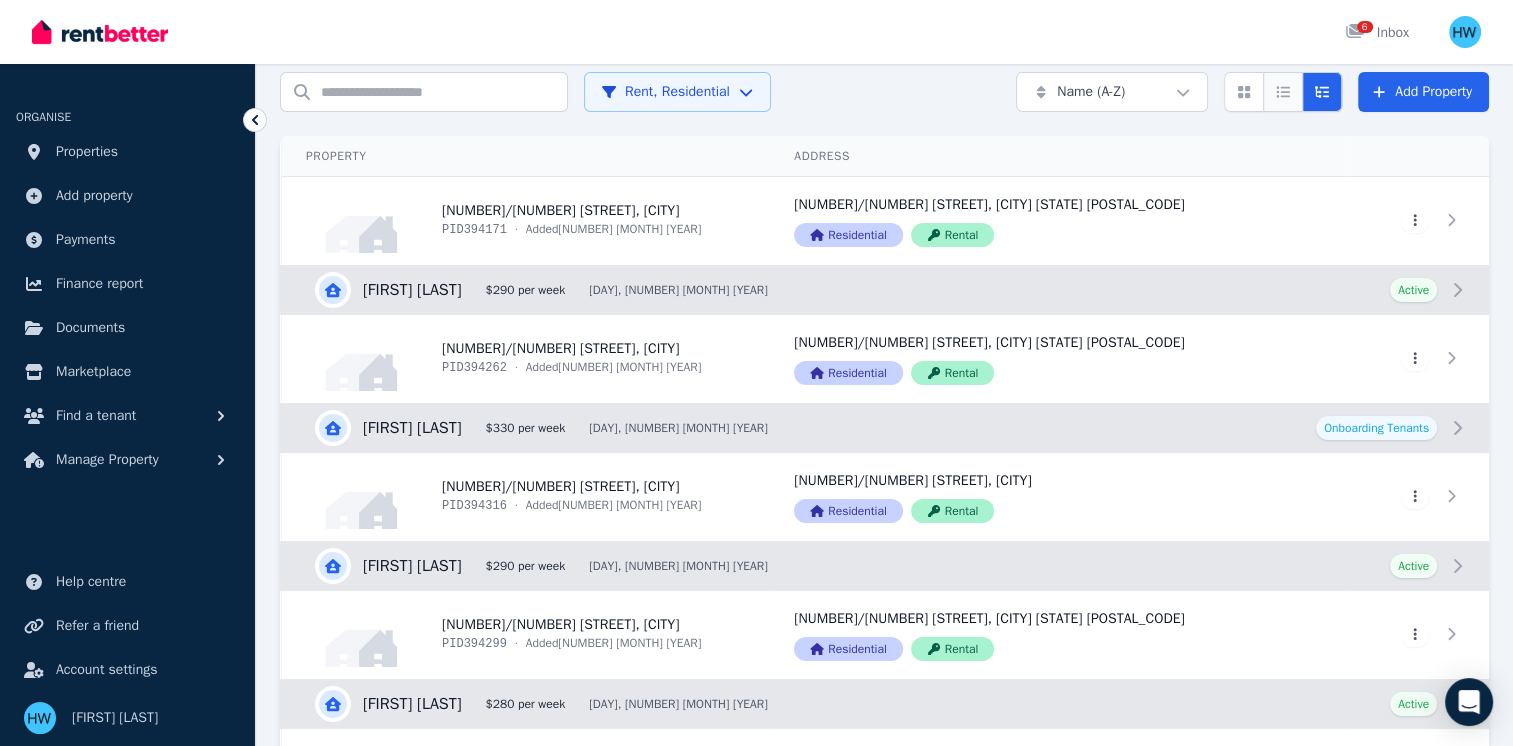 click 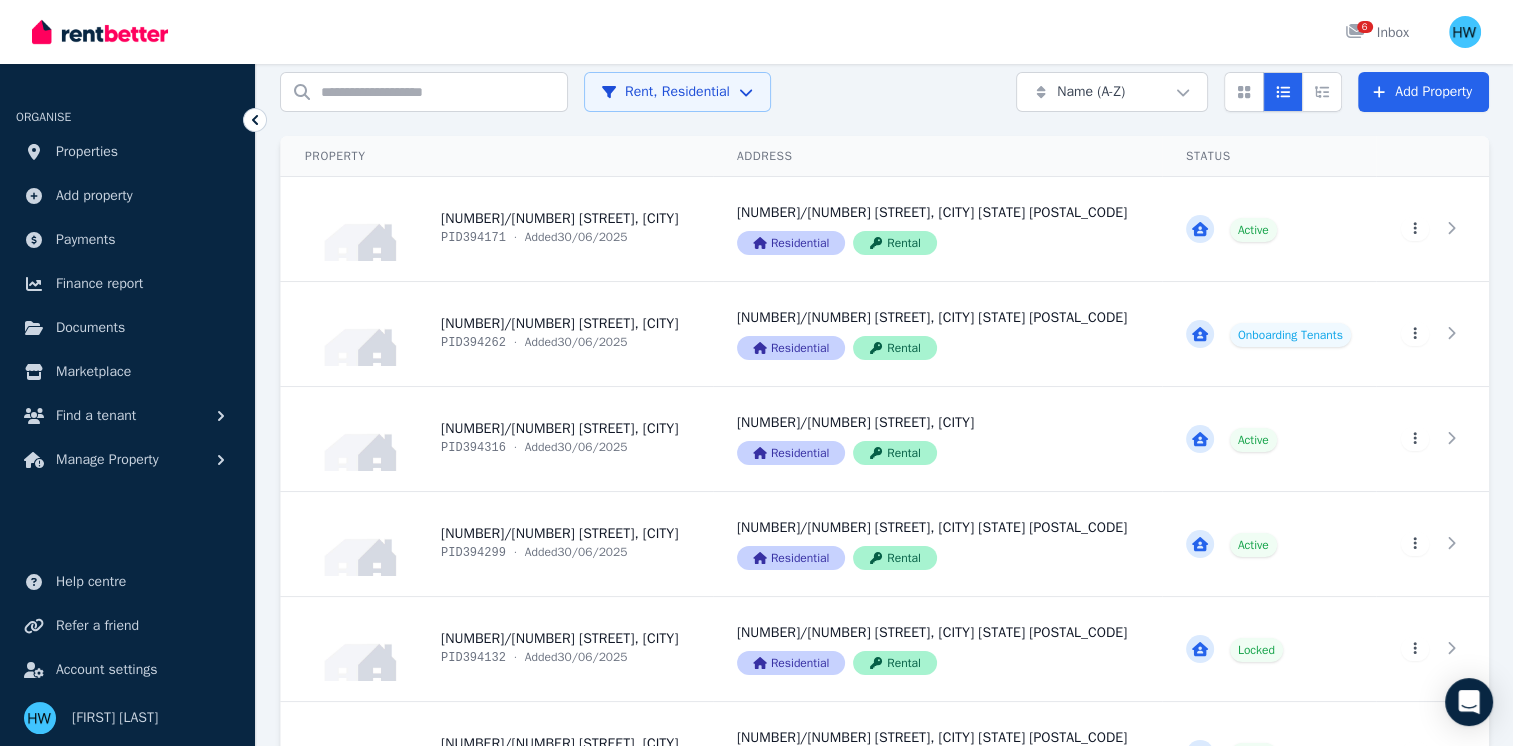 click on "Status" at bounding box center [1269, 156] 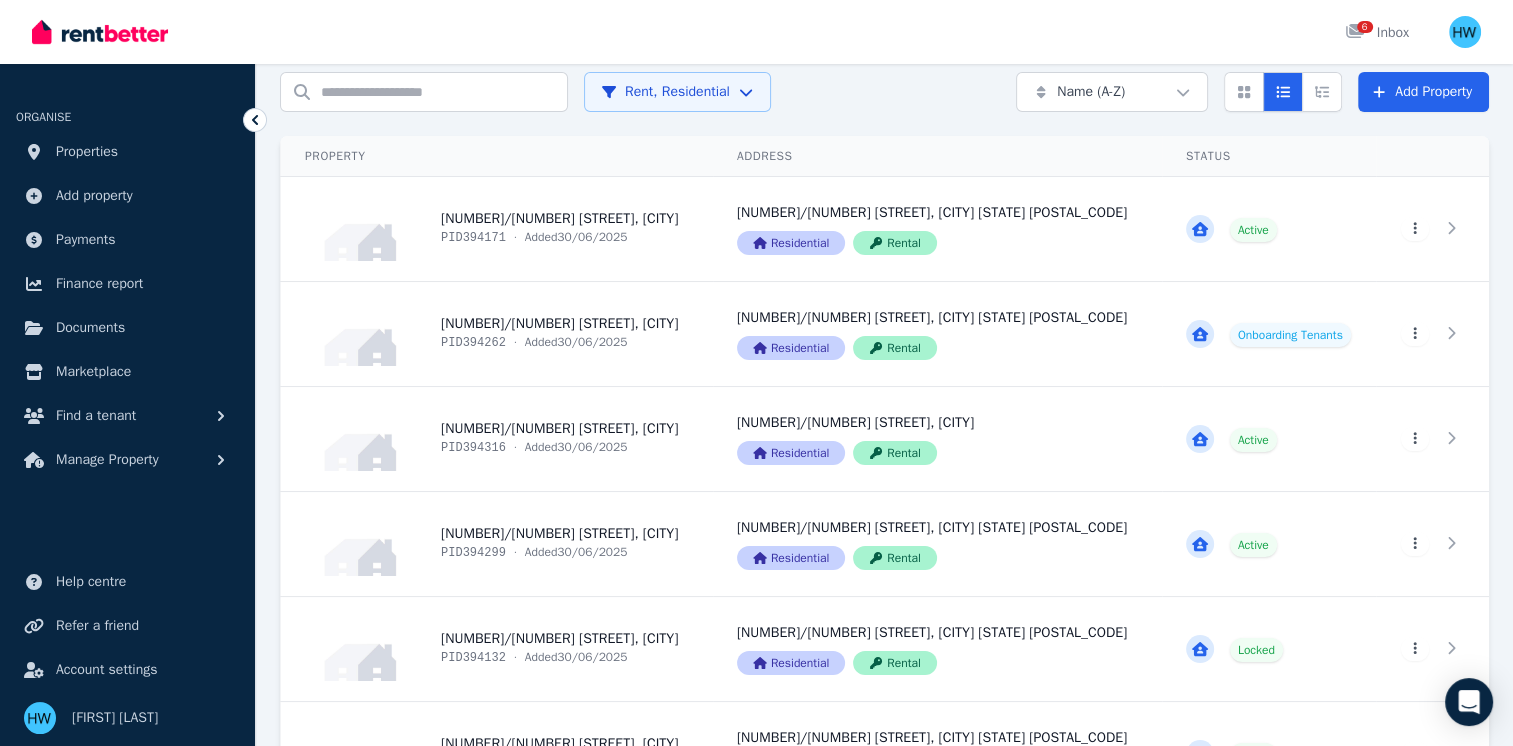 click on "Status" at bounding box center (1269, 156) 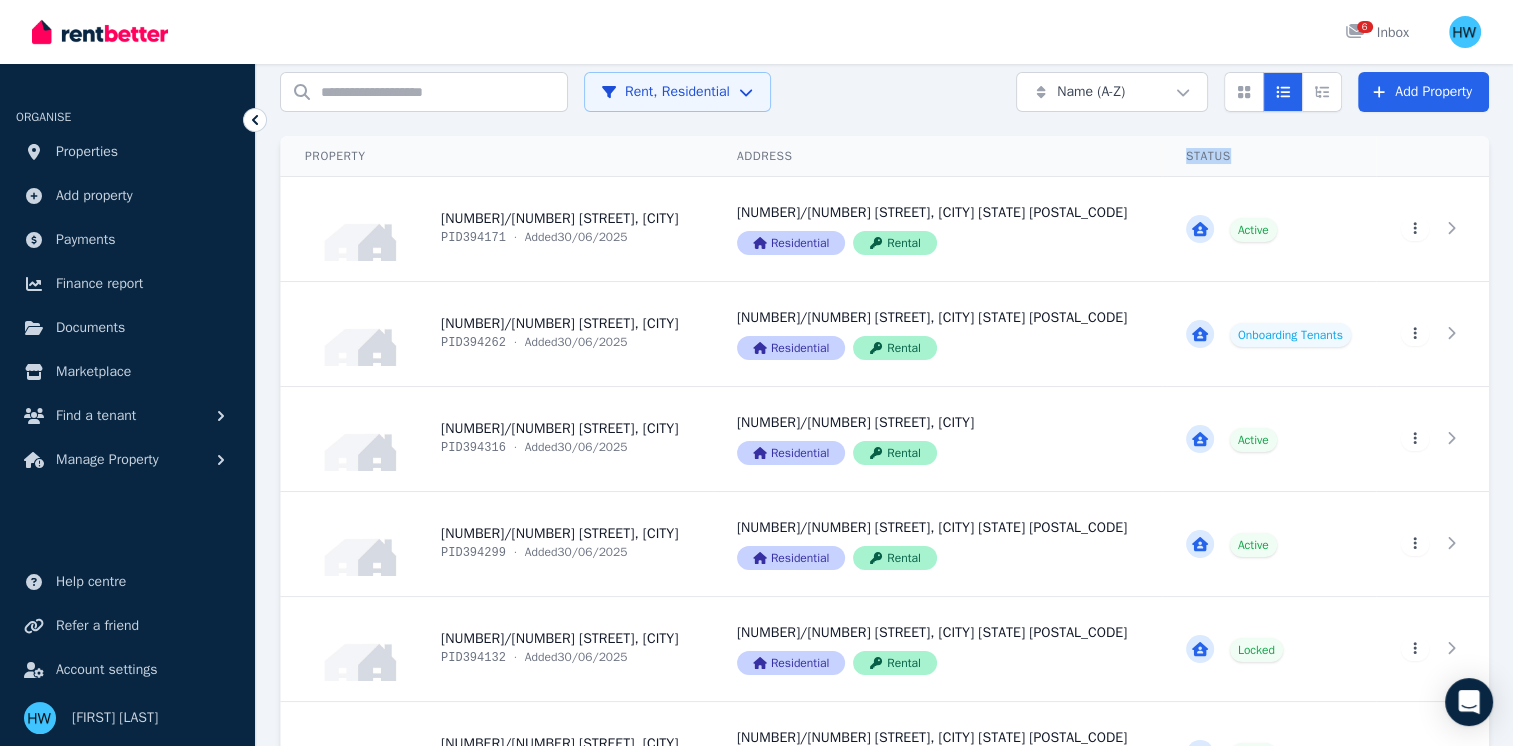 click on "Status" at bounding box center (1269, 156) 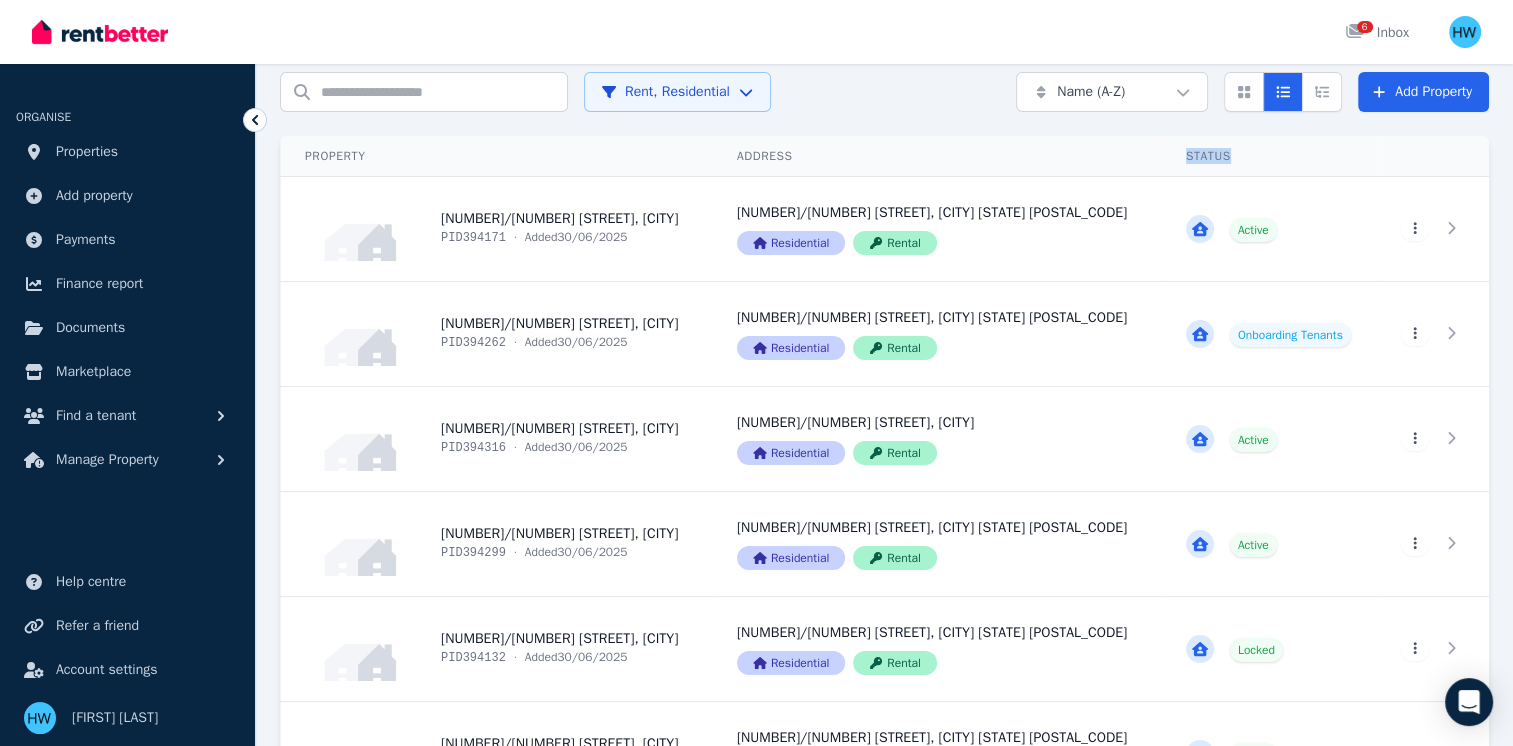 click on "Open main menu [NUMBER] Inbox Open user menu ORGANISE Properties Add property Payments Finance report Documents Marketplace Find a tenant Manage Property Help centre Refer a friend Account settings Your profile [FIRST] [LAST] Home Properties Help Search properties Rent, Residential Name (A-Z) Add Property Property Address Status Actions [NUMBER]/[NUMBER] [STREET], [CITY] PID  [NUMBER] · Added  [DD]/[MM]/[YEAR] [NUMBER]/[NUMBER] [STREET], [CITY] [STATE] [POSTAL_CODE] Residential Rental Active View property details [NUMBER]/[NUMBER] [STREET], [CITY] [STATE] [POSTAL_CODE] Residential Rental View property details Active View property details View property details [NUMBER]/[NUMBER] [STREET], [CITY] PID  [NUMBER] · Added  [DD]/[MM]/[YEAR] [NUMBER]/[NUMBER] [STREET], [CITY] [STATE] [POSTAL_CODE] Residential Rental Onboarding Tenants View property details [NUMBER]/[NUMBER] [STREET], [CITY] [STATE] [POSTAL_CODE] Residential Rental View property details Onboarding Tenants View property details View property details [NUMBER]/[NUMBER] [STREET], [CITY] PID  [NUMBER]" at bounding box center [756, 293] 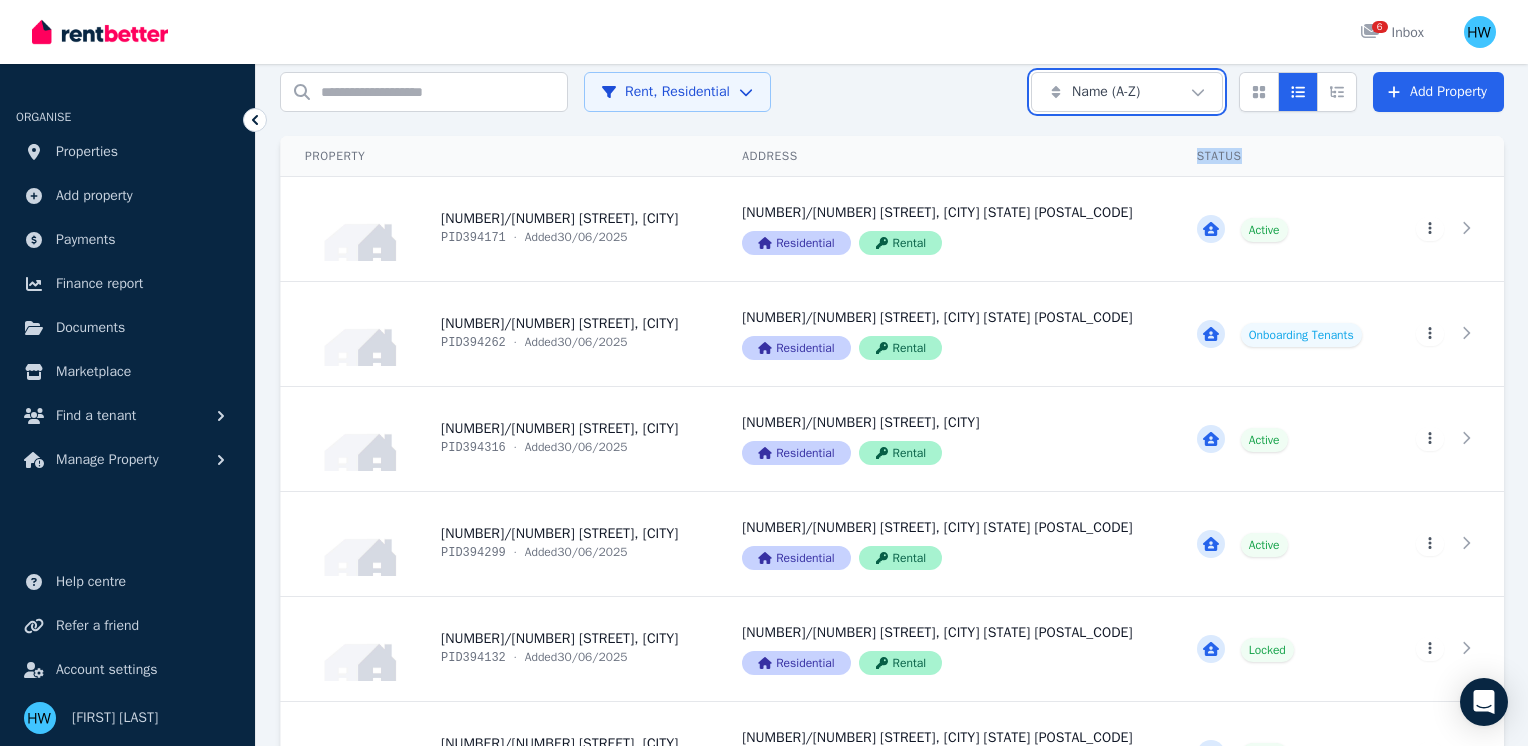 click on "Open main menu [NUMBER] Inbox Open user menu ORGANISE Properties Add property Payments Finance report Documents Marketplace Find a tenant Manage Property Help centre Refer a friend Account settings Your profile [FIRST] [LAST] Home Properties Help Search properties Rent, Residential Name (A-Z) Add Property Property Address Status Actions [NUMBER]/[NUMBER] [STREET], [CITY] PID  [NUMBER] · Added  [DD]/[MM]/[YEAR] [NUMBER]/[NUMBER] [STREET], [CITY] [STATE] [POSTAL_CODE] Residential Rental Active View property details [NUMBER]/[NUMBER] [STREET], [CITY] [STATE] [POSTAL_CODE] Residential Rental View property details Active View property details View property details [NUMBER]/[NUMBER] [STREET], [CITY] PID  [NUMBER] · Added  [DD]/[MM]/[YEAR] [NUMBER]/[NUMBER] [STREET], [CITY] [STATE] [POSTAL_CODE] Residential Rental Onboarding Tenants View property details [NUMBER]/[NUMBER] [STREET], [CITY] [STATE] [POSTAL_CODE] Residential Rental View property details Onboarding Tenants View property details View property details [NUMBER]/[NUMBER] [STREET], [CITY] PID  [NUMBER]" at bounding box center (764, 293) 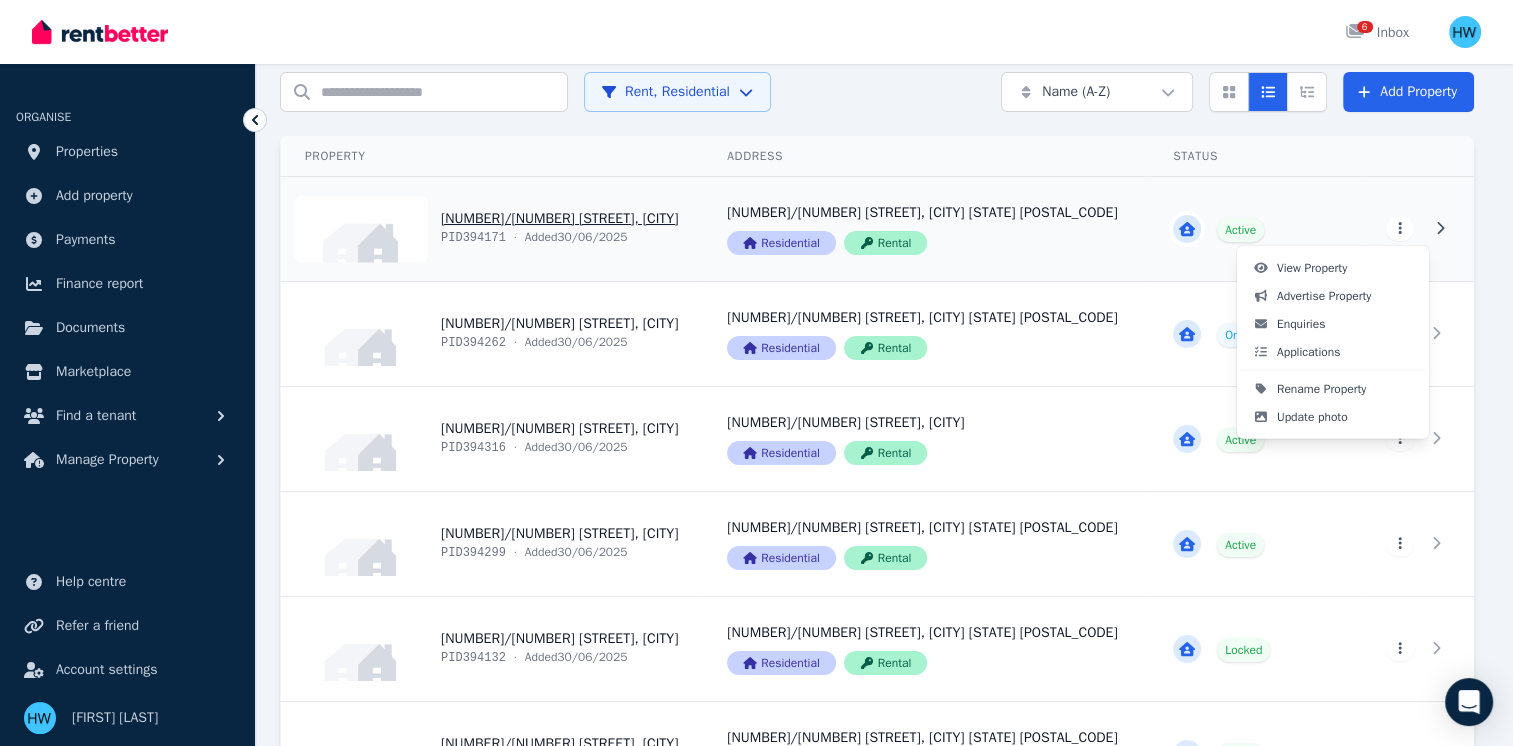 click on "Open main menu [NUMBER] Inbox Open user menu ORGANISE Properties Add property Payments Finance report Documents Marketplace Find a tenant Manage Property Help centre Refer a friend Account settings Your profile [FIRST] [LAST] Home Properties Help Search properties Rent, Residential Name (A-Z) Add Property Property Address Status Actions [NUMBER]/[NUMBER] [STREET], [CITY] PID  [NUMBER] · Added  [DD]/[MM]/[YEAR] [NUMBER]/[NUMBER] [STREET], [CITY] [STATE] [POSTAL_CODE] Residential Rental Active View property details [NUMBER]/[NUMBER] [STREET], [CITY] [STATE] [POSTAL_CODE] Residential Rental View property details Active View property details View property details [NUMBER]/[NUMBER] [STREET], [CITY] PID  [NUMBER] · Added  [DD]/[MM]/[YEAR] [NUMBER]/[NUMBER] [STREET], [CITY] [STATE] [POSTAL_CODE] Residential Rental Onboarding Tenants View property details [NUMBER]/[NUMBER] [STREET], [CITY] [STATE] [POSTAL_CODE] Residential Rental View property details Onboarding Tenants View property details View property details [NUMBER]/[NUMBER] [STREET], [CITY] PID  [NUMBER]" at bounding box center (756, 293) 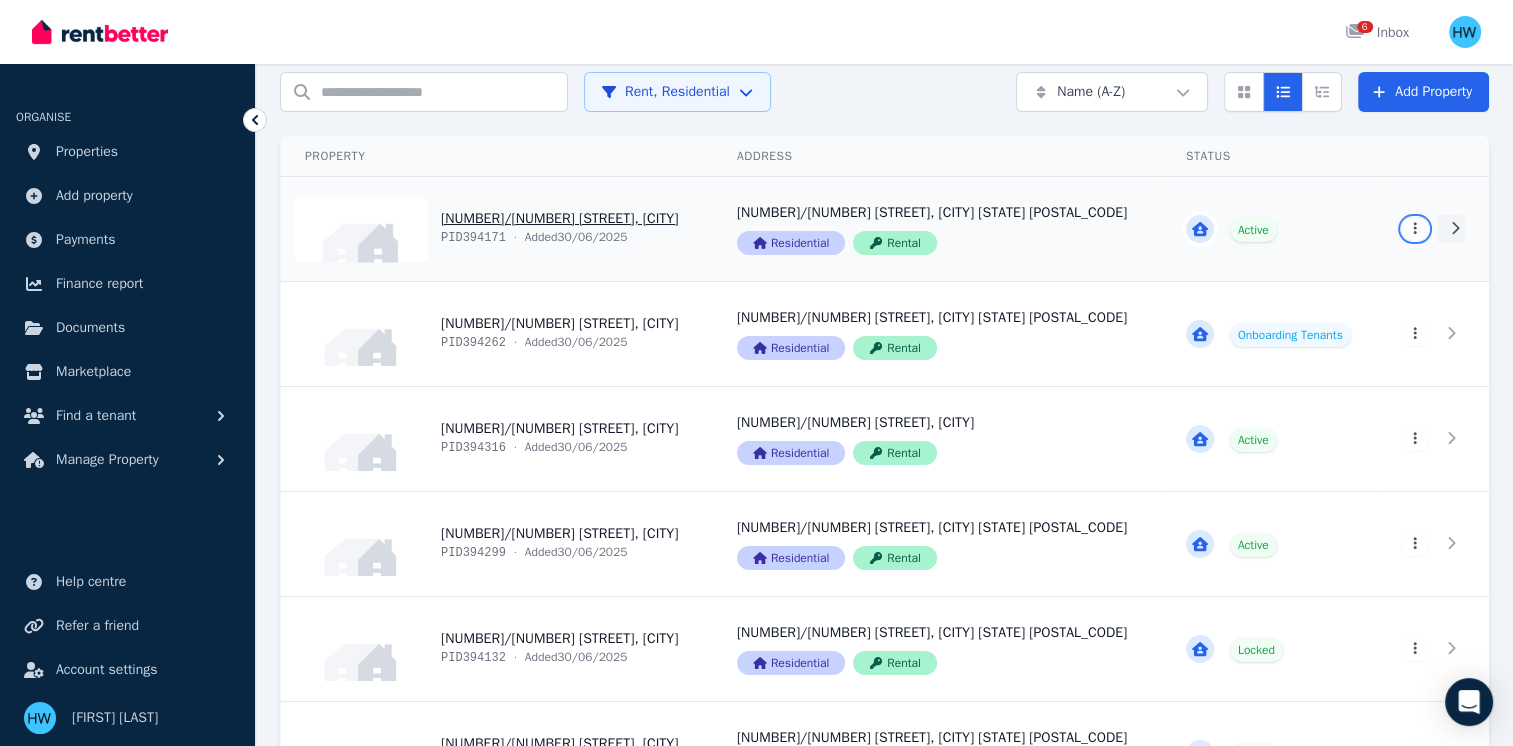 click on "Open main menu [NUMBER] Inbox Open user menu ORGANISE Properties Add property Payments Finance report Documents Marketplace Find a tenant Manage Property Help centre Refer a friend Account settings Your profile [FIRST] [LAST] Home Properties Help Search properties Rent, Residential Name (A-Z) Add Property Property Address Status Actions [NUMBER]/[NUMBER] [STREET], [CITY] PID  [NUMBER] · Added  [DD]/[MM]/[YEAR] [NUMBER]/[NUMBER] [STREET], [CITY] [STATE] [POSTAL_CODE] Residential Rental Active View property details [NUMBER]/[NUMBER] [STREET], [CITY] [STATE] [POSTAL_CODE] Residential Rental View property details Active View property details View property details [NUMBER]/[NUMBER] [STREET], [CITY] PID  [NUMBER] · Added  [DD]/[MM]/[YEAR] [NUMBER]/[NUMBER] [STREET], [CITY] [STATE] [POSTAL_CODE] Residential Rental Onboarding Tenants View property details [NUMBER]/[NUMBER] [STREET], [CITY] [STATE] [POSTAL_CODE] Residential Rental View property details Onboarding Tenants View property details View property details [NUMBER]/[NUMBER] [STREET], [CITY] PID  [NUMBER]" at bounding box center (756, 293) 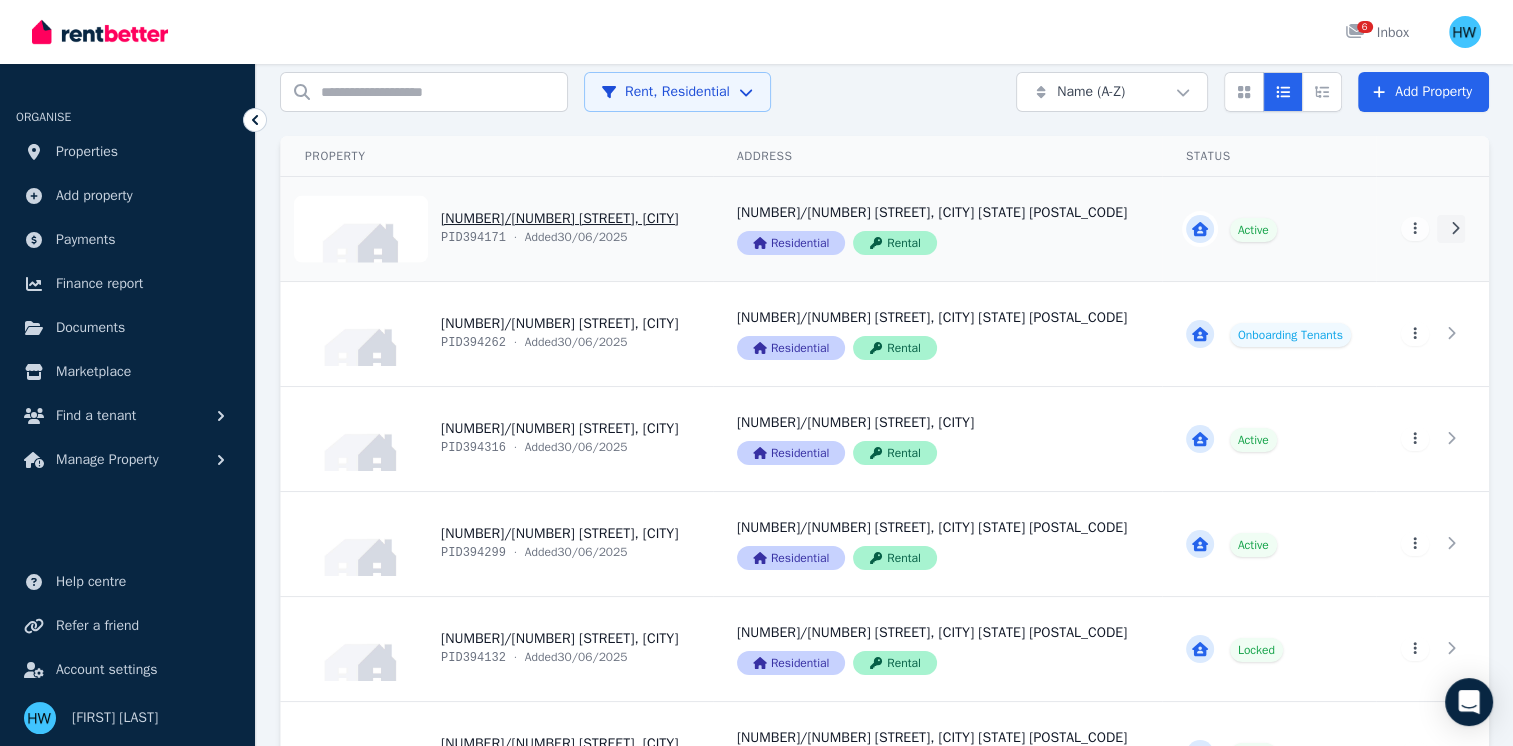 click 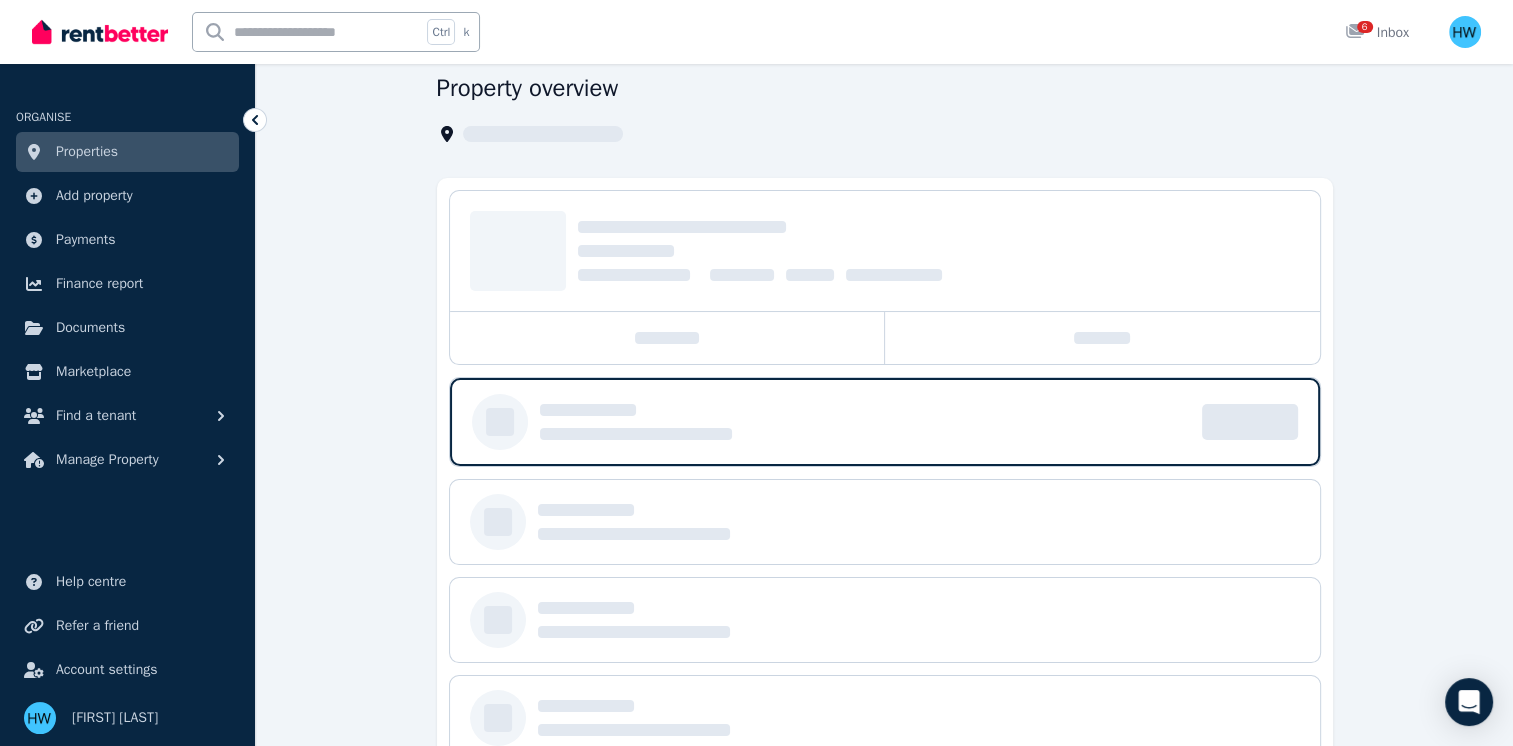 scroll, scrollTop: 0, scrollLeft: 0, axis: both 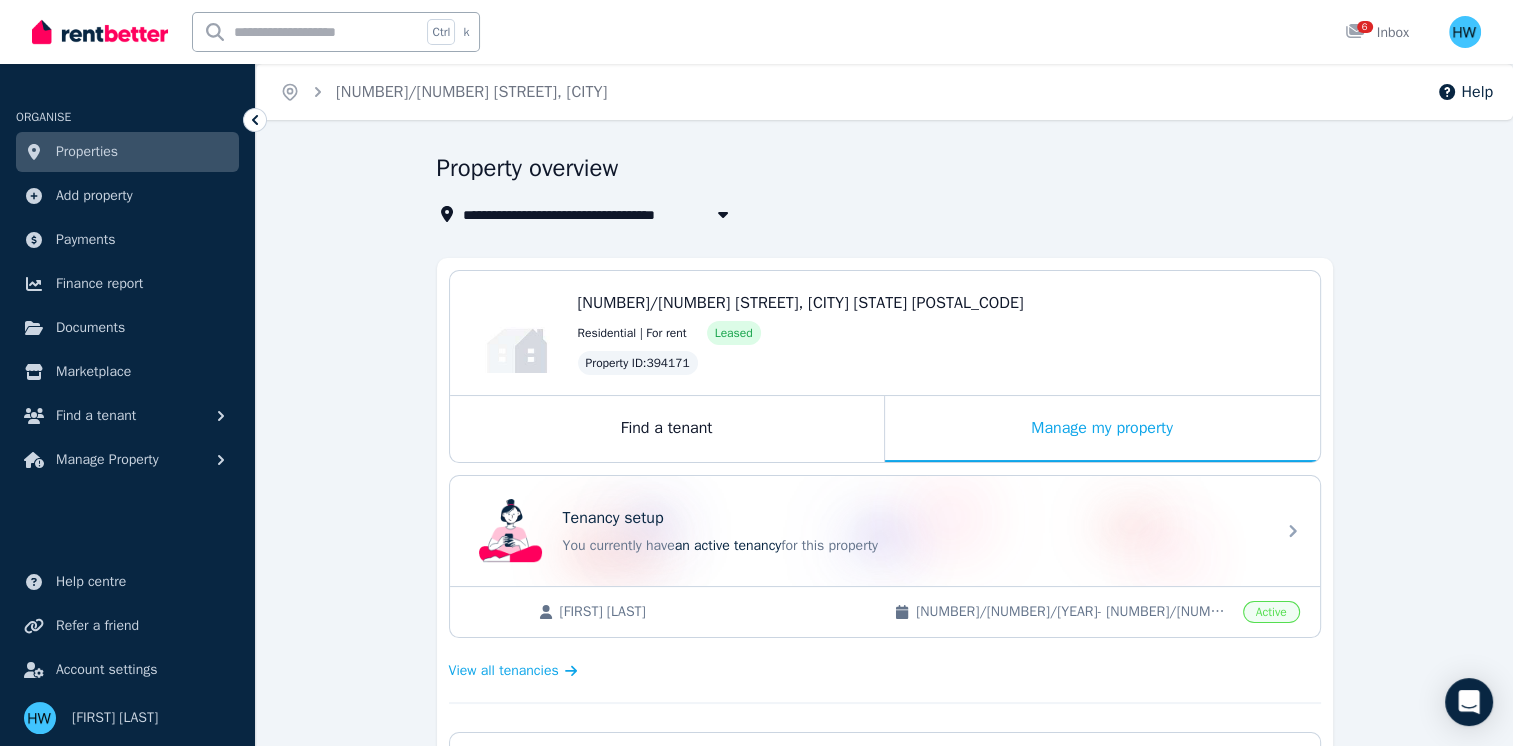 click 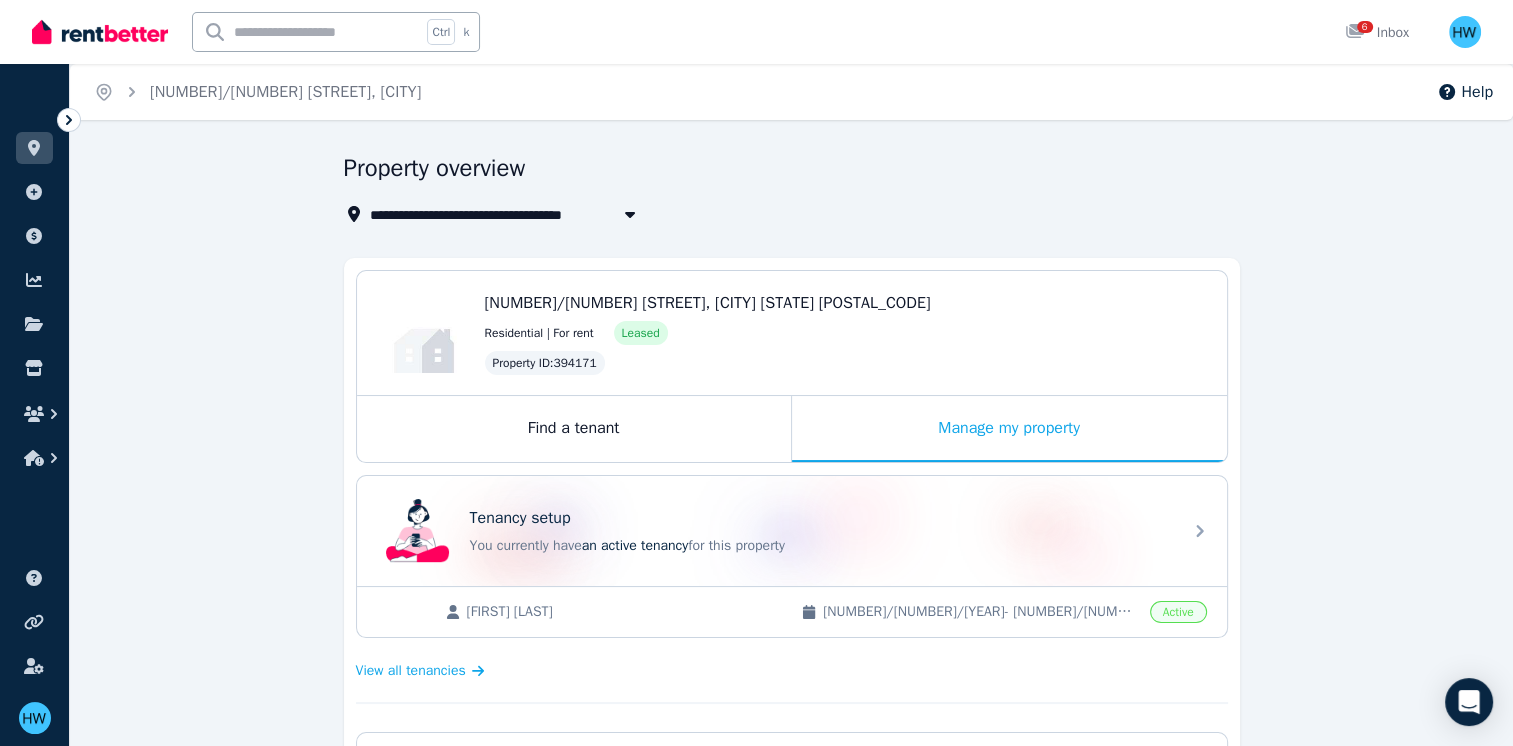 click 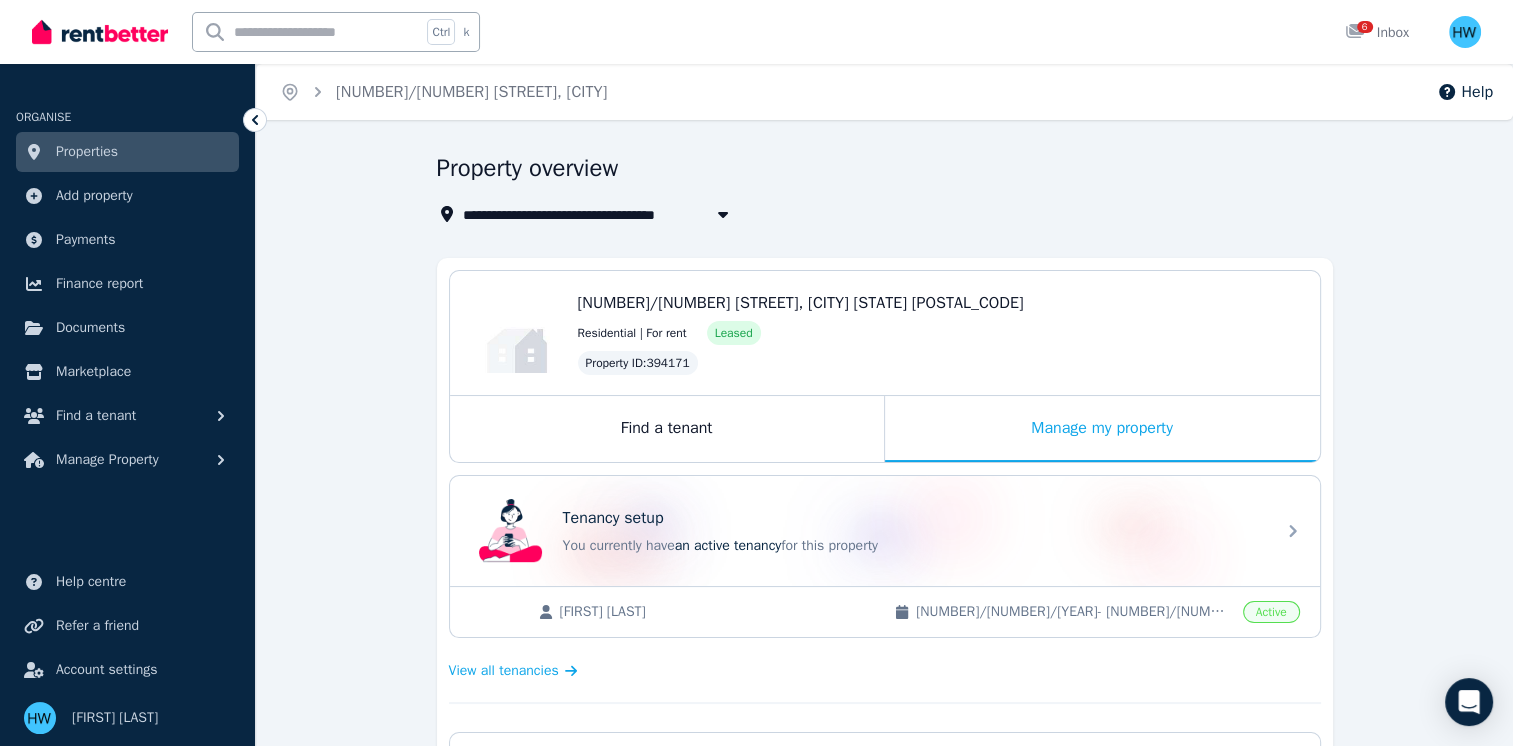 click on "Properties" at bounding box center (127, 152) 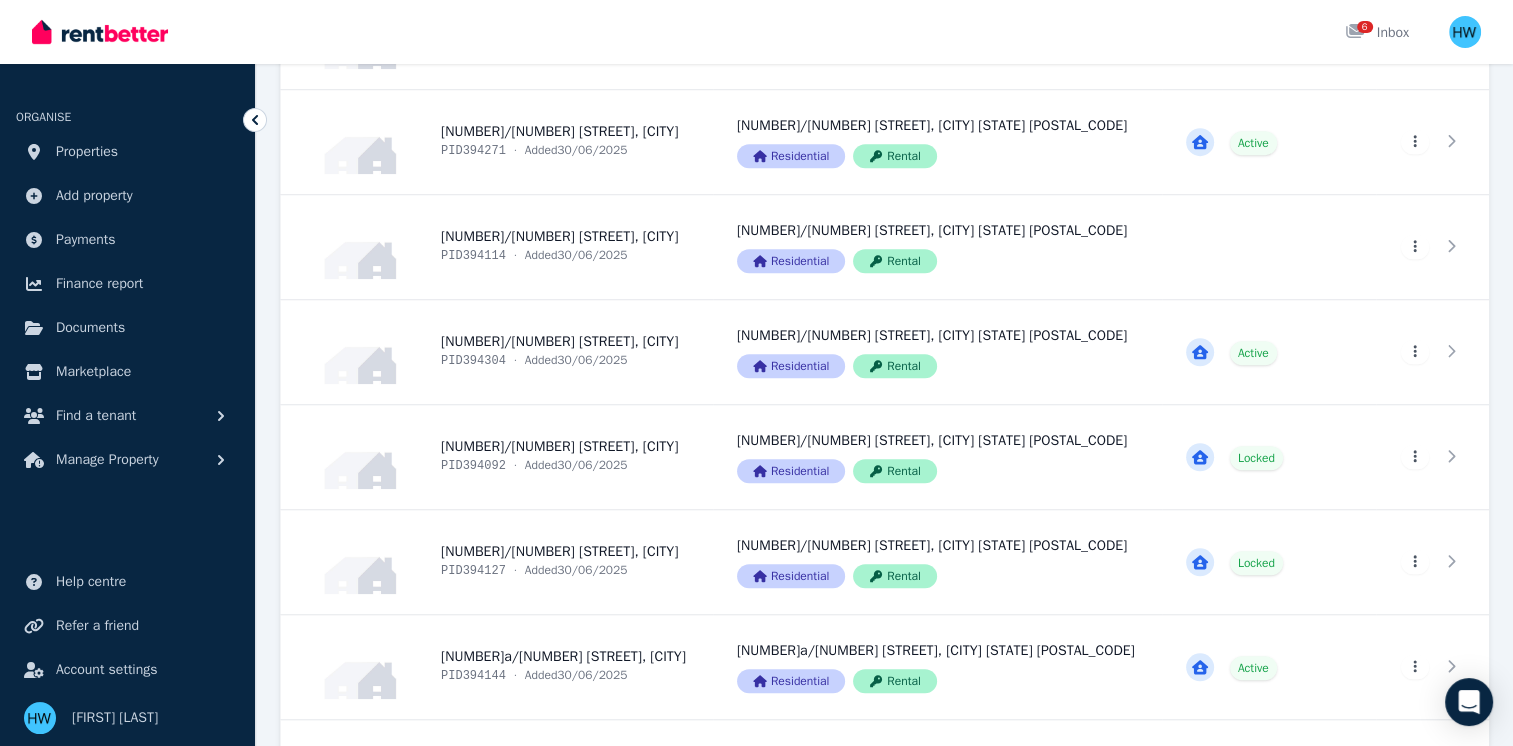scroll, scrollTop: 1552, scrollLeft: 0, axis: vertical 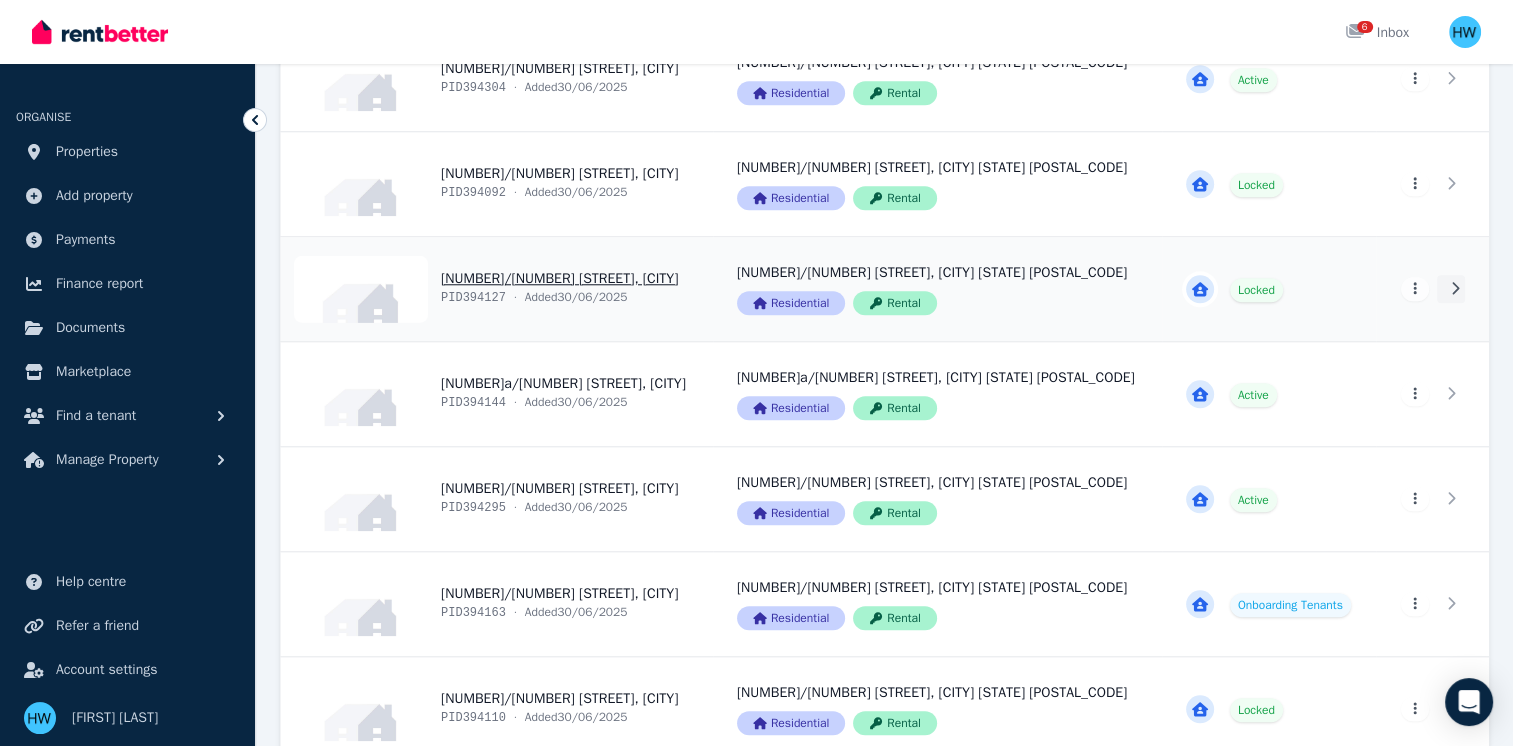 click 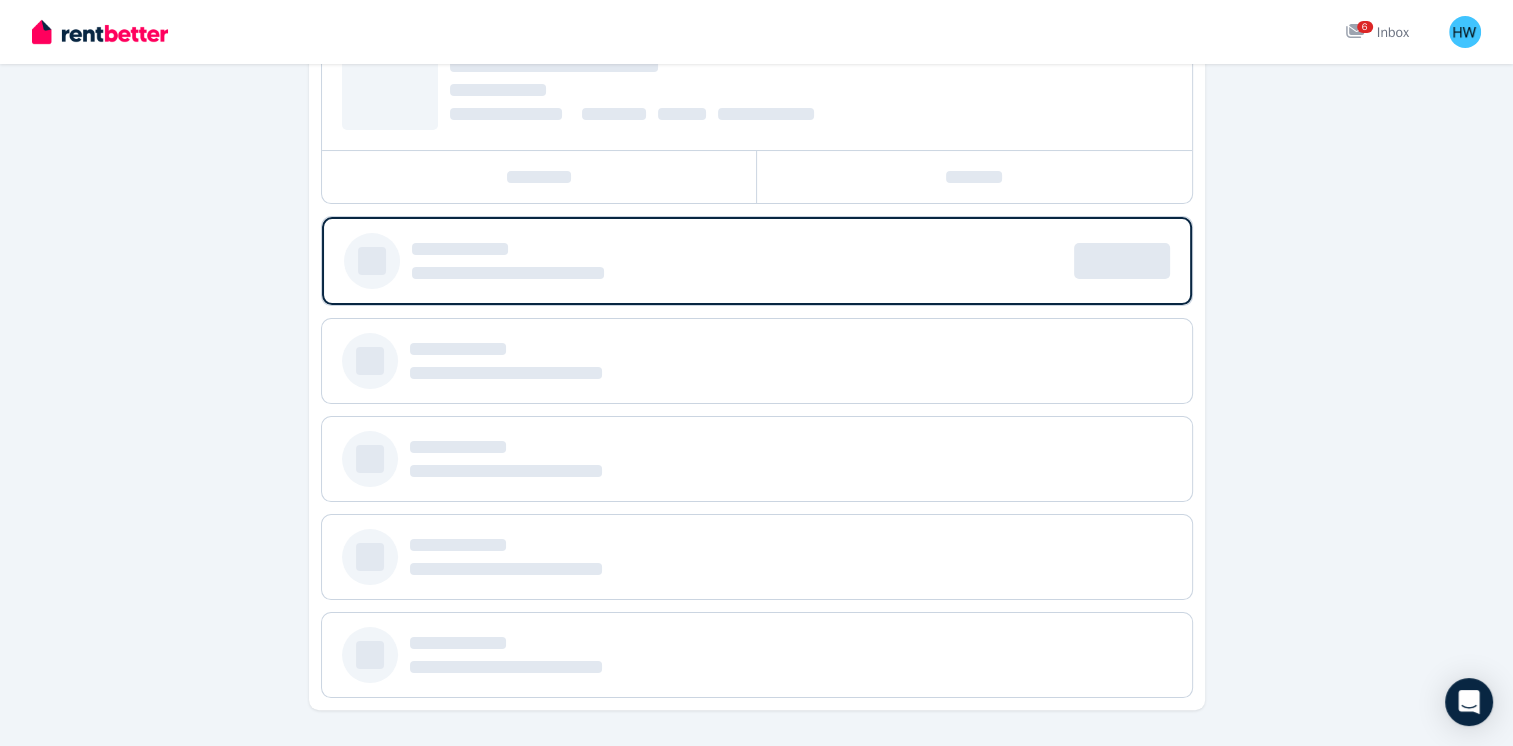 scroll, scrollTop: 0, scrollLeft: 0, axis: both 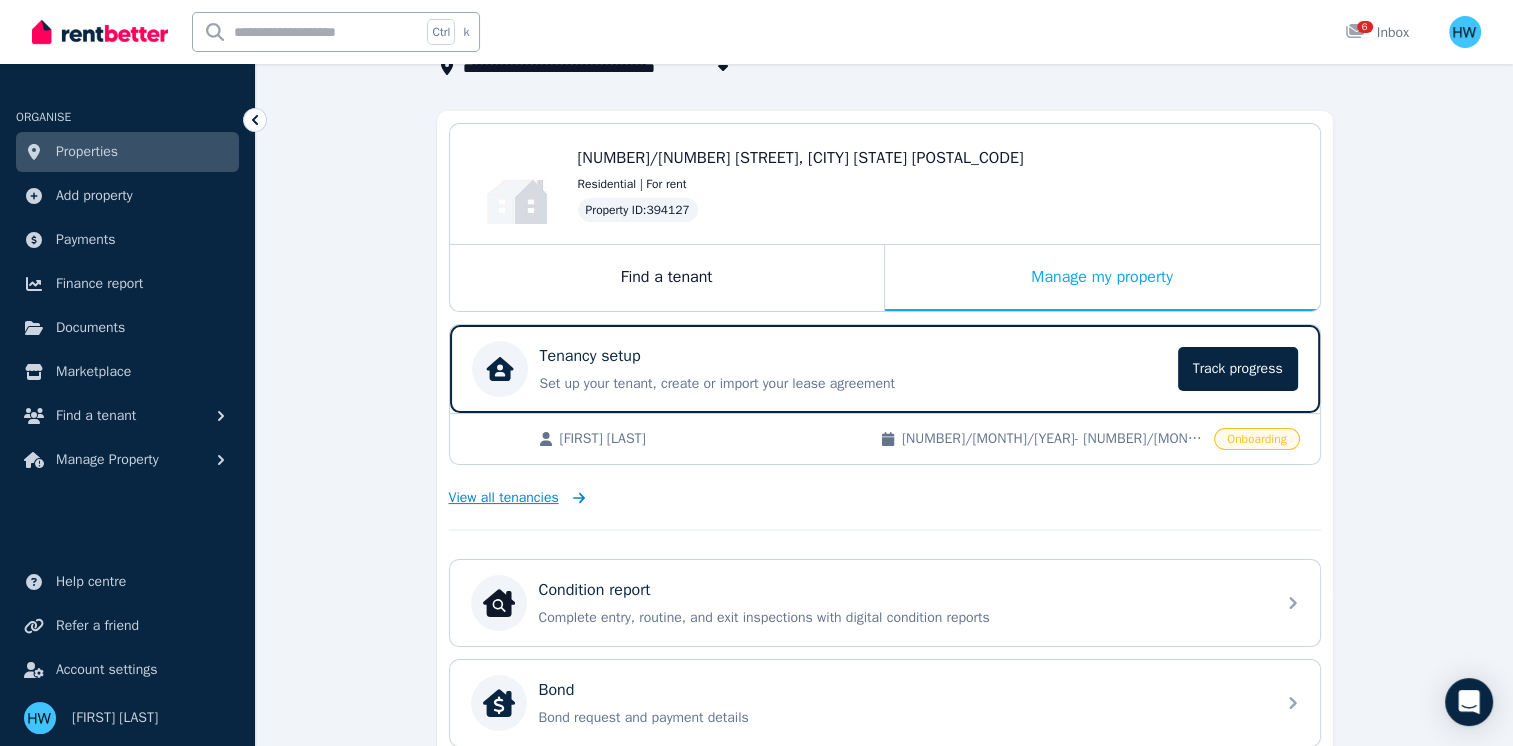 click on "View all tenancies" at bounding box center [504, 498] 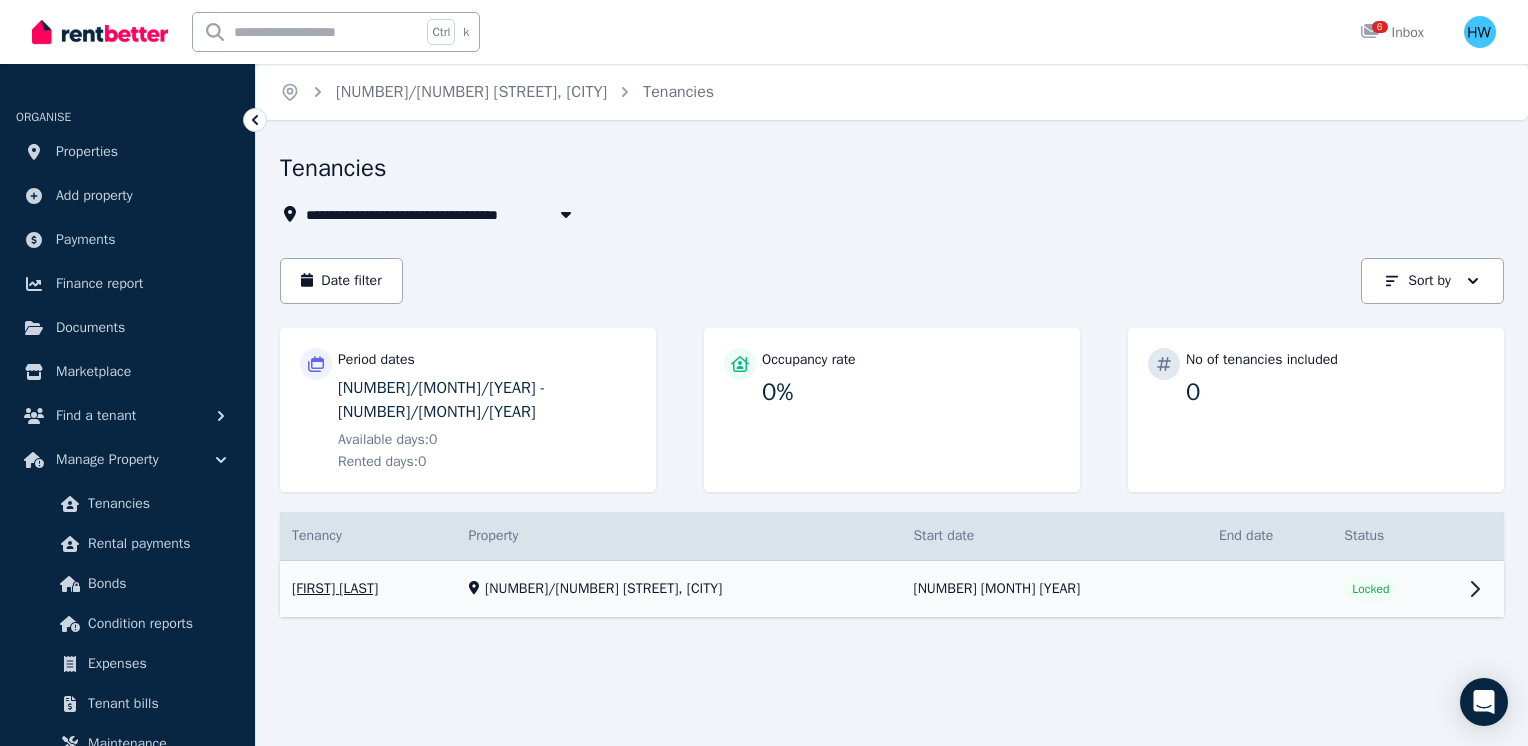 click on "View property details" at bounding box center (892, 589) 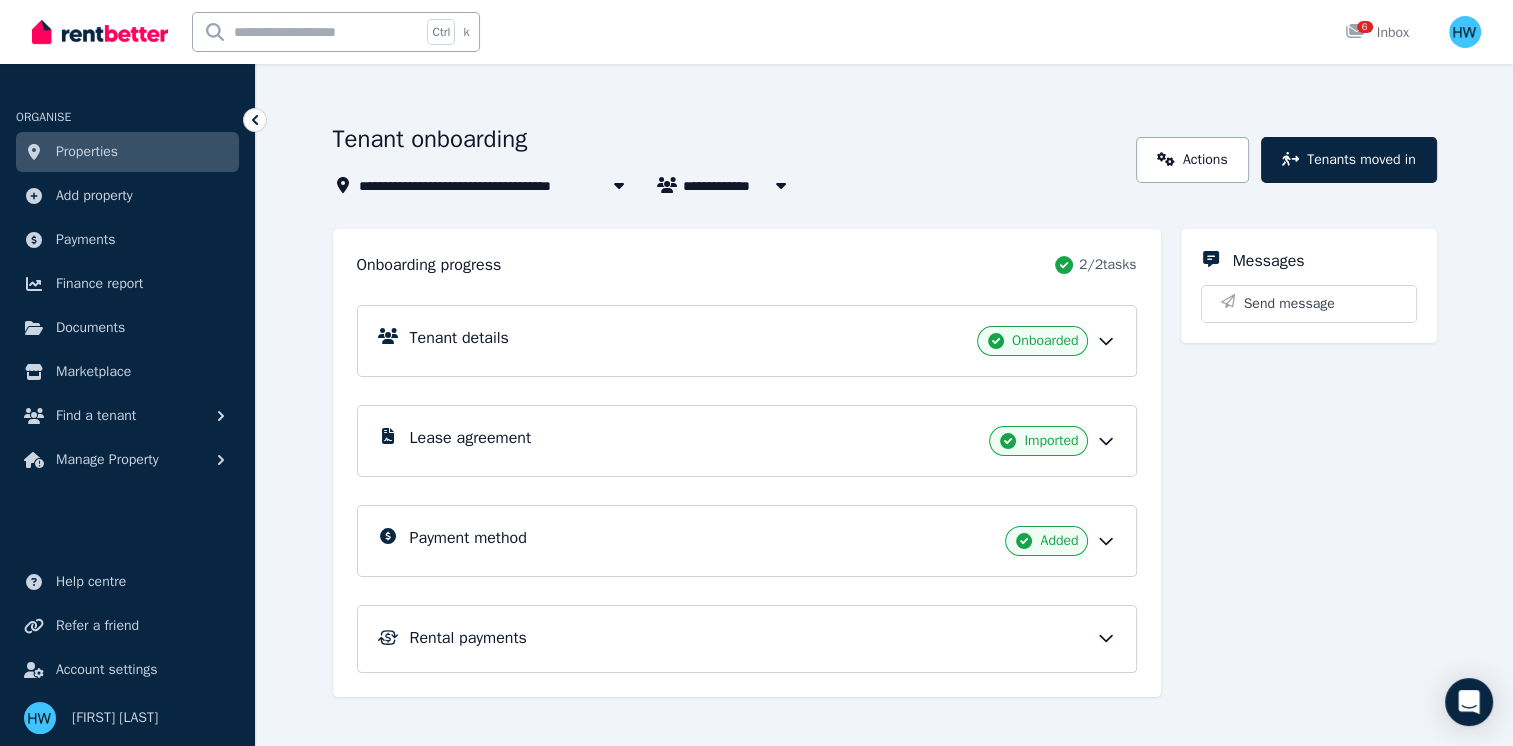 scroll, scrollTop: 76, scrollLeft: 0, axis: vertical 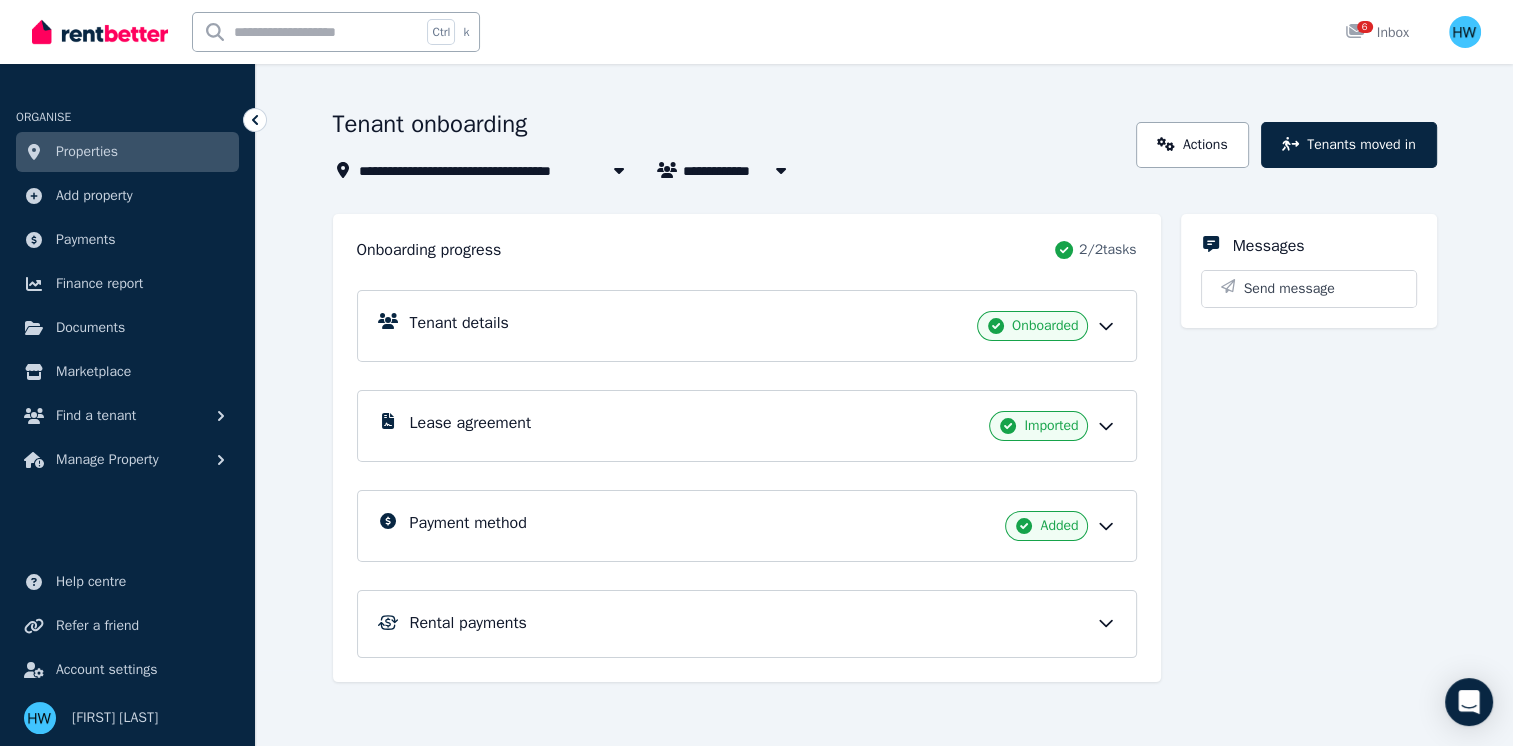click on "Rental payments" at bounding box center (747, 624) 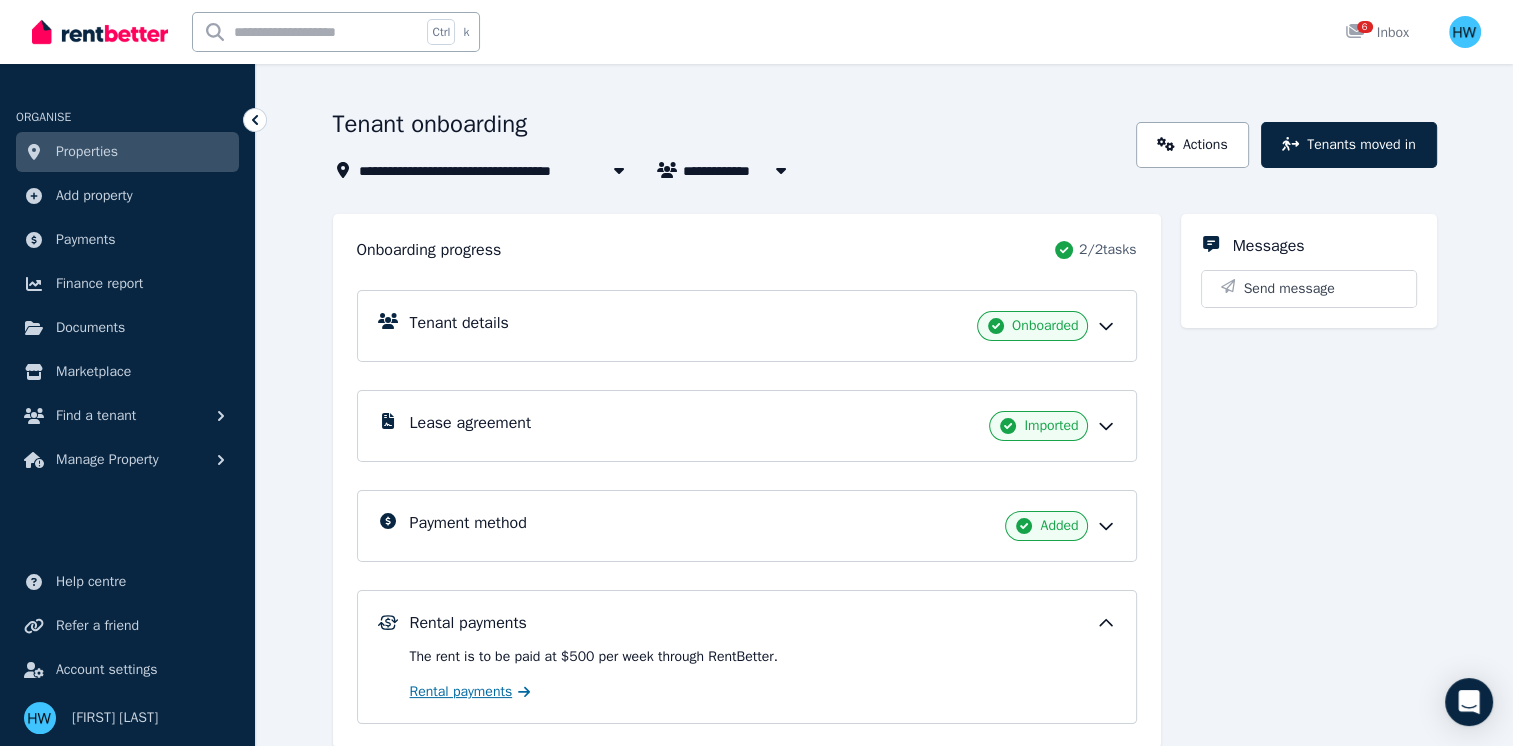 click on "Rental payments" at bounding box center (461, 692) 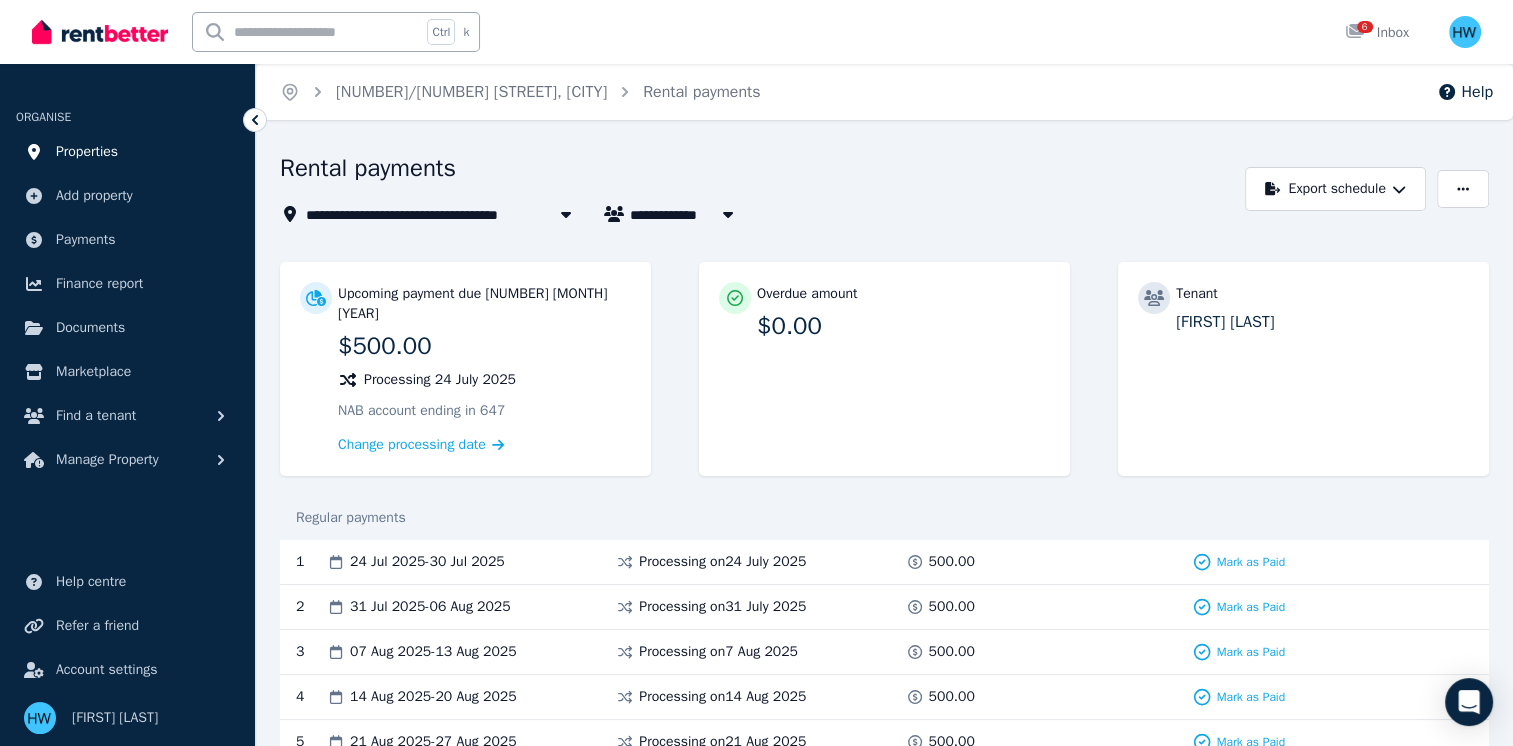 click on "Properties" at bounding box center [127, 152] 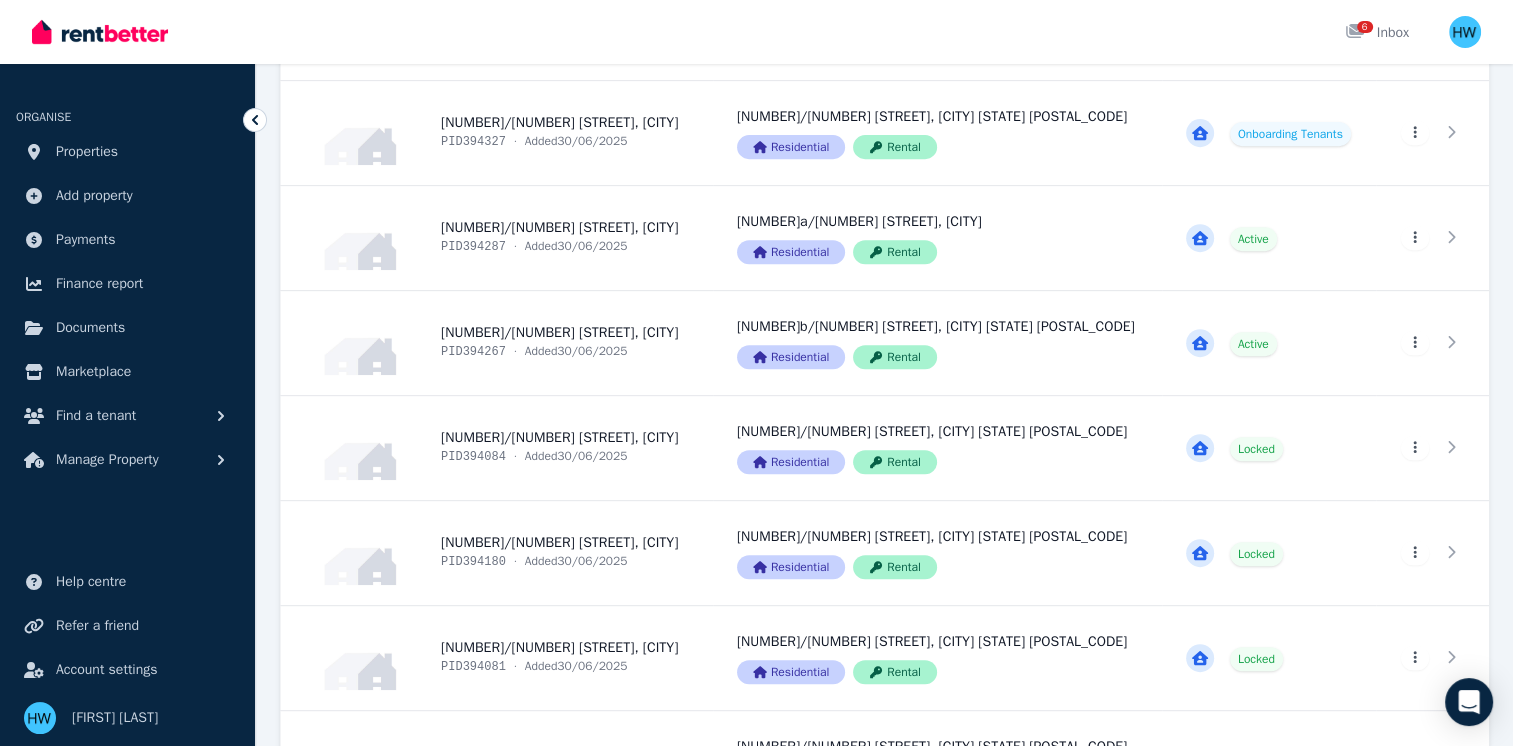 scroll, scrollTop: 800, scrollLeft: 0, axis: vertical 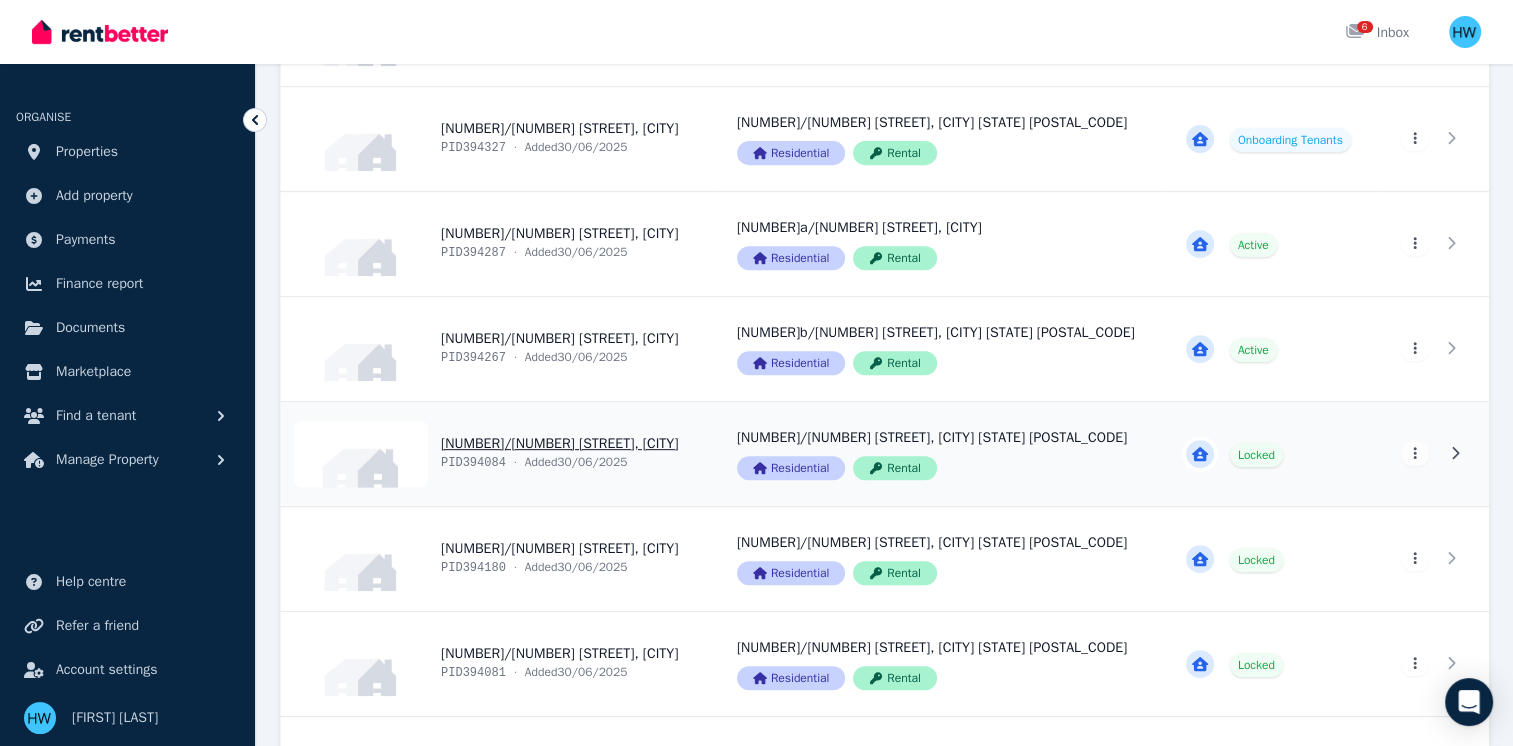 click on "View property details" at bounding box center (497, 454) 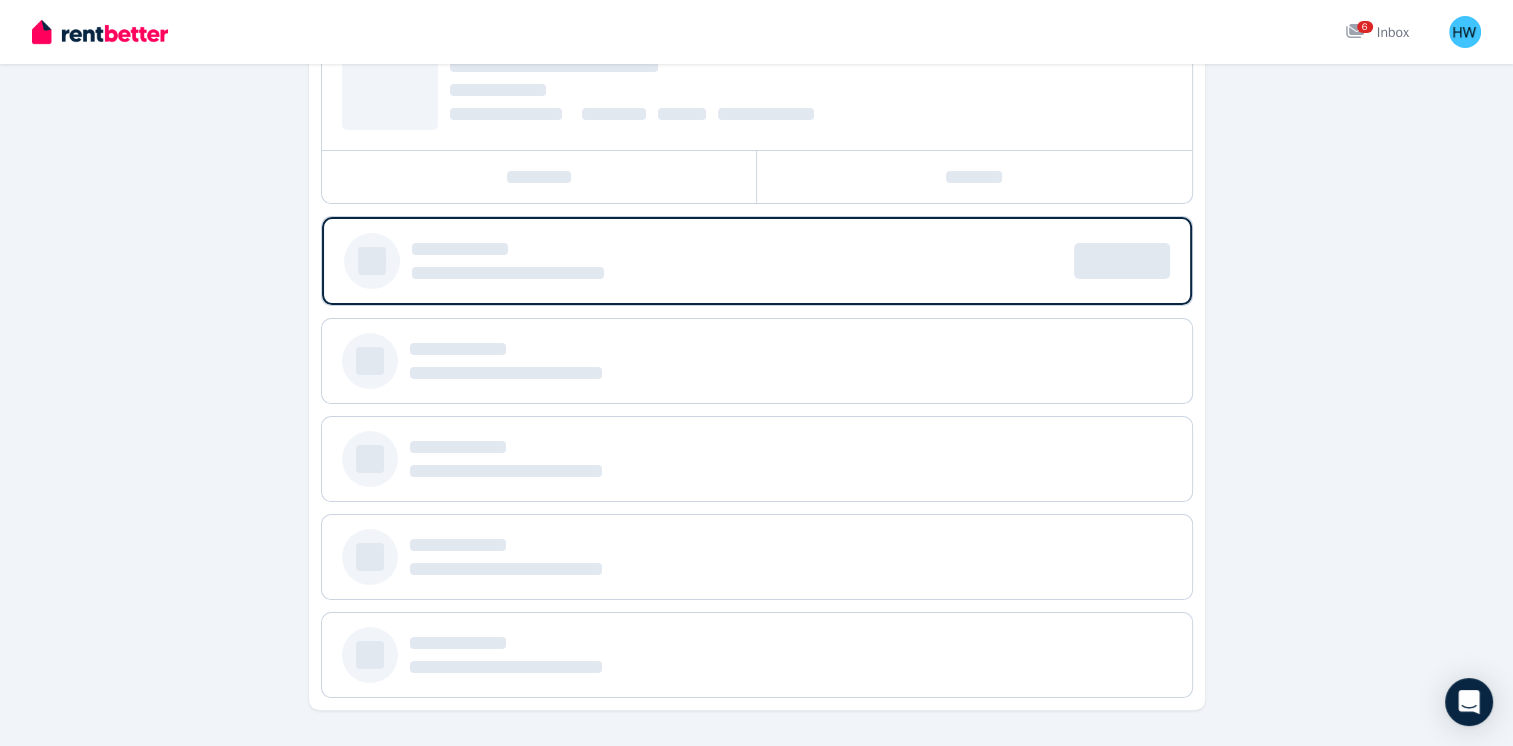 scroll, scrollTop: 0, scrollLeft: 0, axis: both 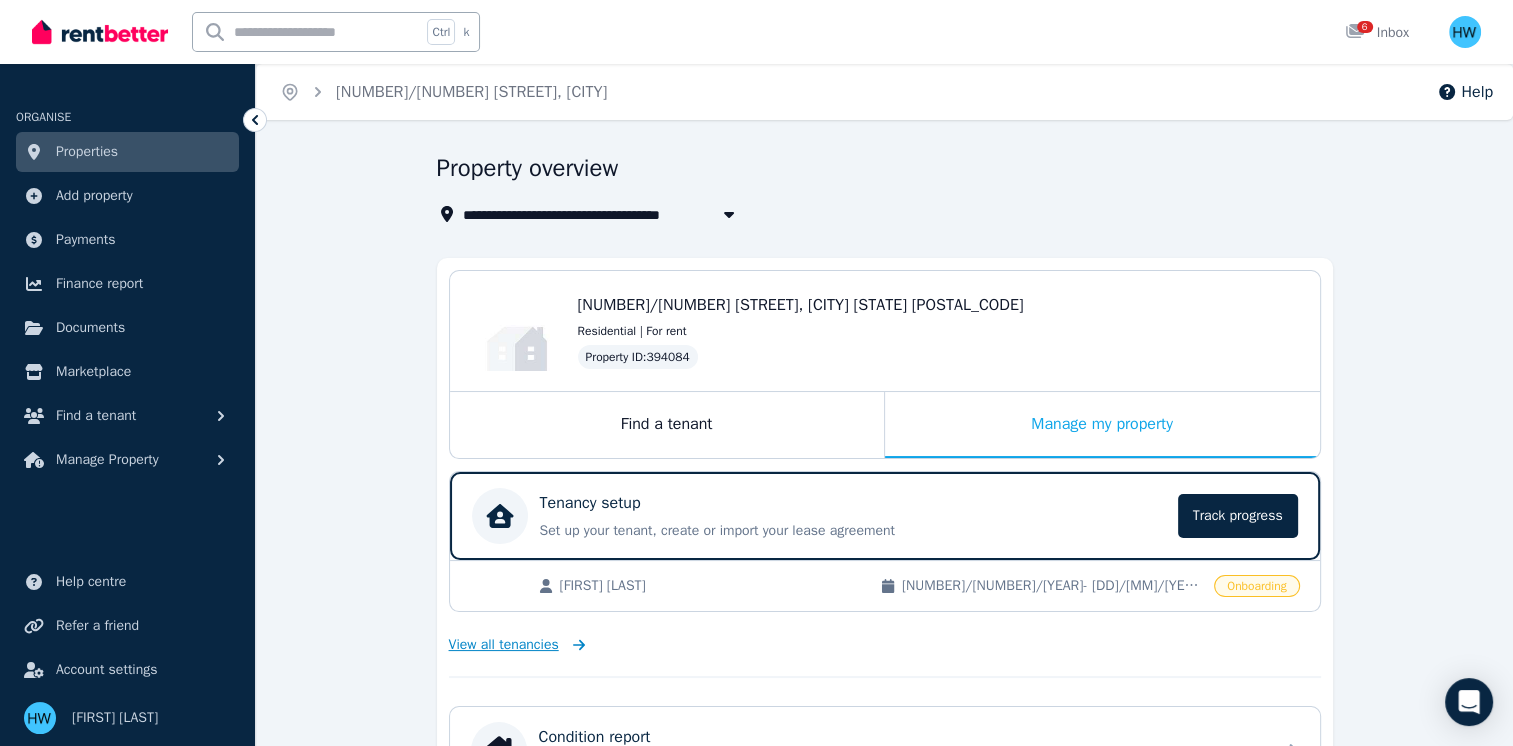 click on "View all tenancies" at bounding box center [504, 645] 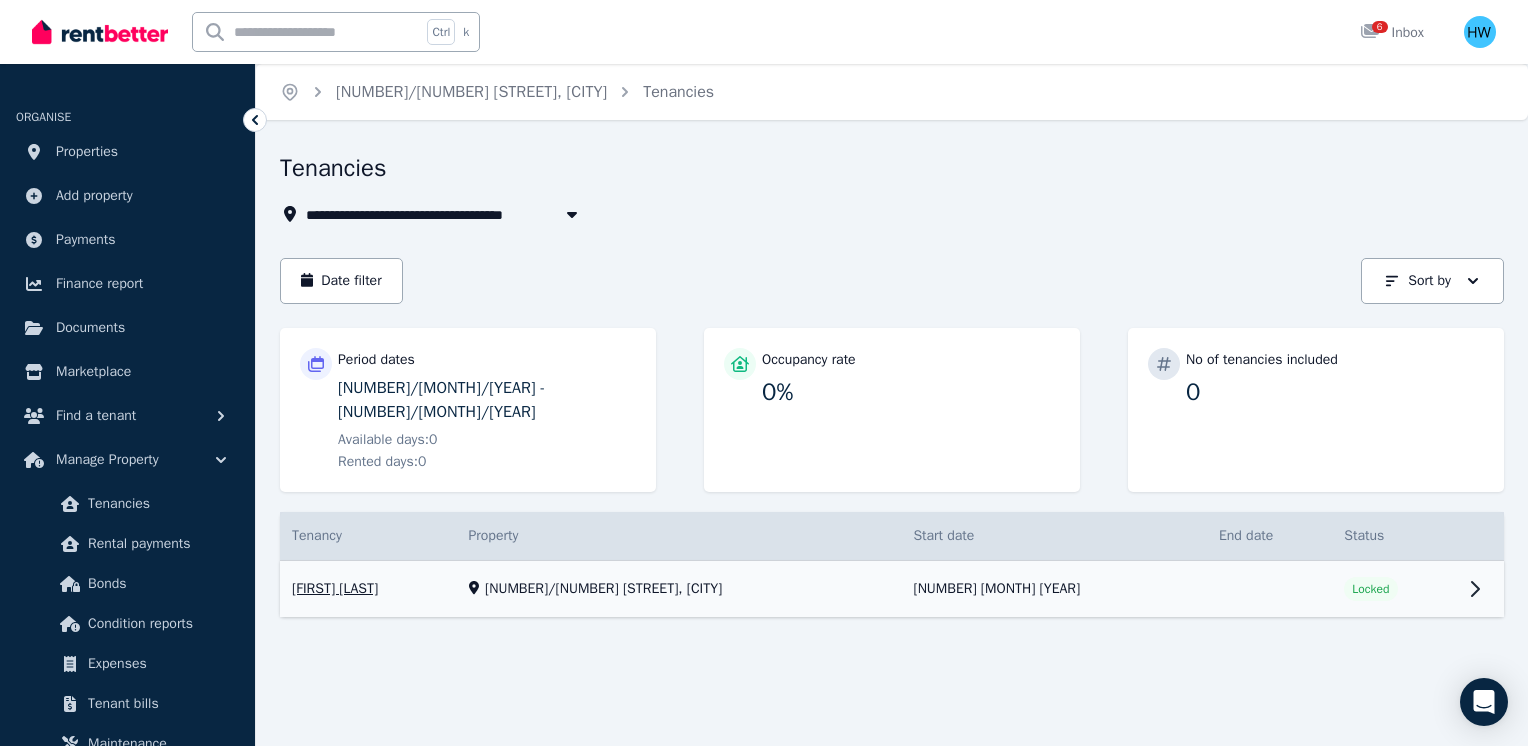 click on "View property details" at bounding box center (892, 589) 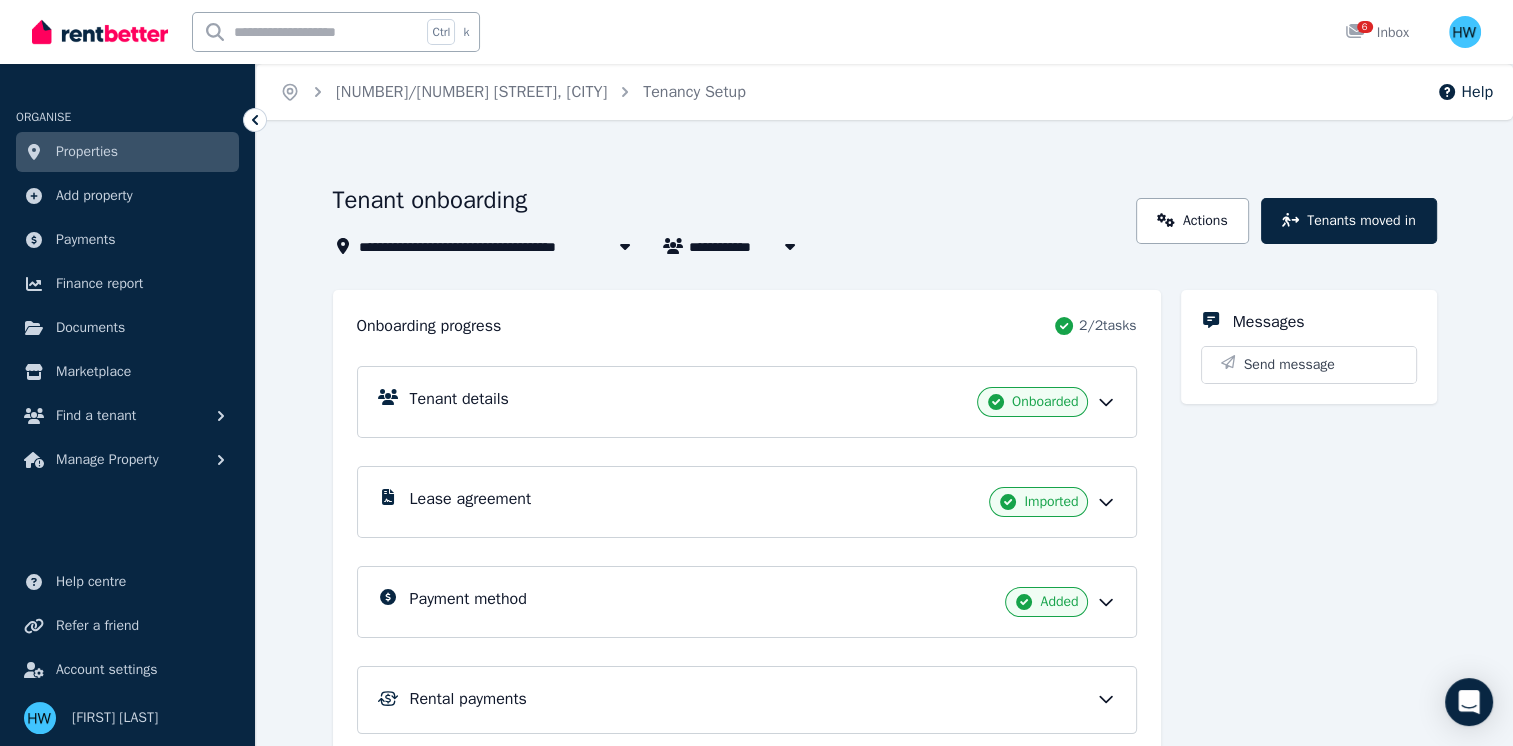 click on "Rental payments" at bounding box center (747, 700) 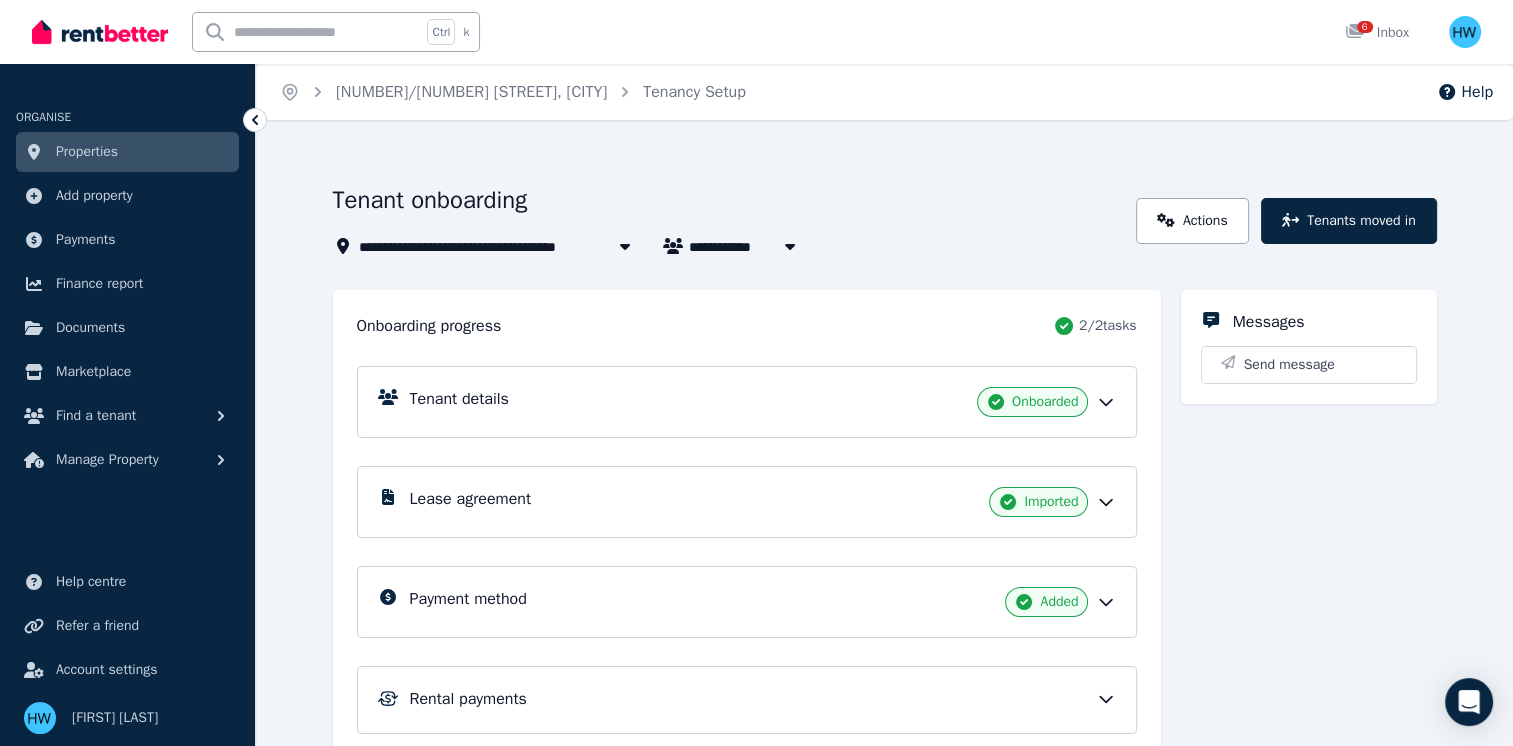 click 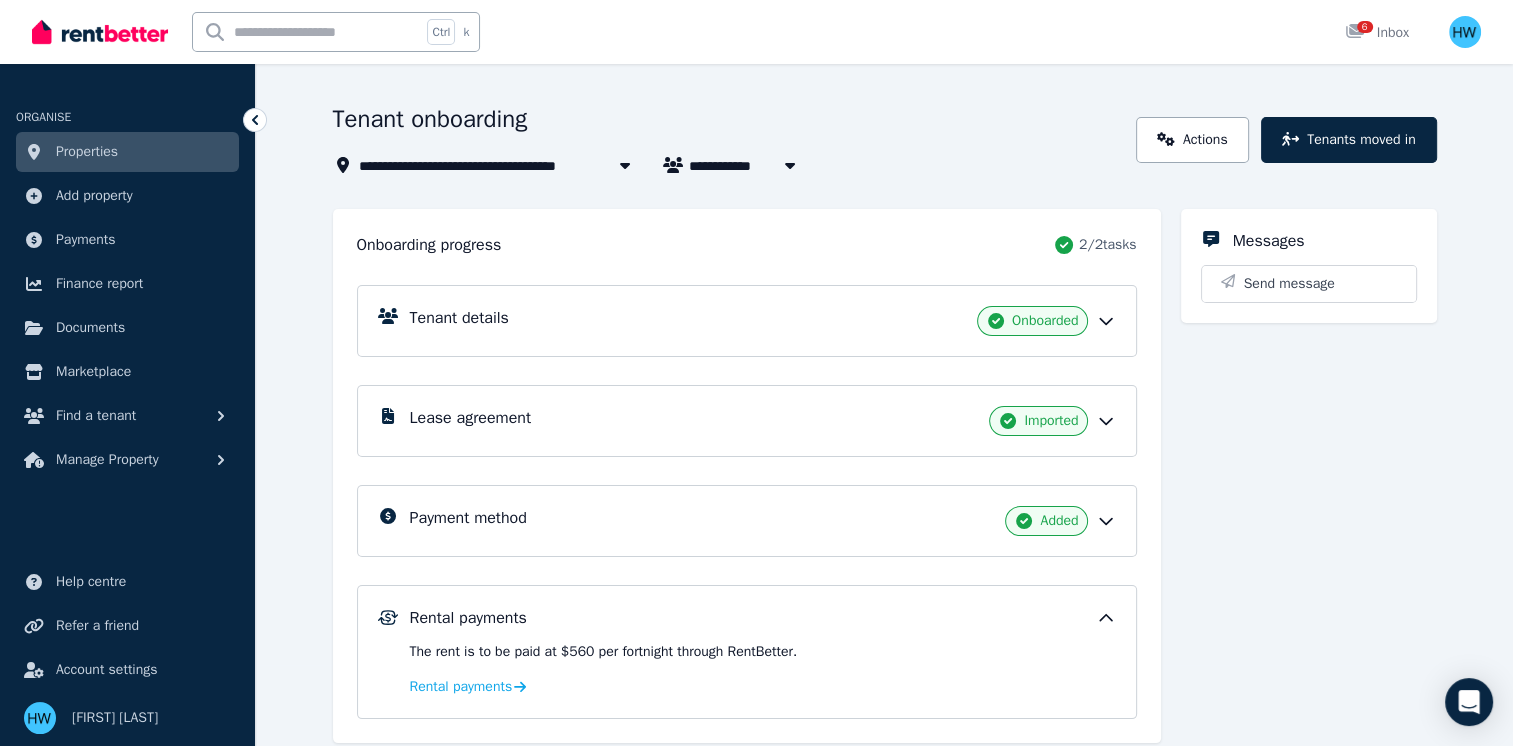 scroll, scrollTop: 96, scrollLeft: 0, axis: vertical 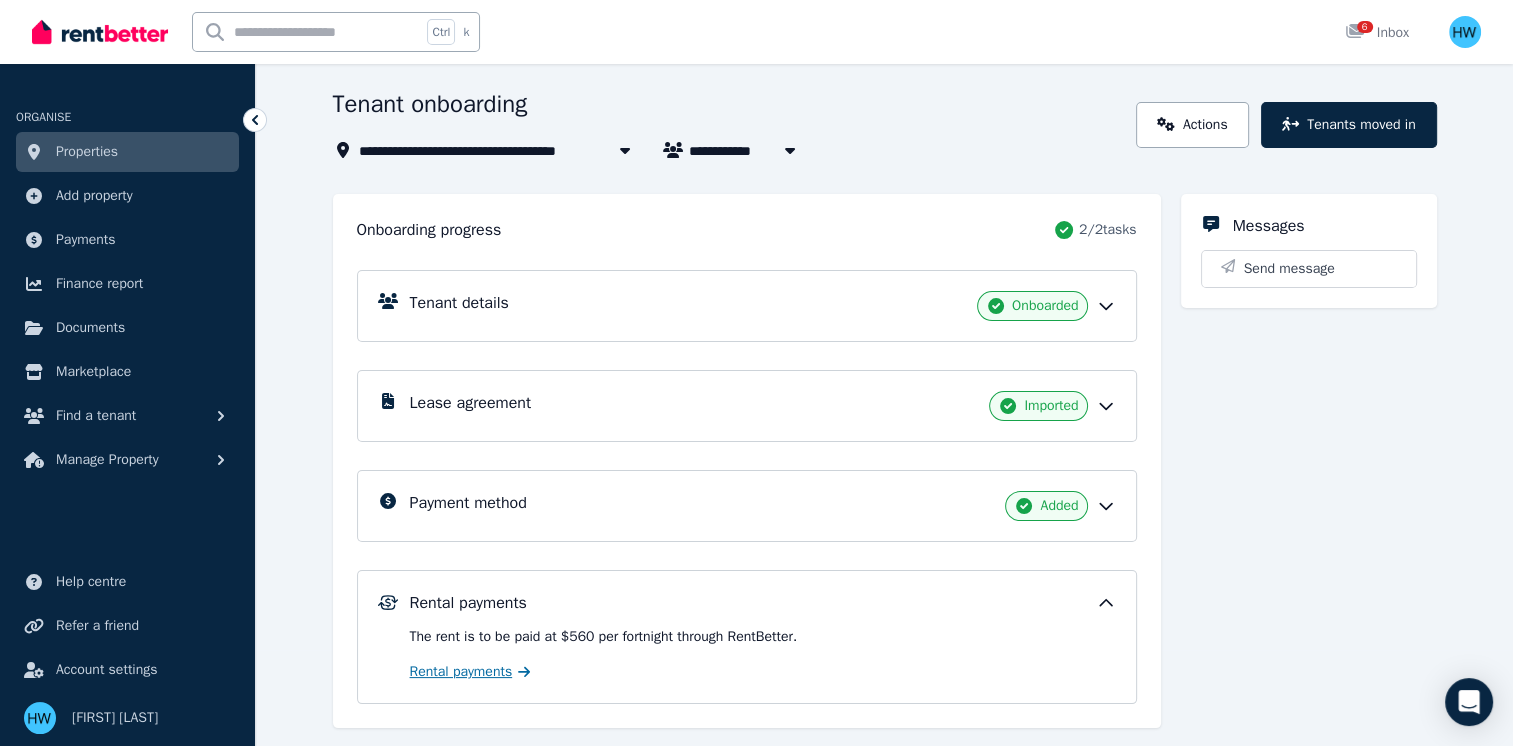 click on "Rental payments" at bounding box center (461, 672) 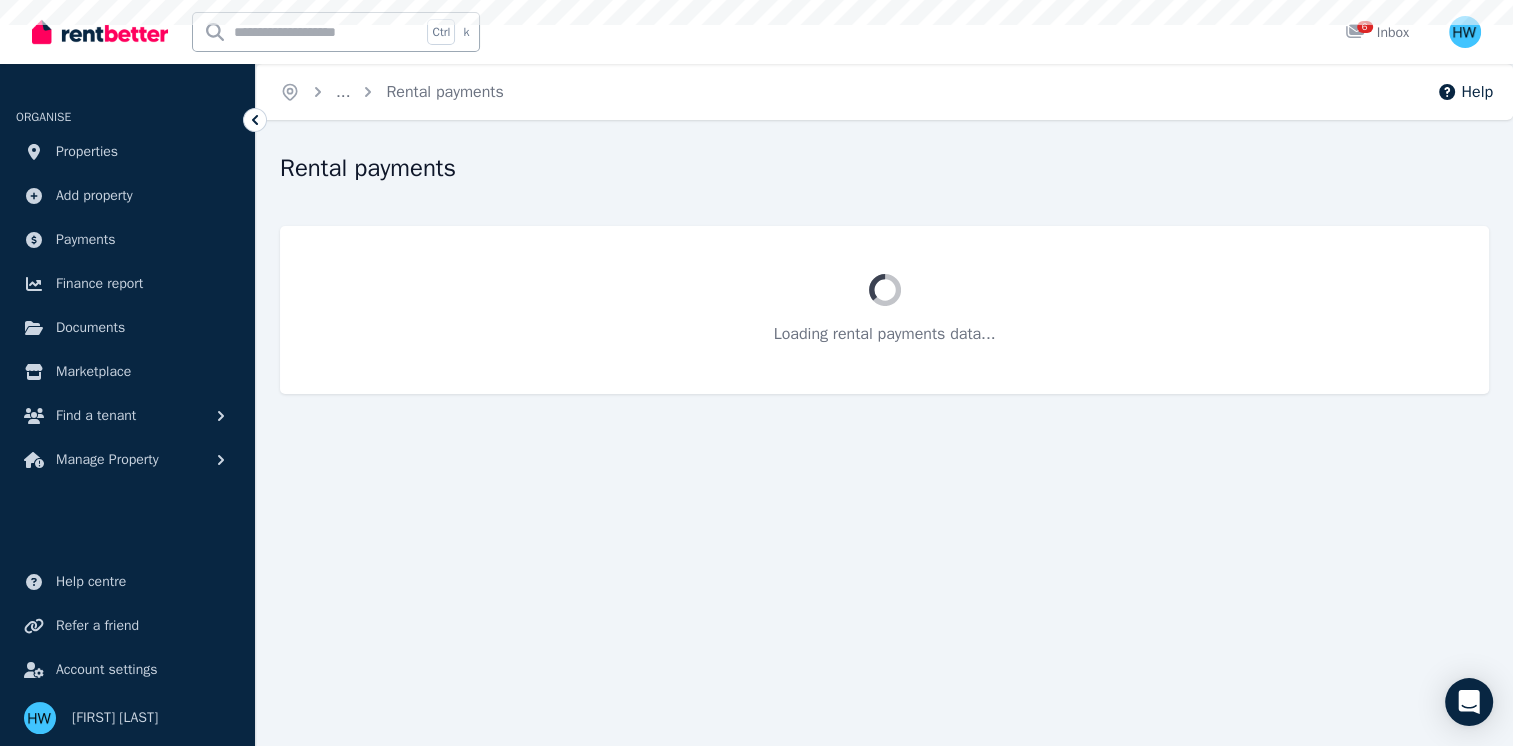 scroll, scrollTop: 0, scrollLeft: 0, axis: both 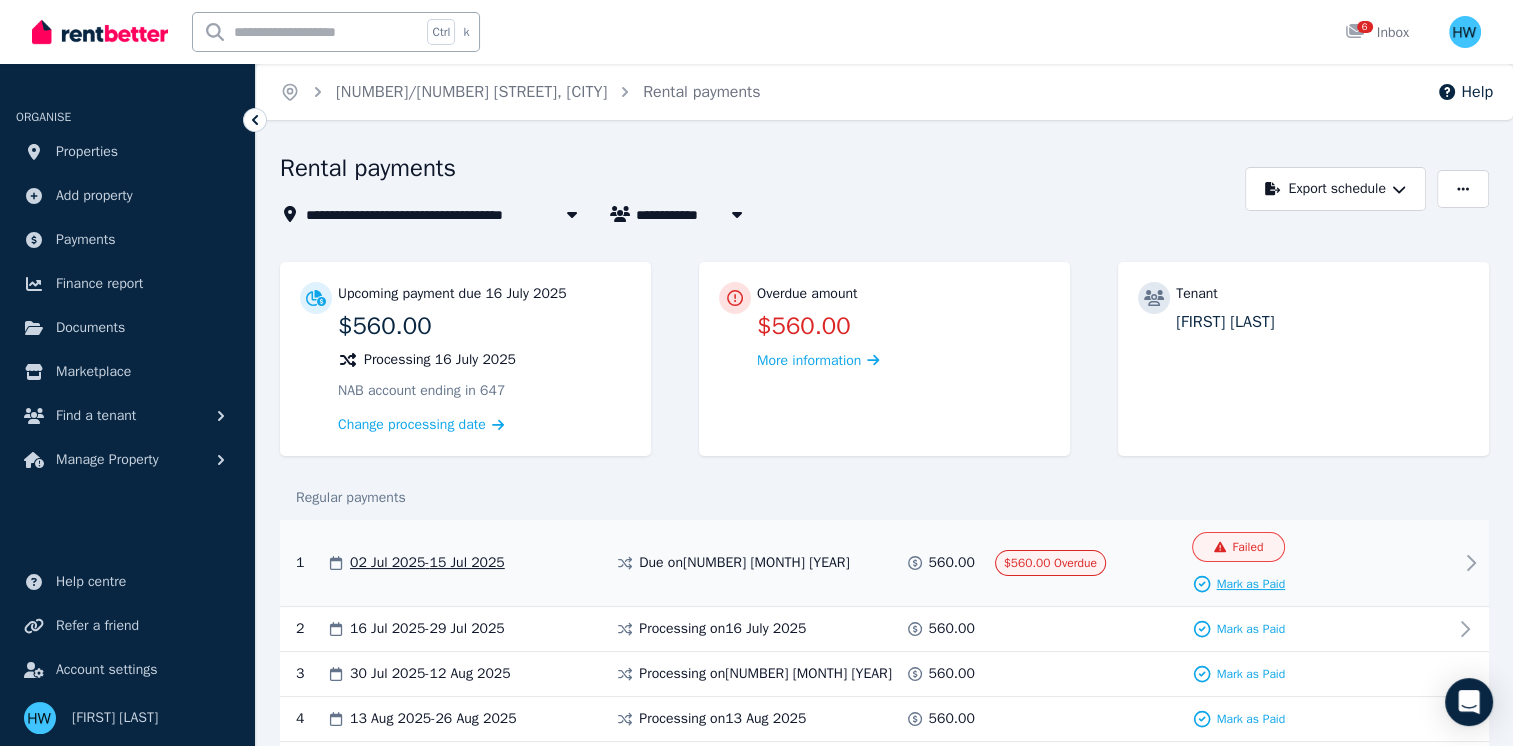 click on "Mark as Paid" at bounding box center [1238, 584] 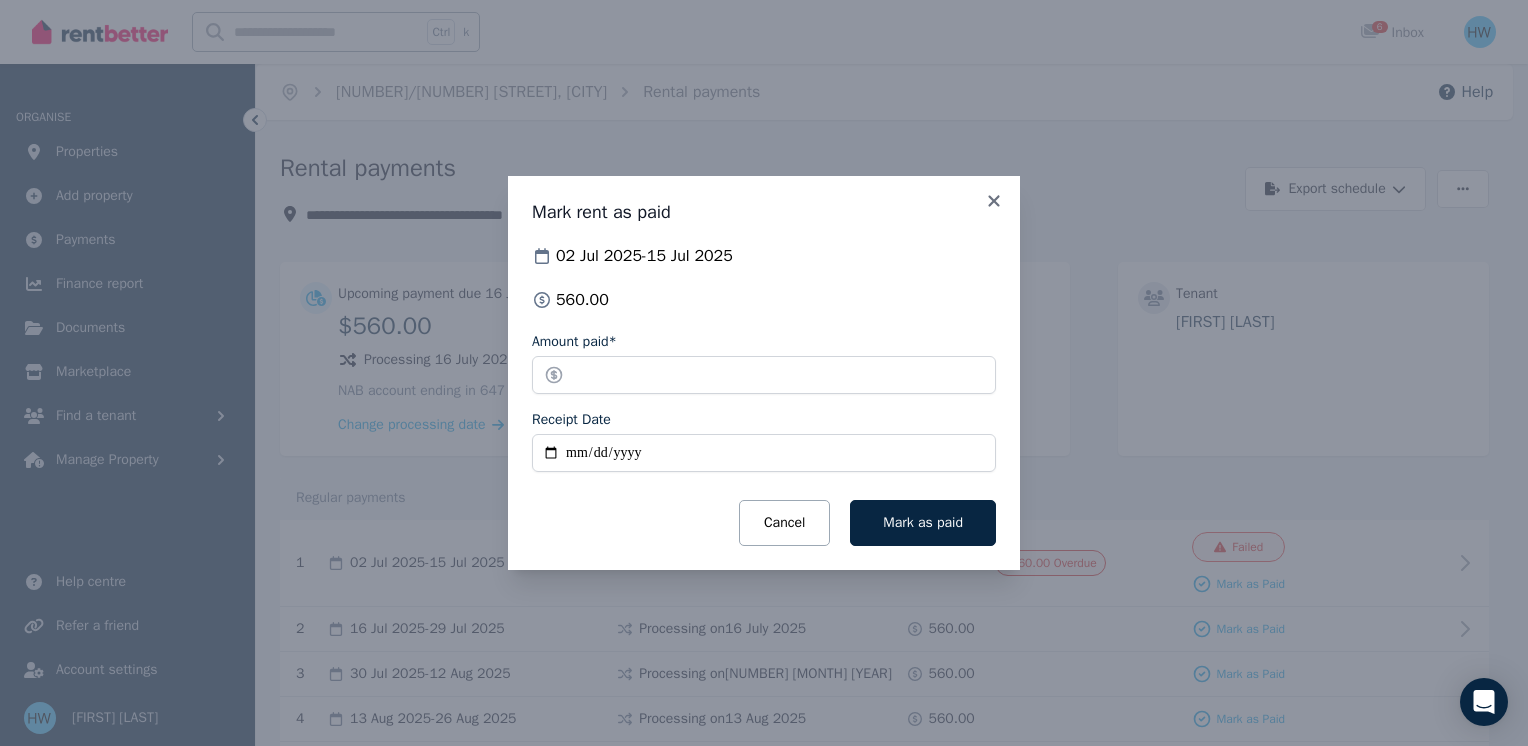 click on "Receipt Date" at bounding box center (764, 453) 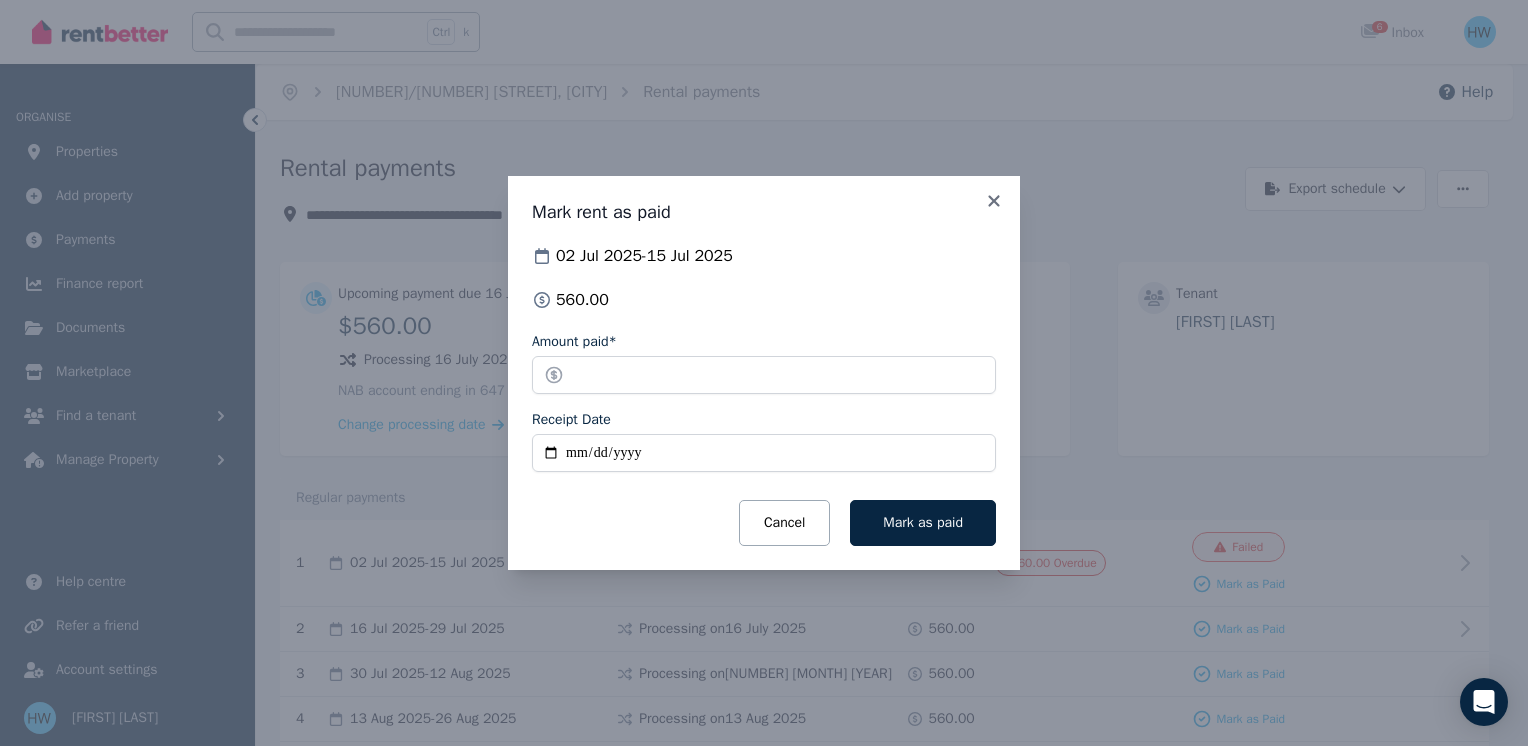 click on "Receipt Date" at bounding box center (764, 453) 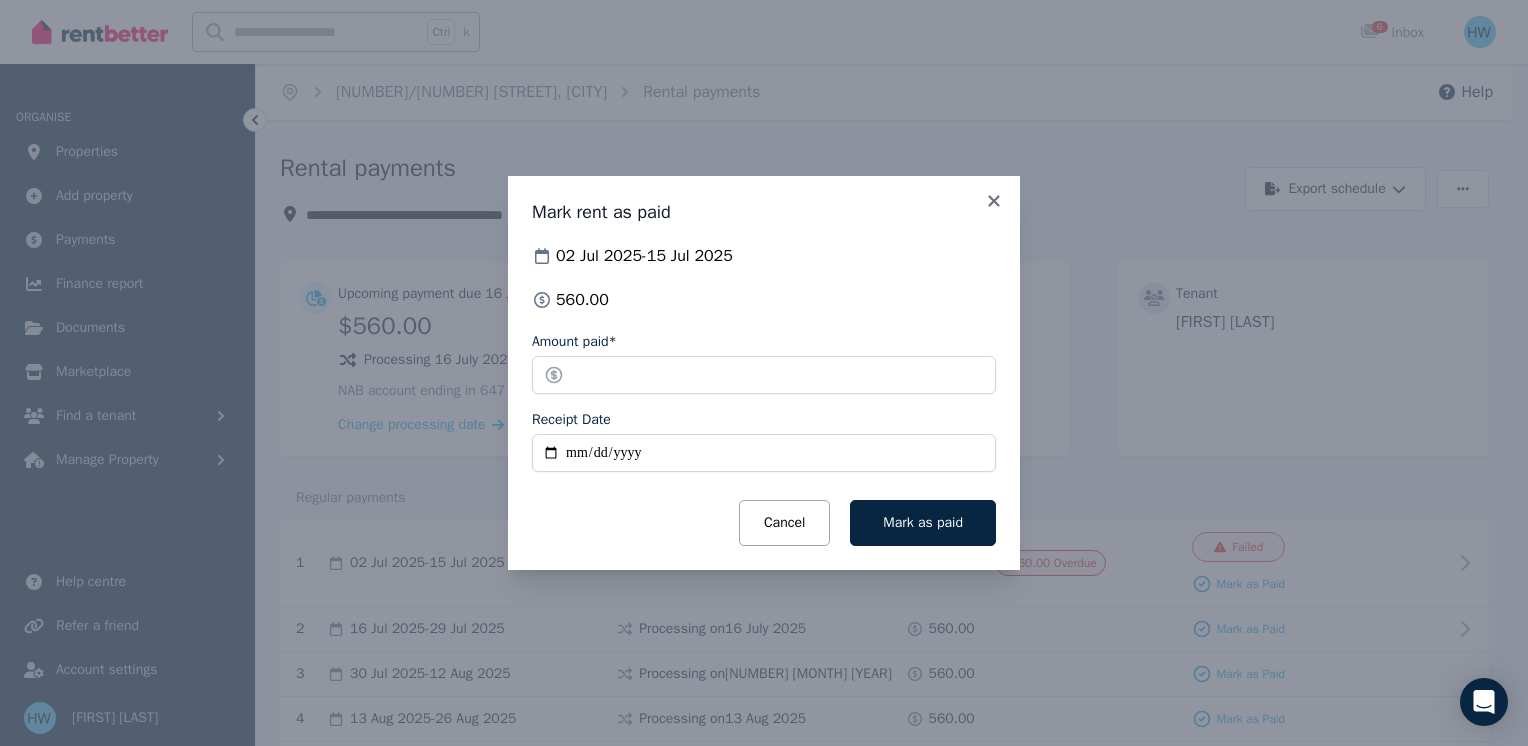 type on "**********" 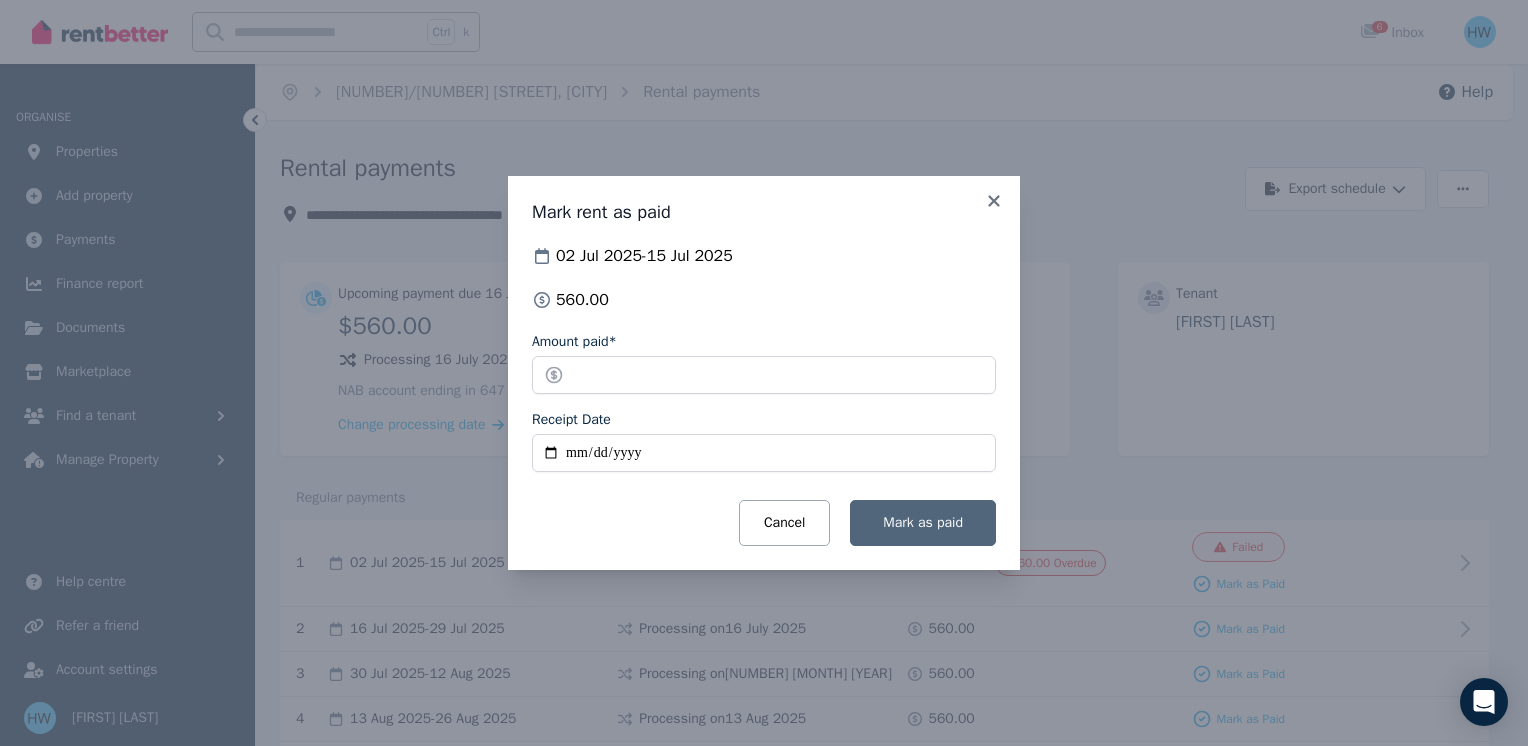 click on "Mark as paid" at bounding box center [923, 522] 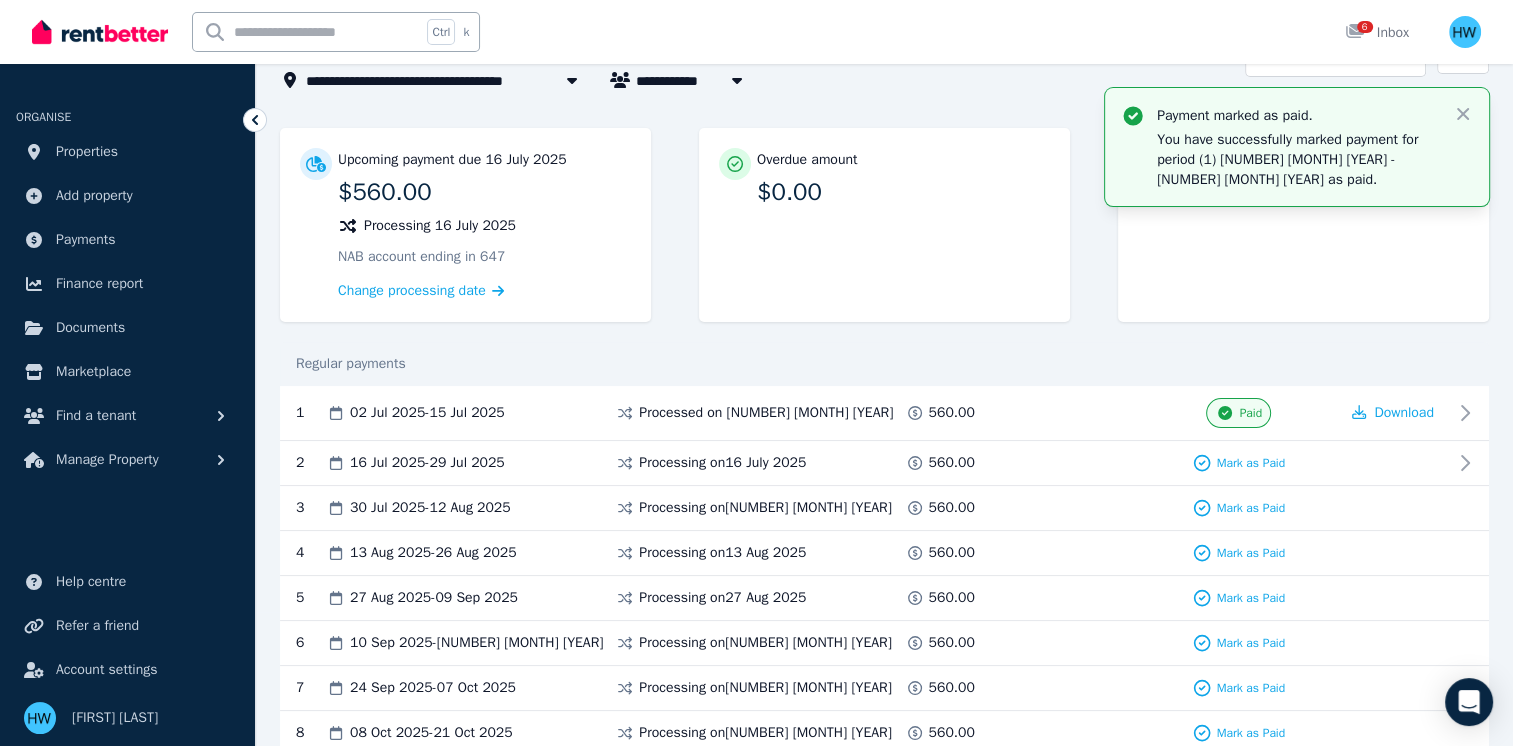 scroll, scrollTop: 0, scrollLeft: 0, axis: both 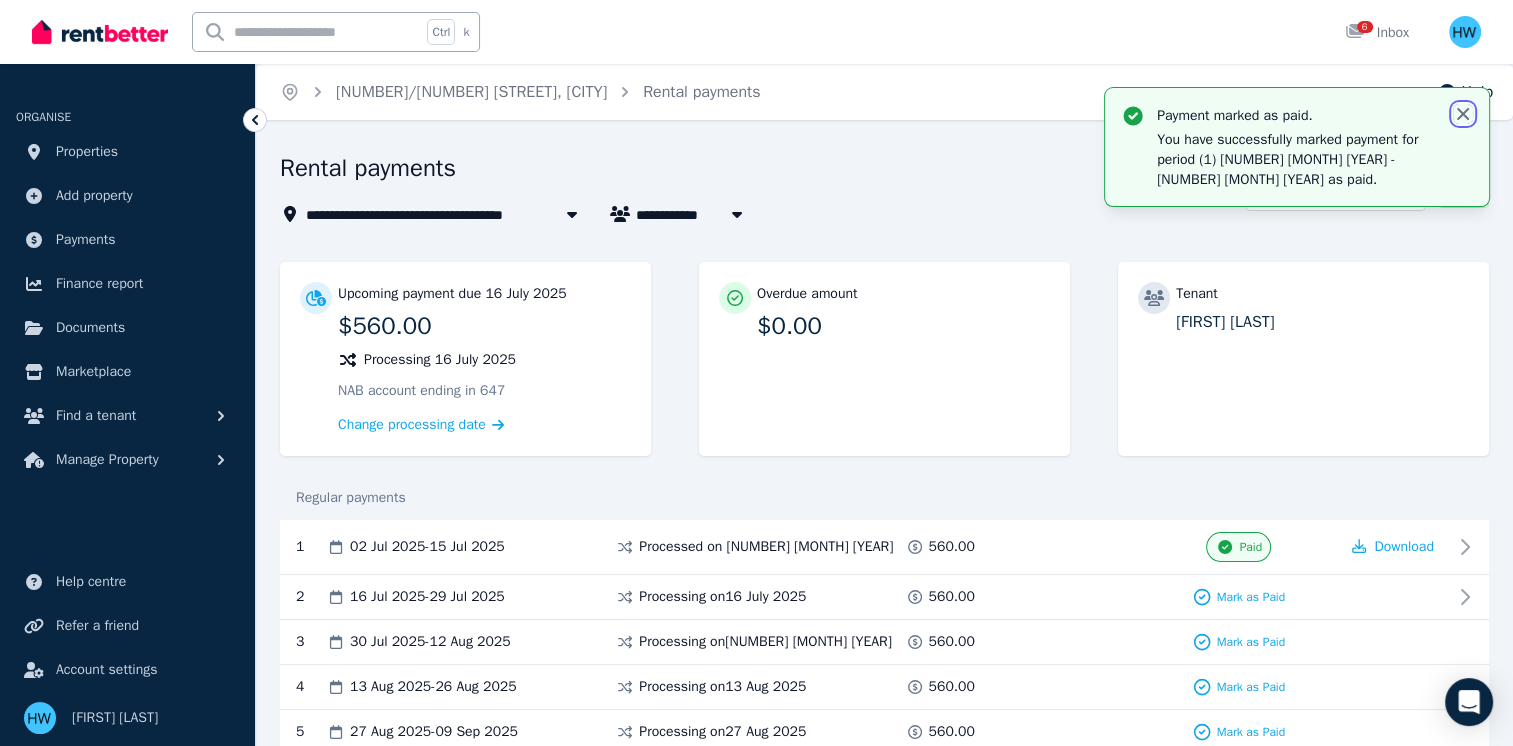 click 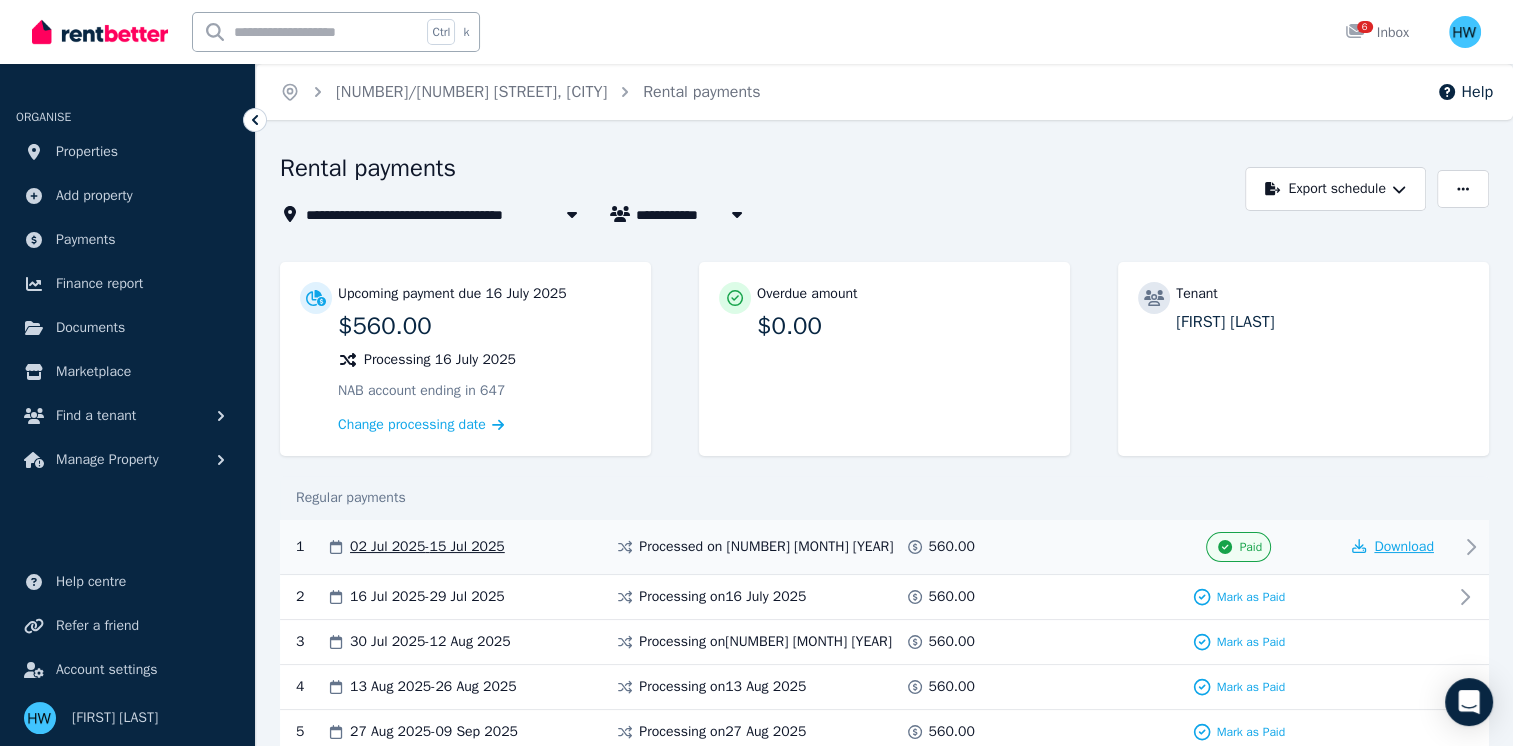 click on "Download" at bounding box center (1393, 547) 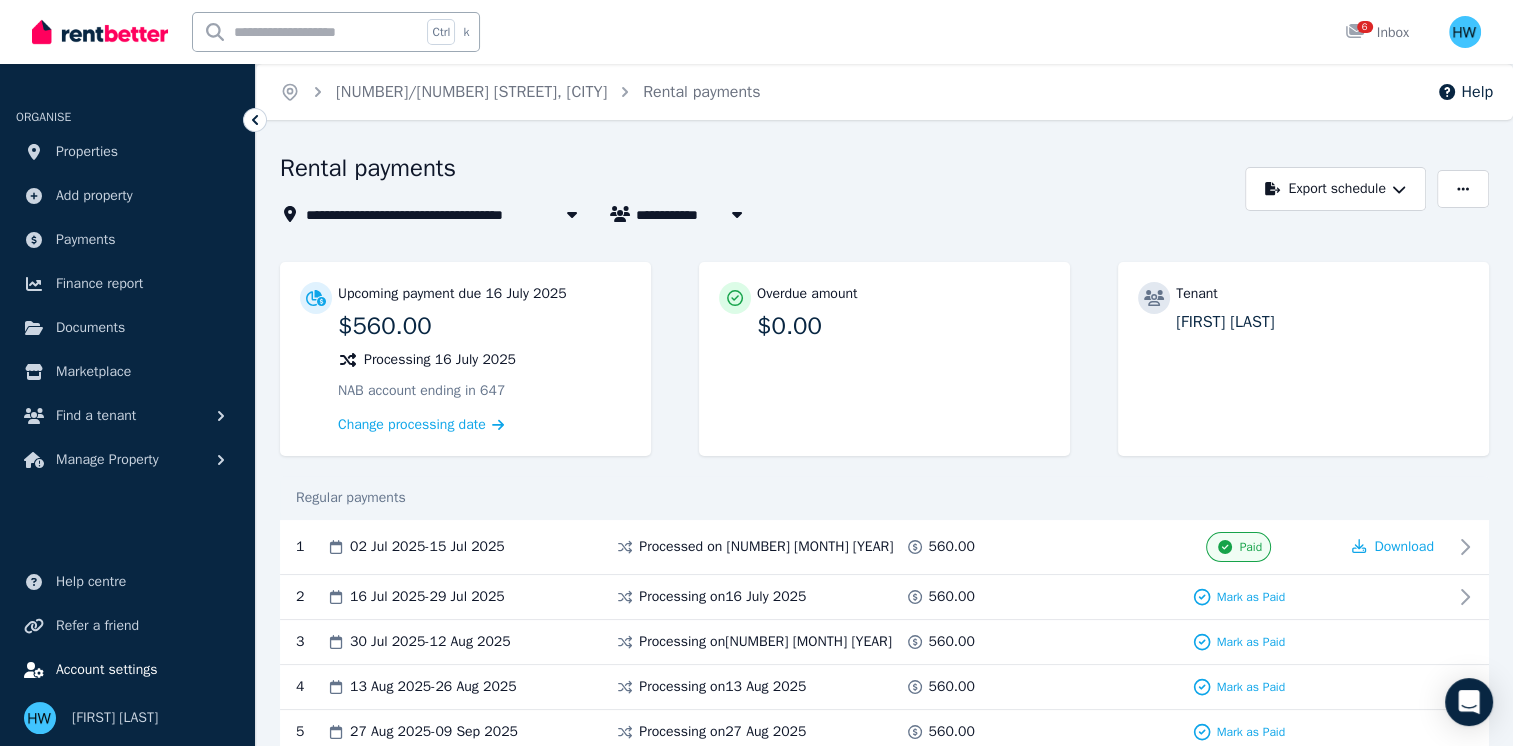 click on "Account settings" at bounding box center [107, 670] 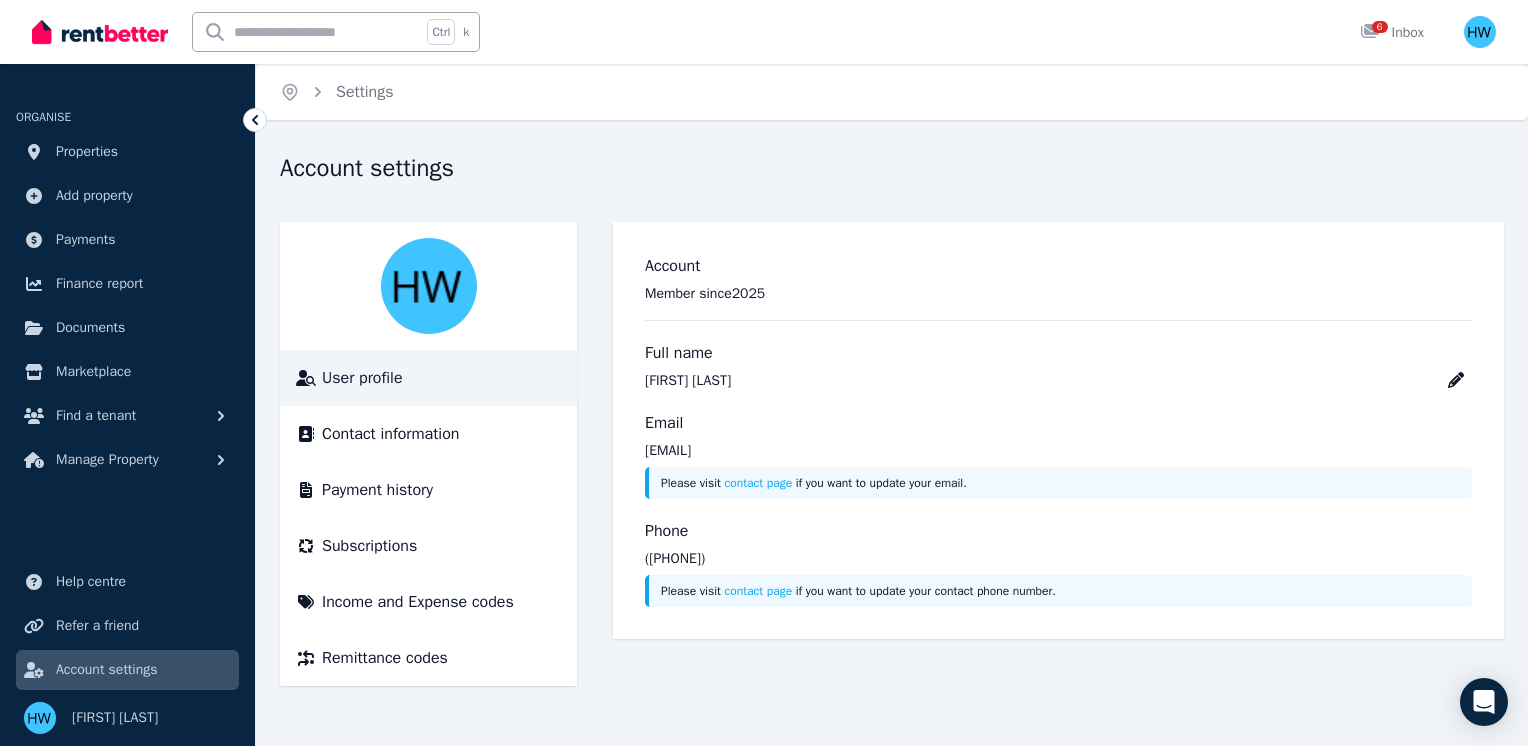 click on "User profile" at bounding box center [428, 378] 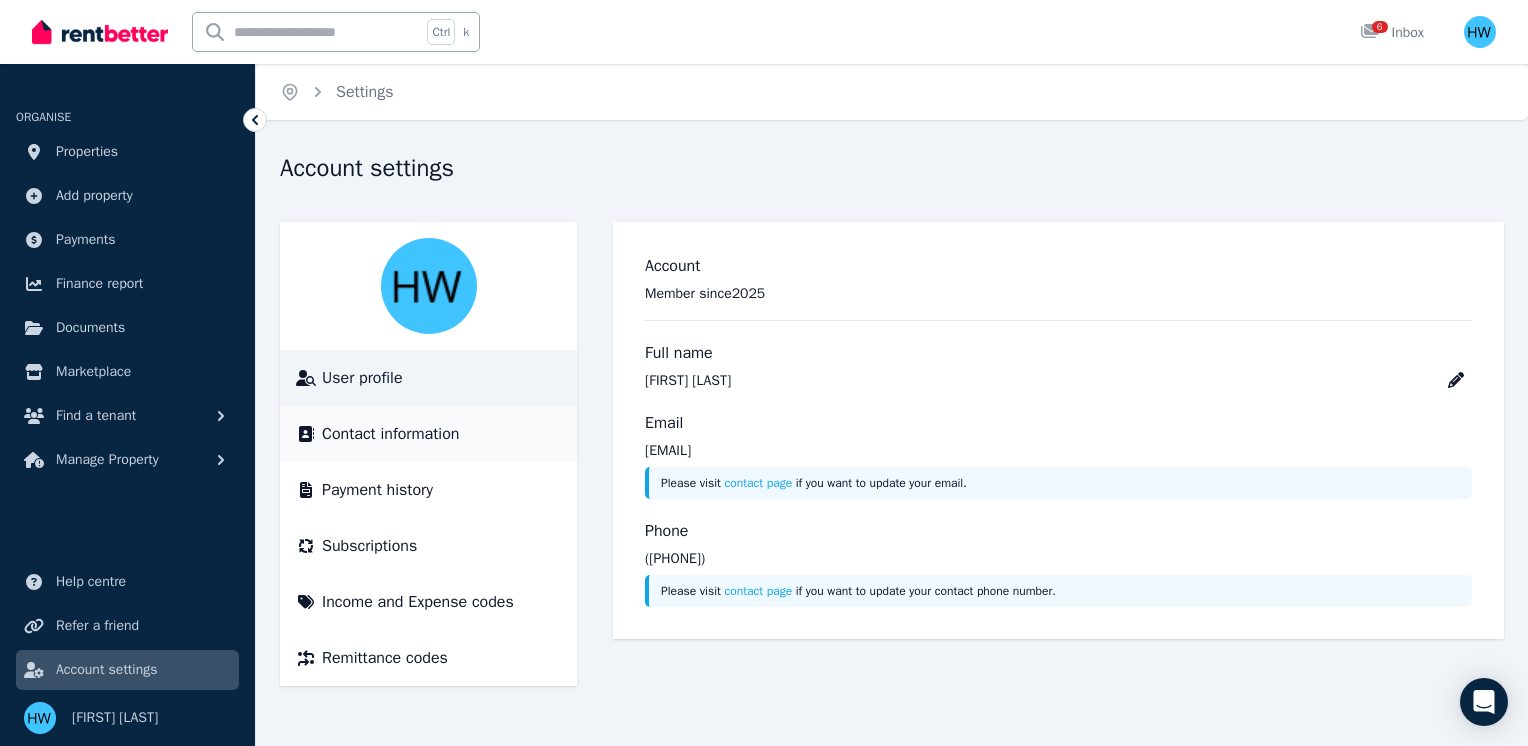 click on "Contact information" at bounding box center [390, 434] 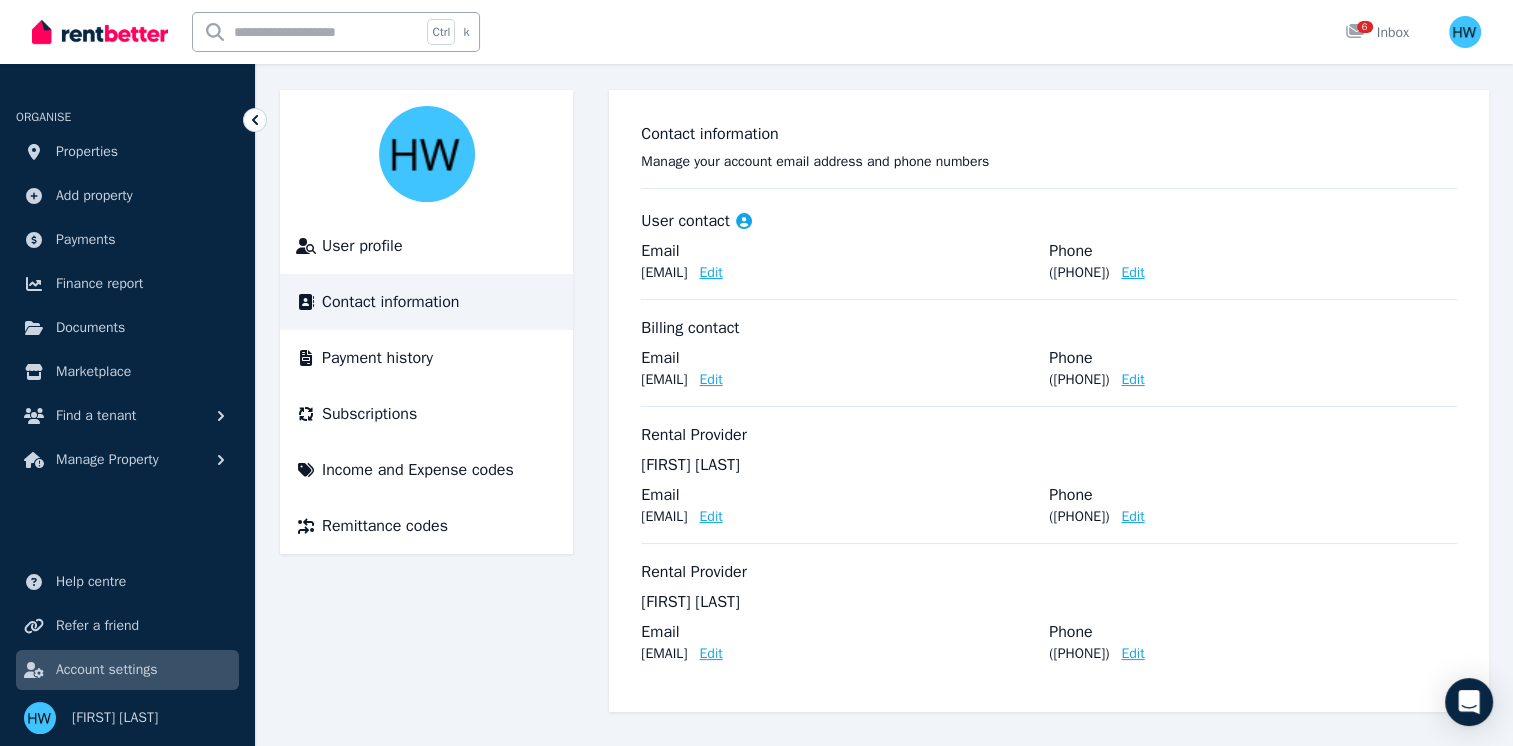 scroll, scrollTop: 0, scrollLeft: 0, axis: both 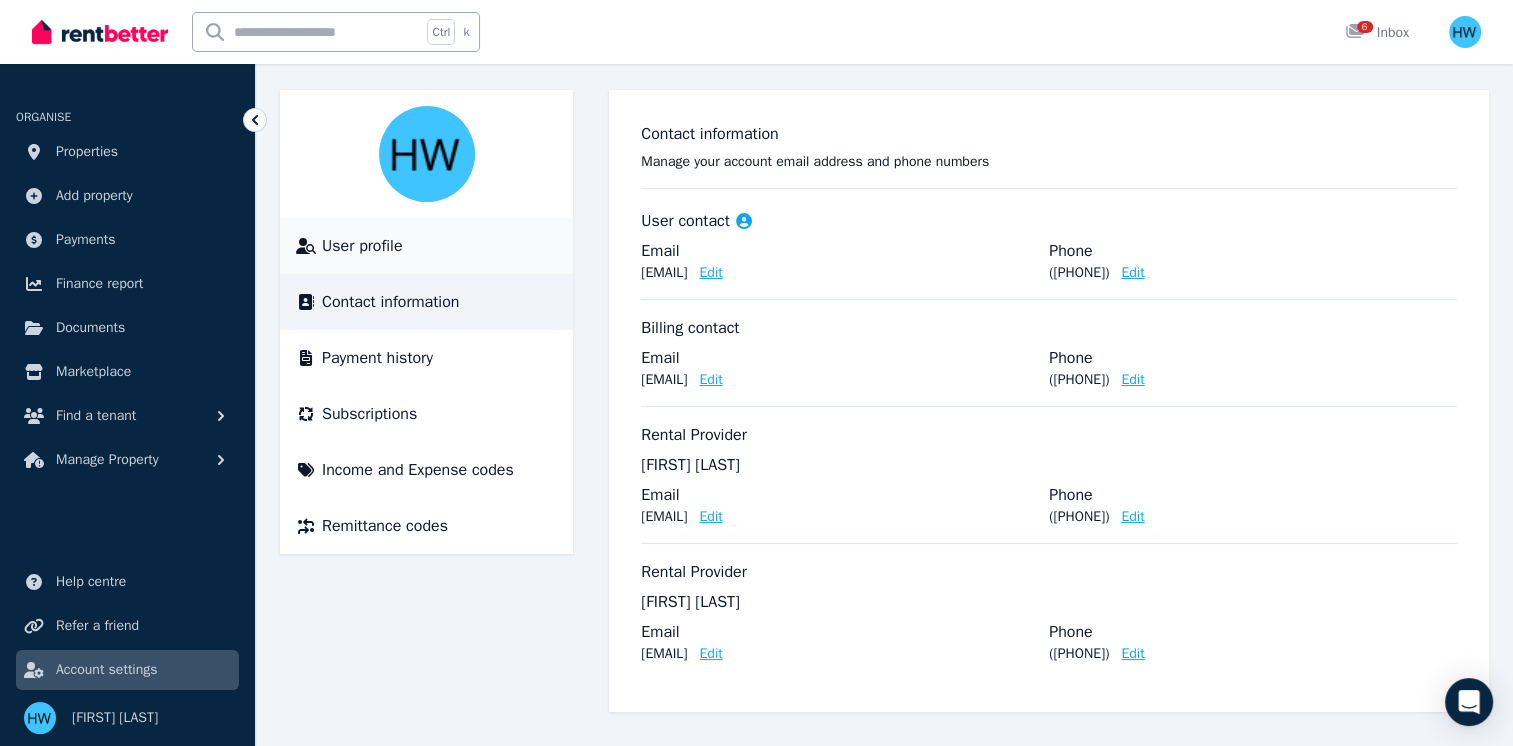 click on "User profile" at bounding box center (362, 246) 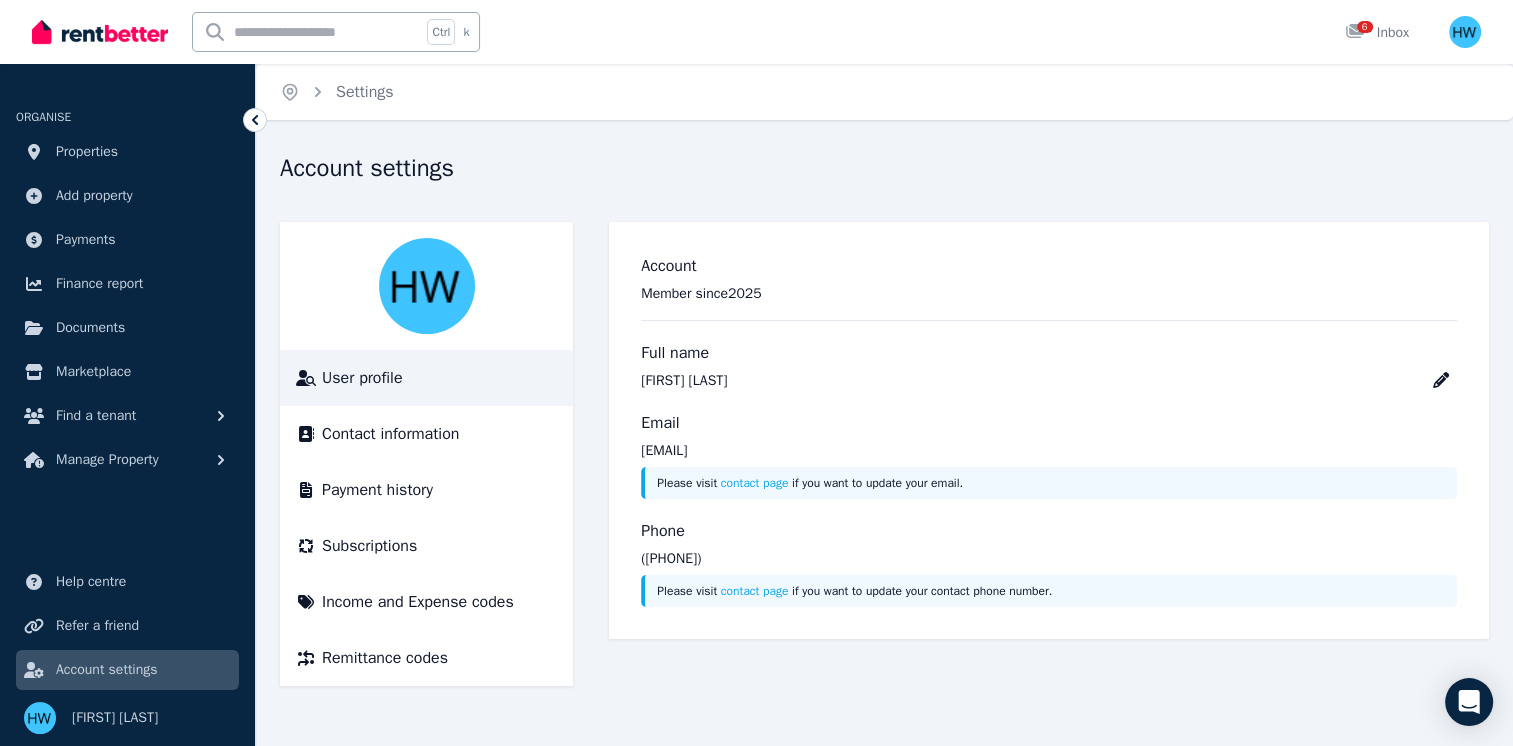 scroll, scrollTop: 0, scrollLeft: 0, axis: both 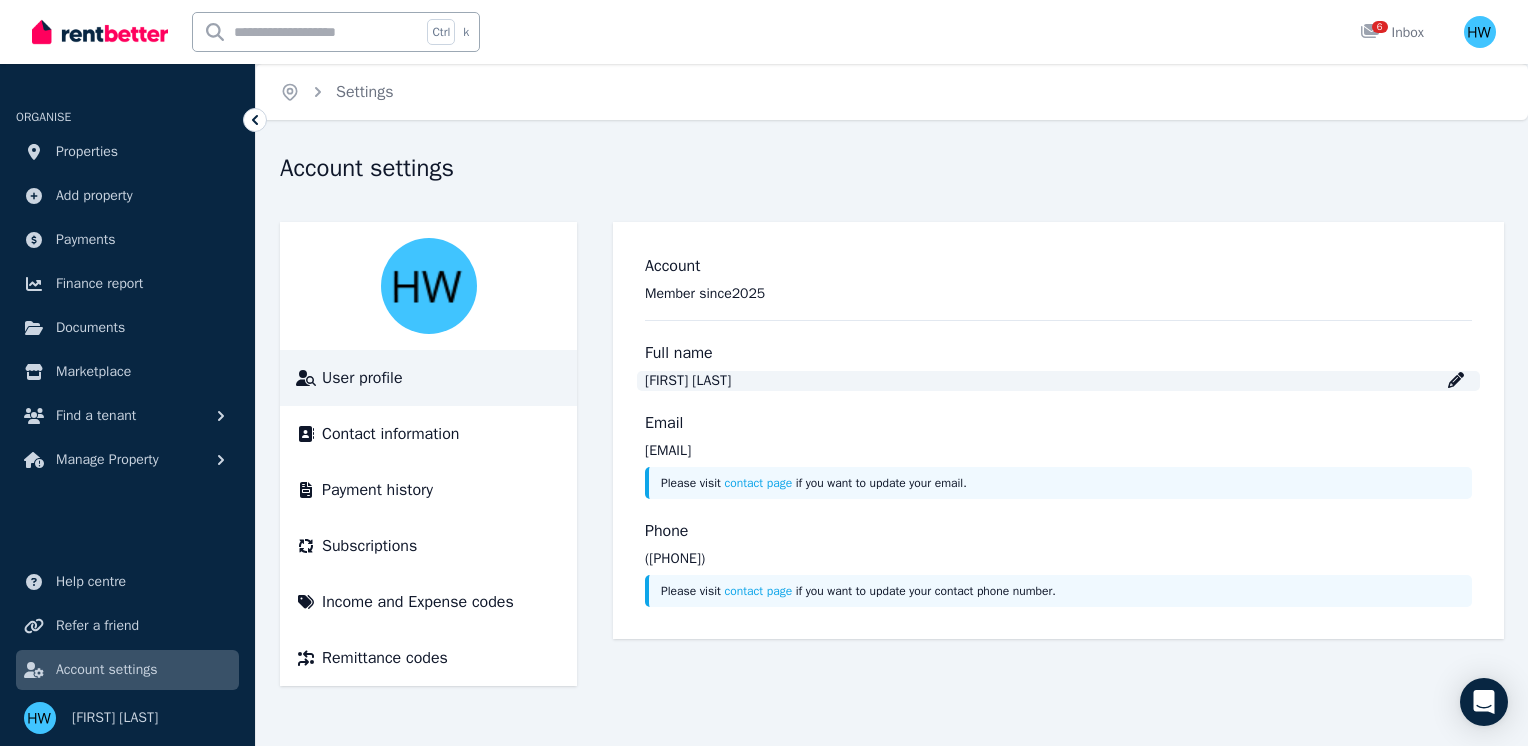 click 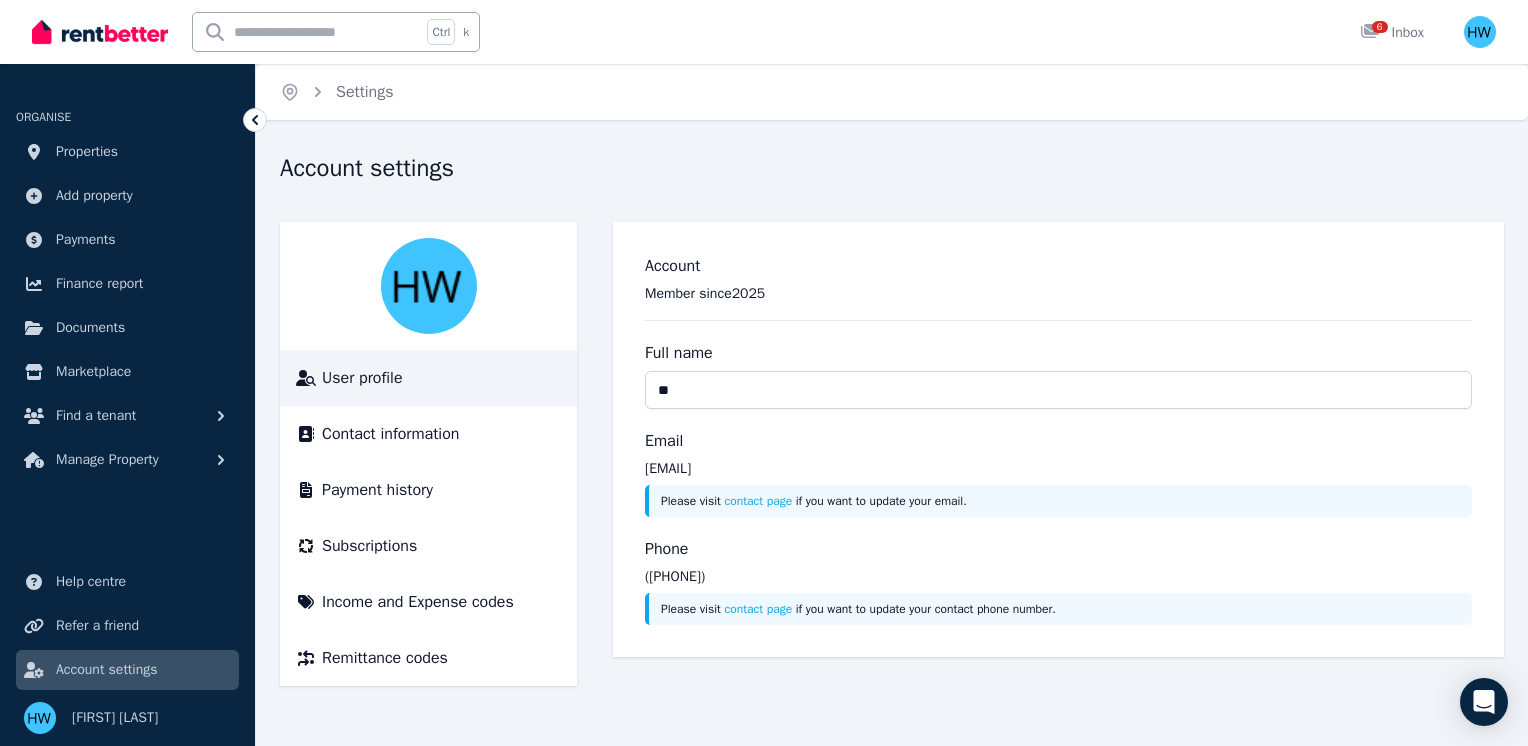 type on "*" 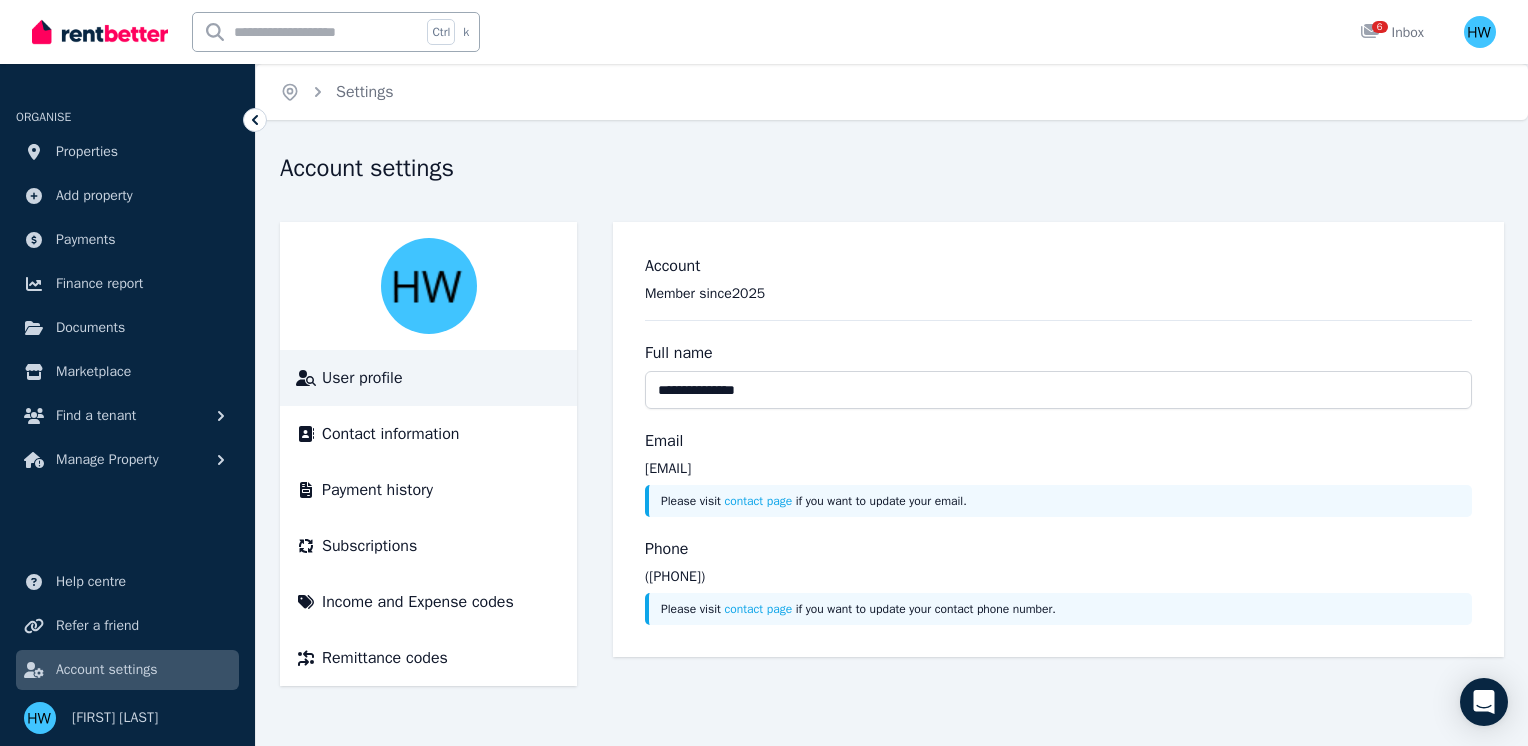type on "**********" 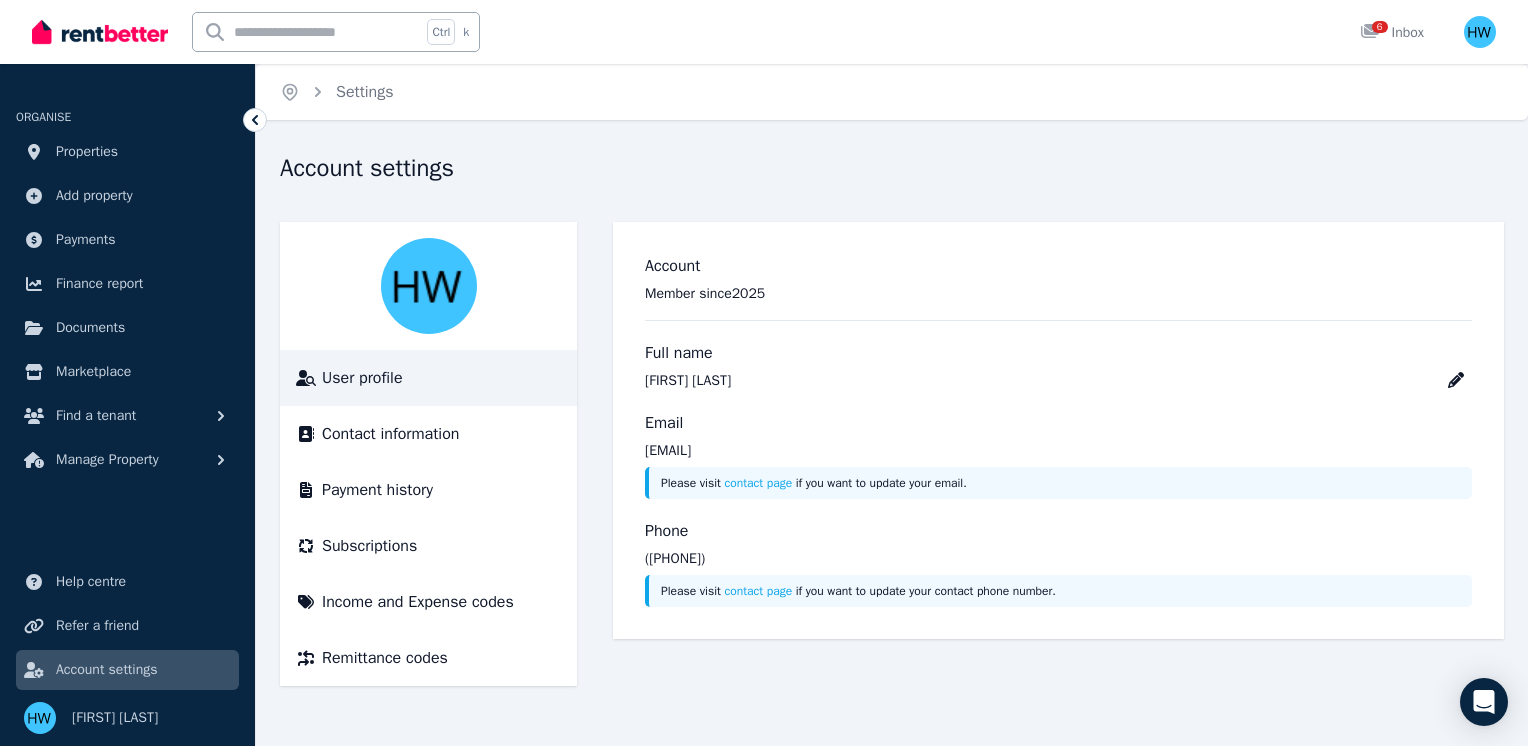 click on "Email" at bounding box center [1058, 423] 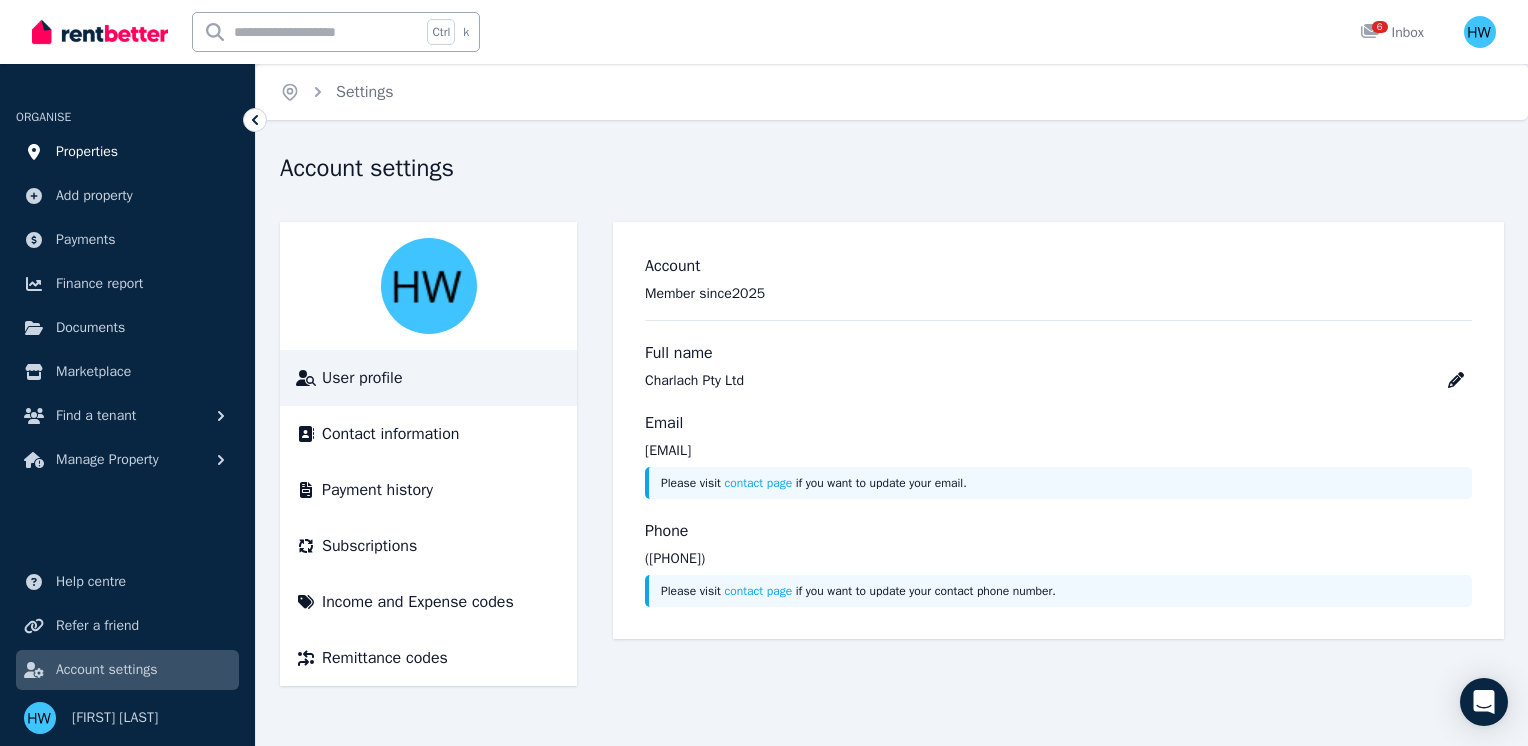 click on "Properties" at bounding box center (127, 152) 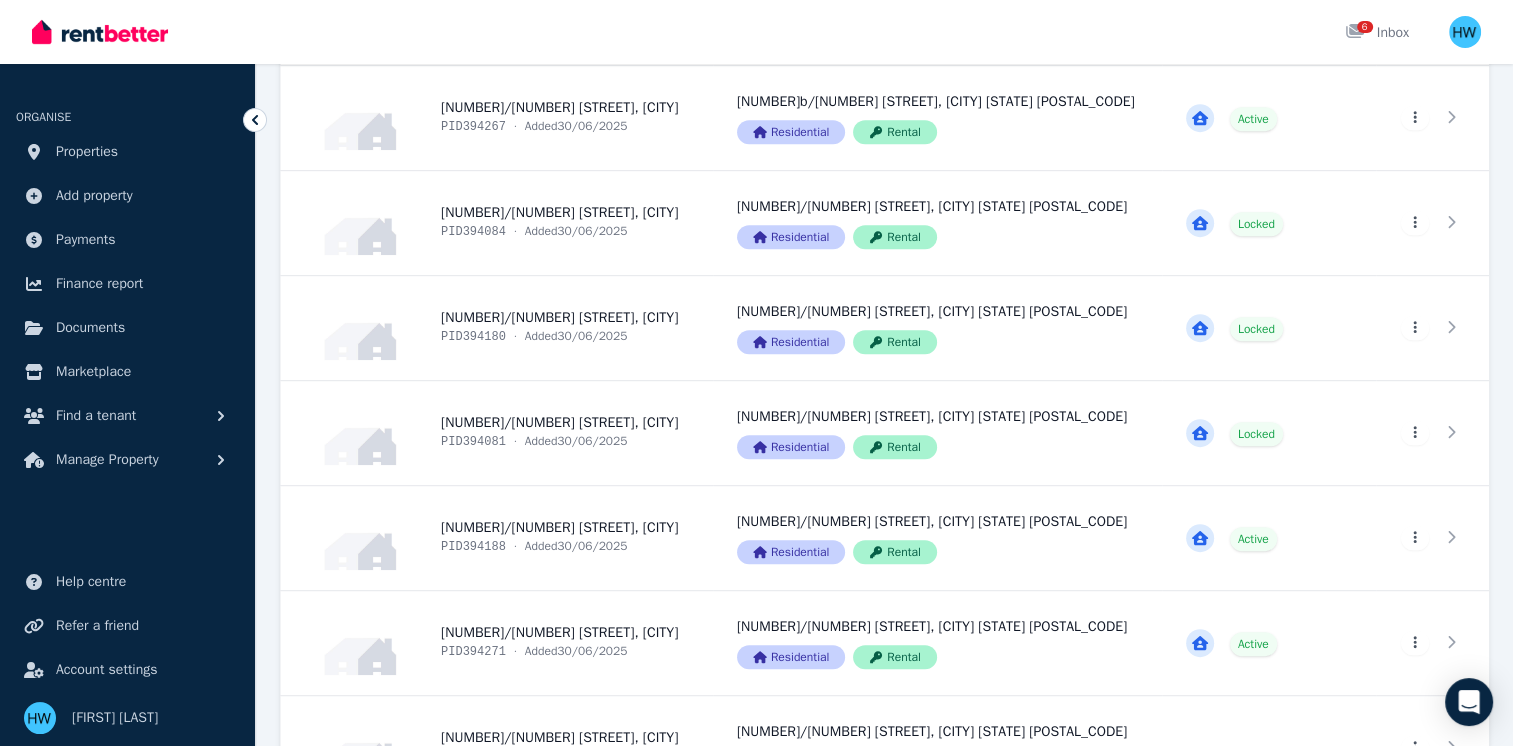 scroll, scrollTop: 1050, scrollLeft: 0, axis: vertical 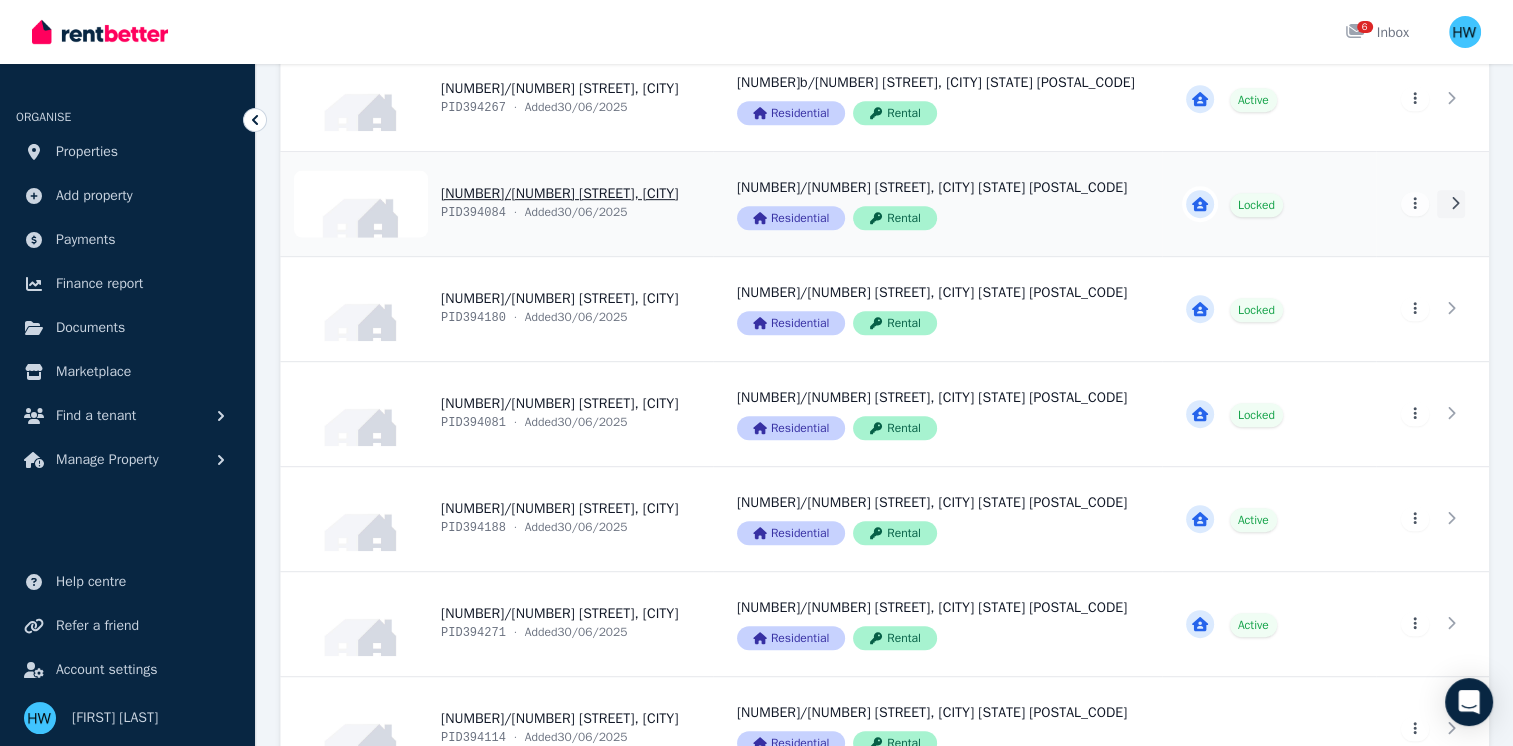 click 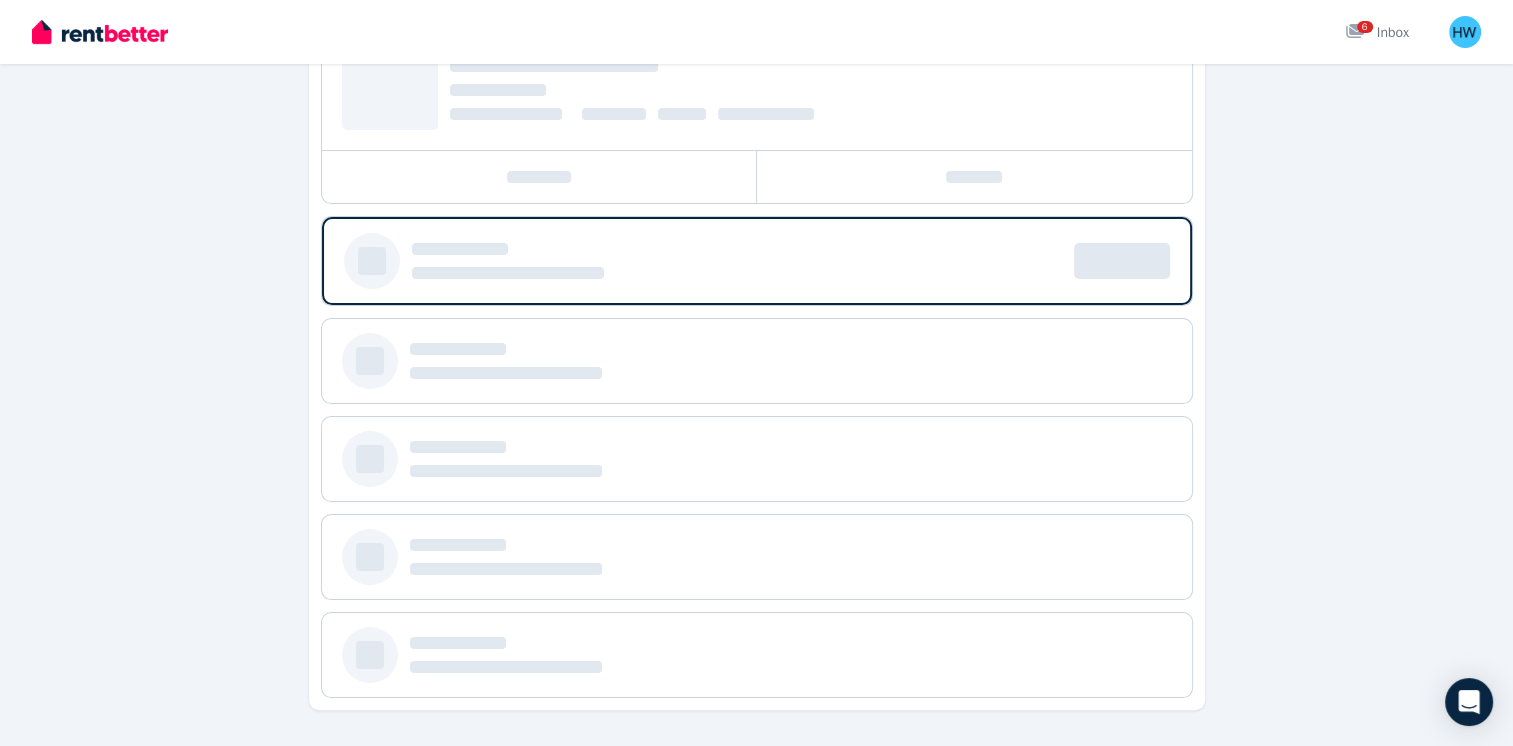 scroll, scrollTop: 0, scrollLeft: 0, axis: both 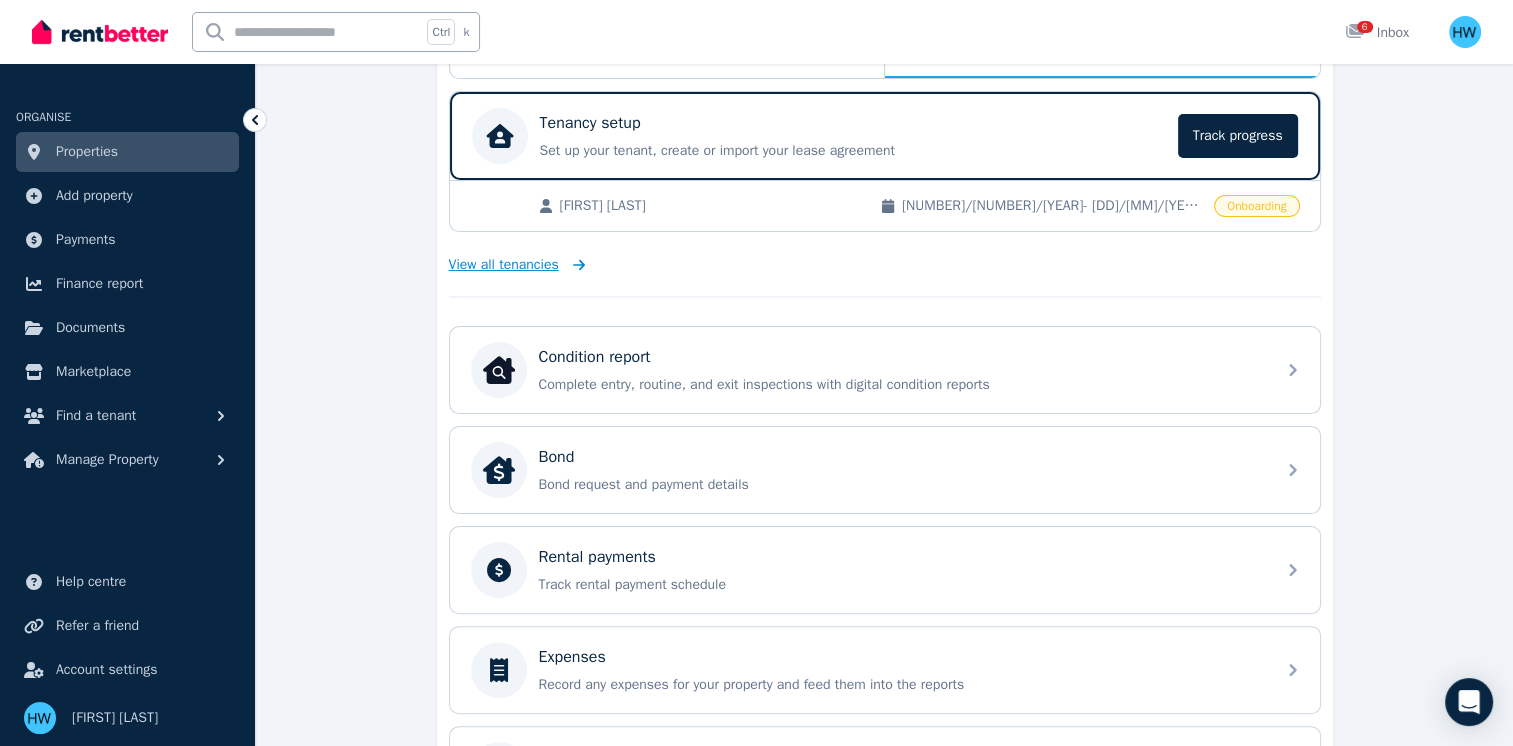 click on "View all tenancies" at bounding box center (504, 265) 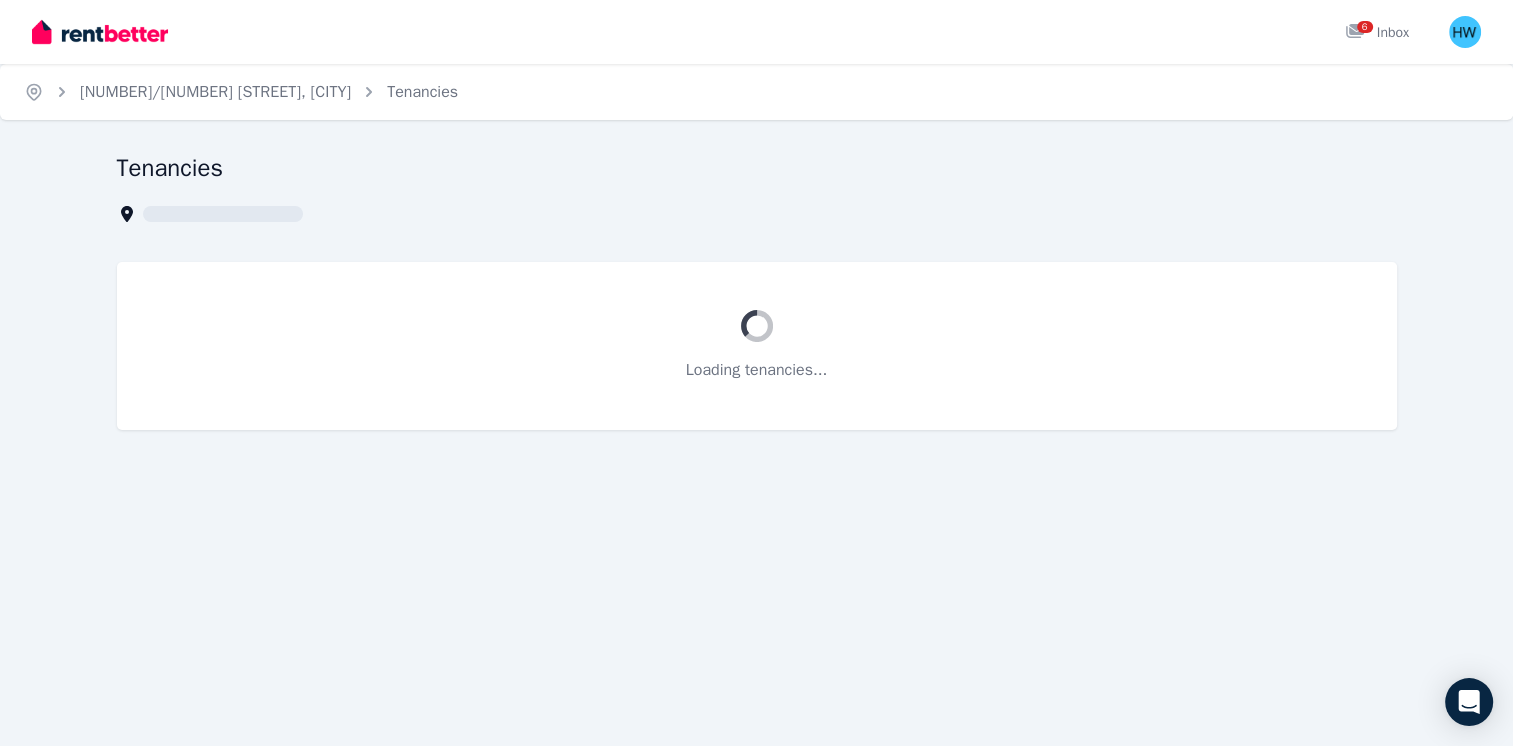 scroll, scrollTop: 0, scrollLeft: 0, axis: both 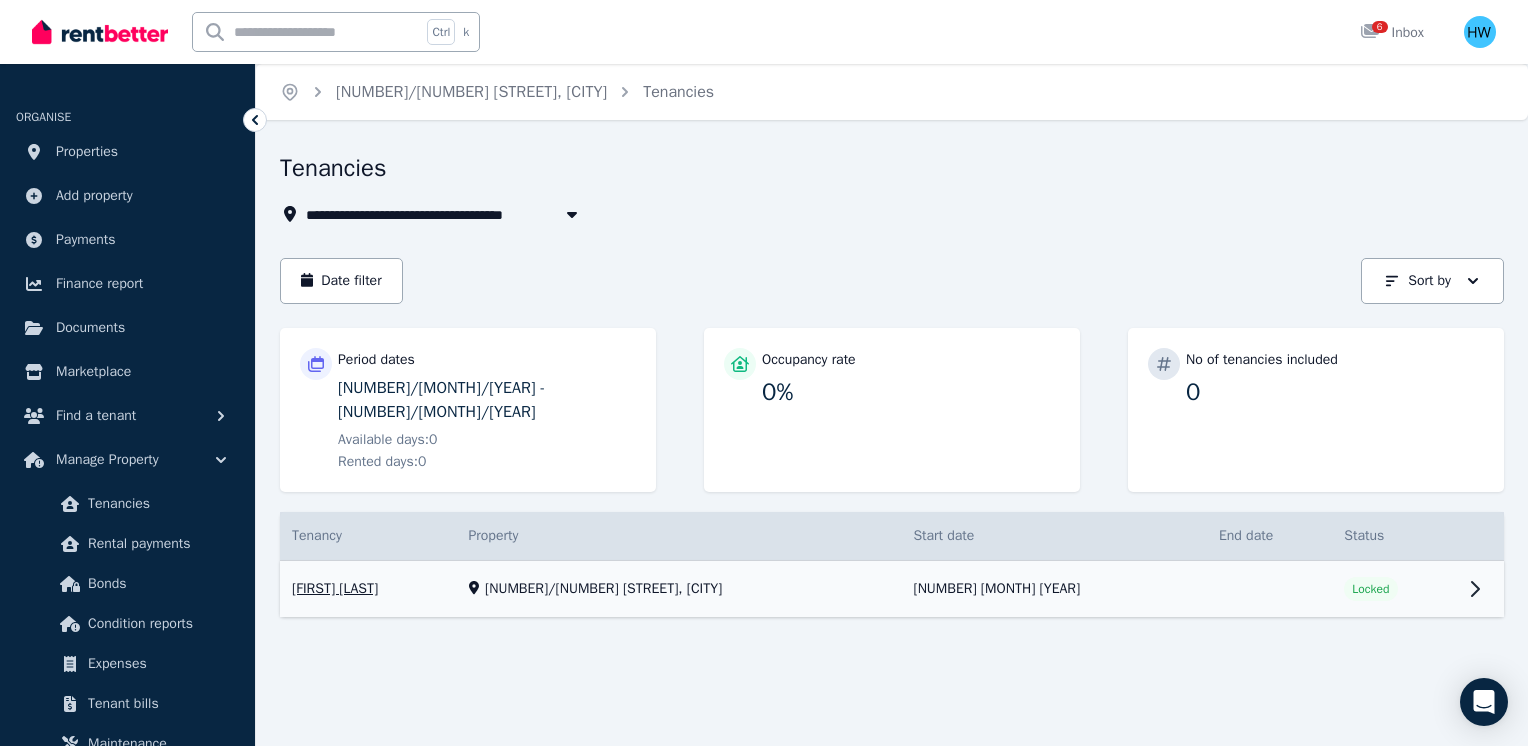 click on "View property details" at bounding box center (892, 589) 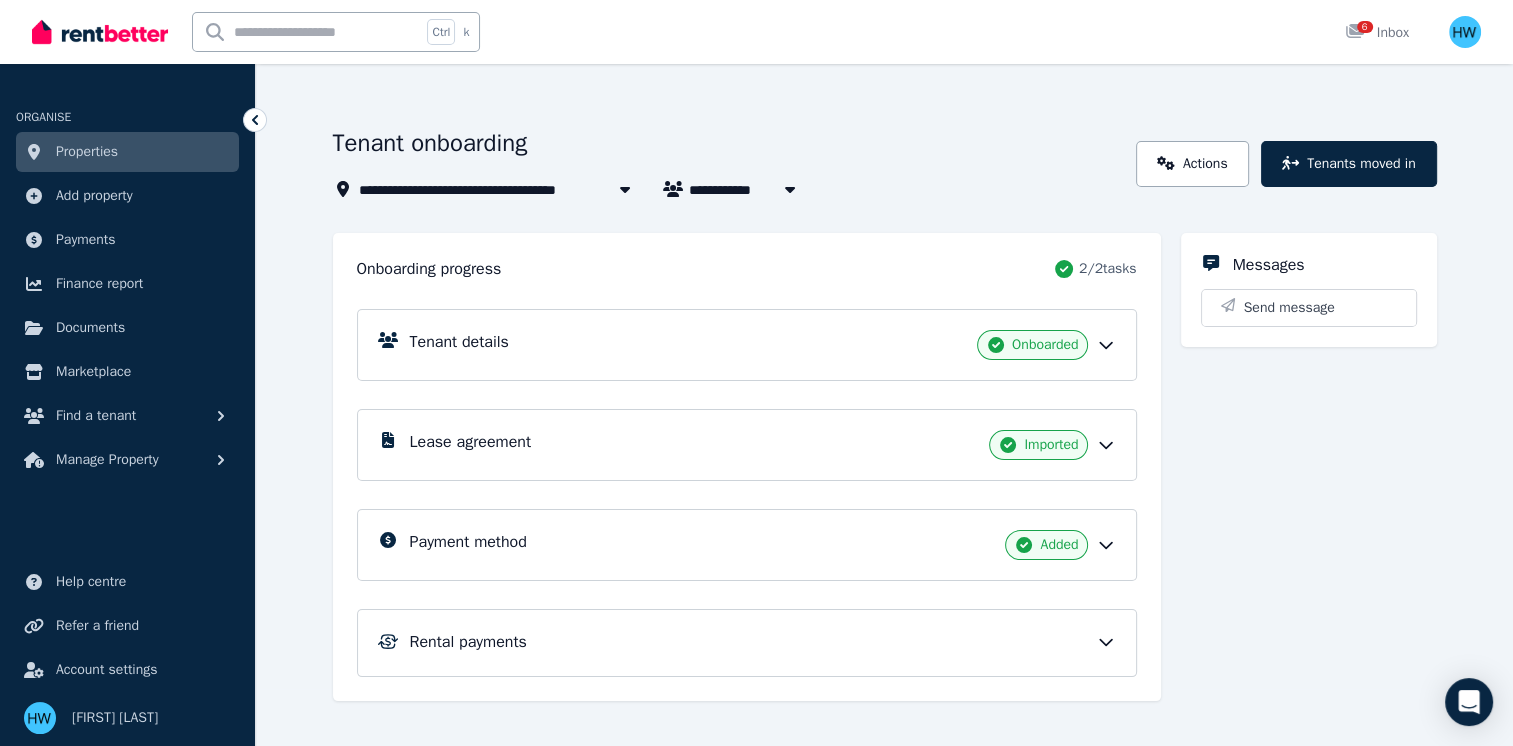 scroll, scrollTop: 76, scrollLeft: 0, axis: vertical 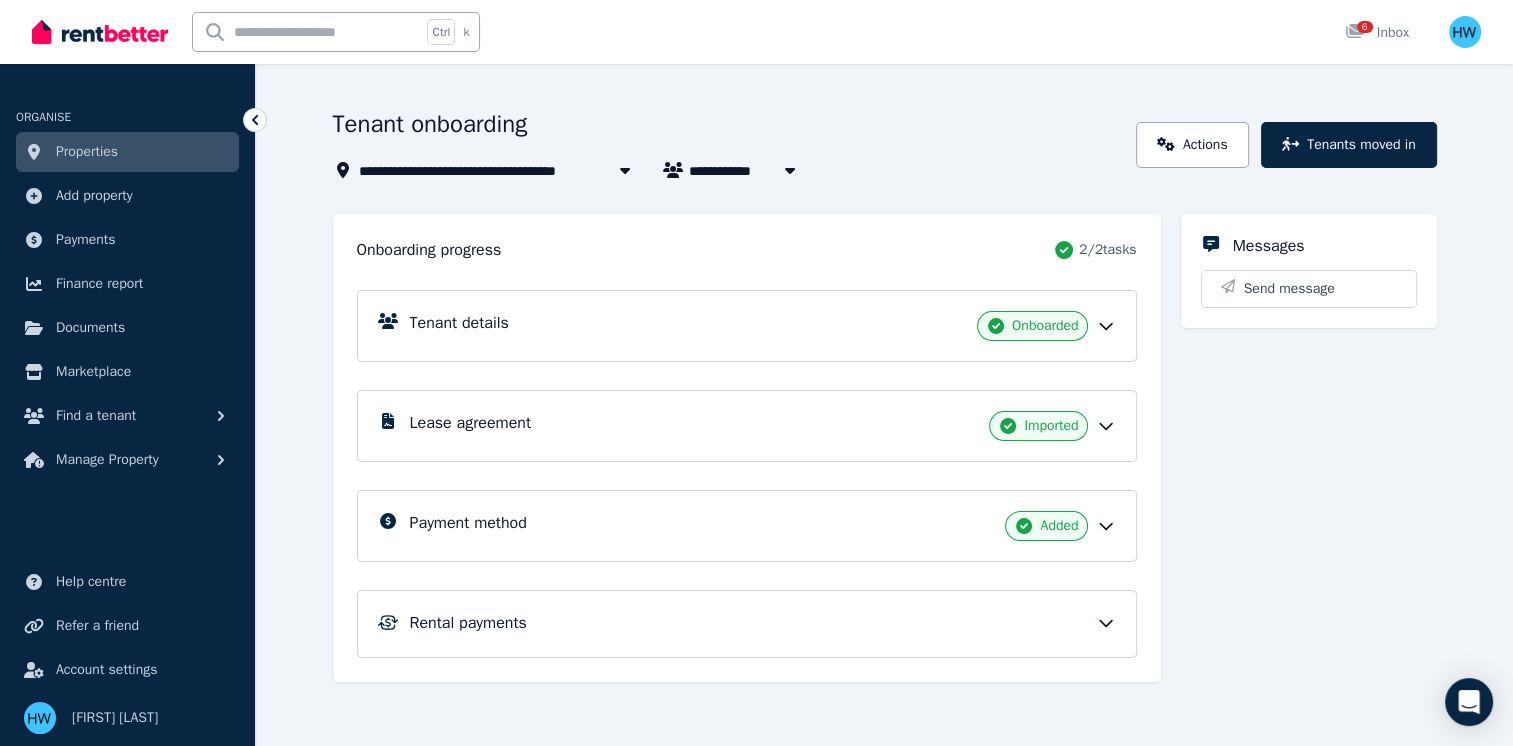 click 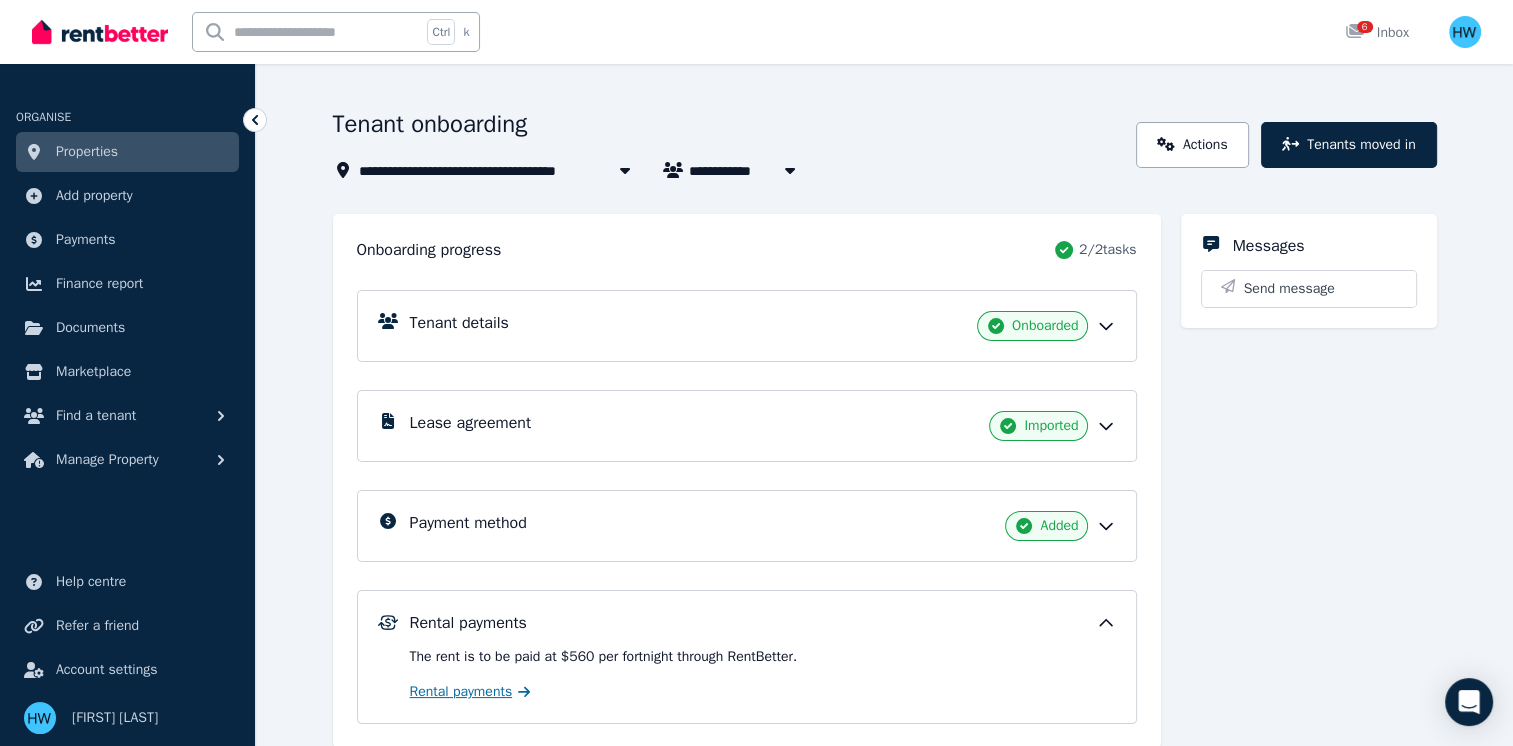 click on "Rental payments" at bounding box center [461, 692] 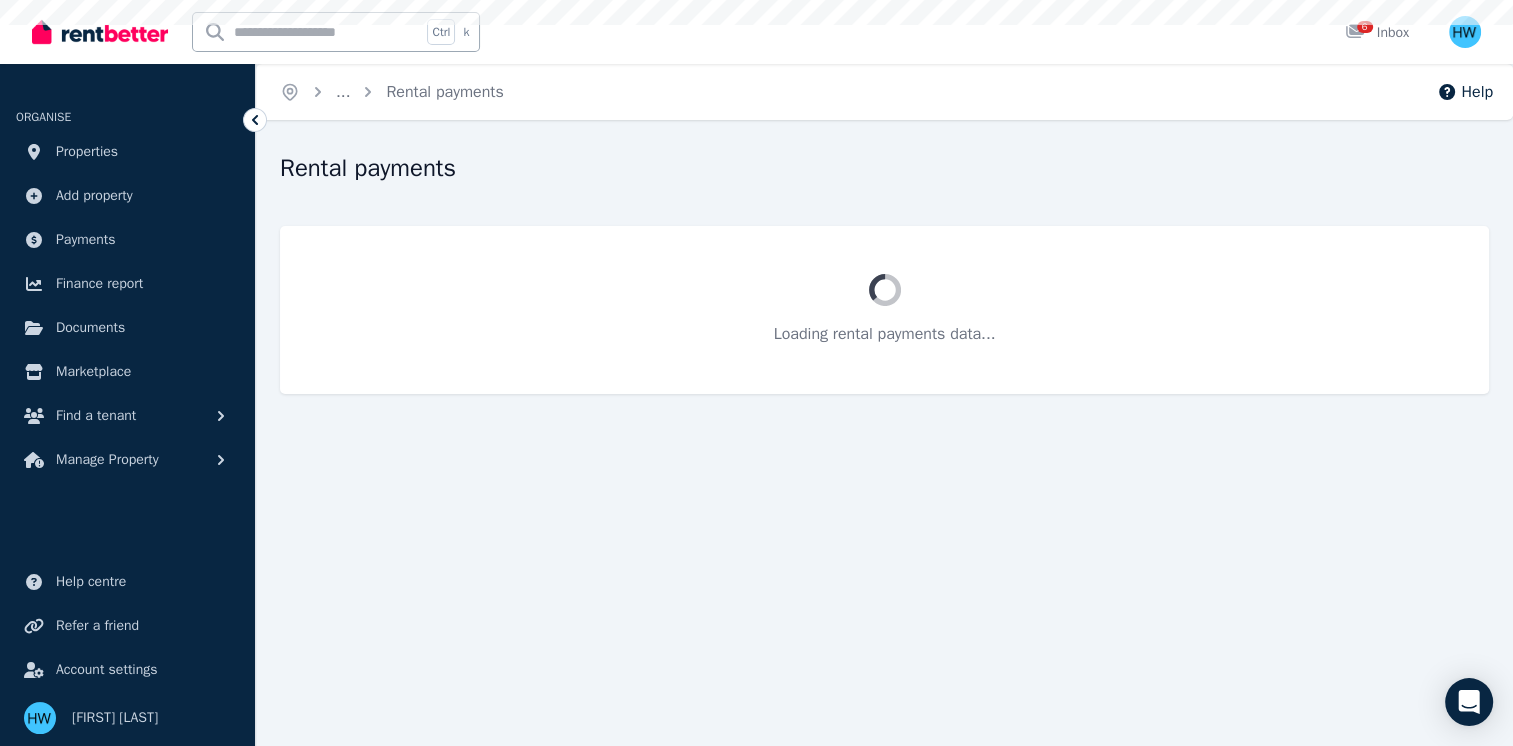 scroll, scrollTop: 0, scrollLeft: 0, axis: both 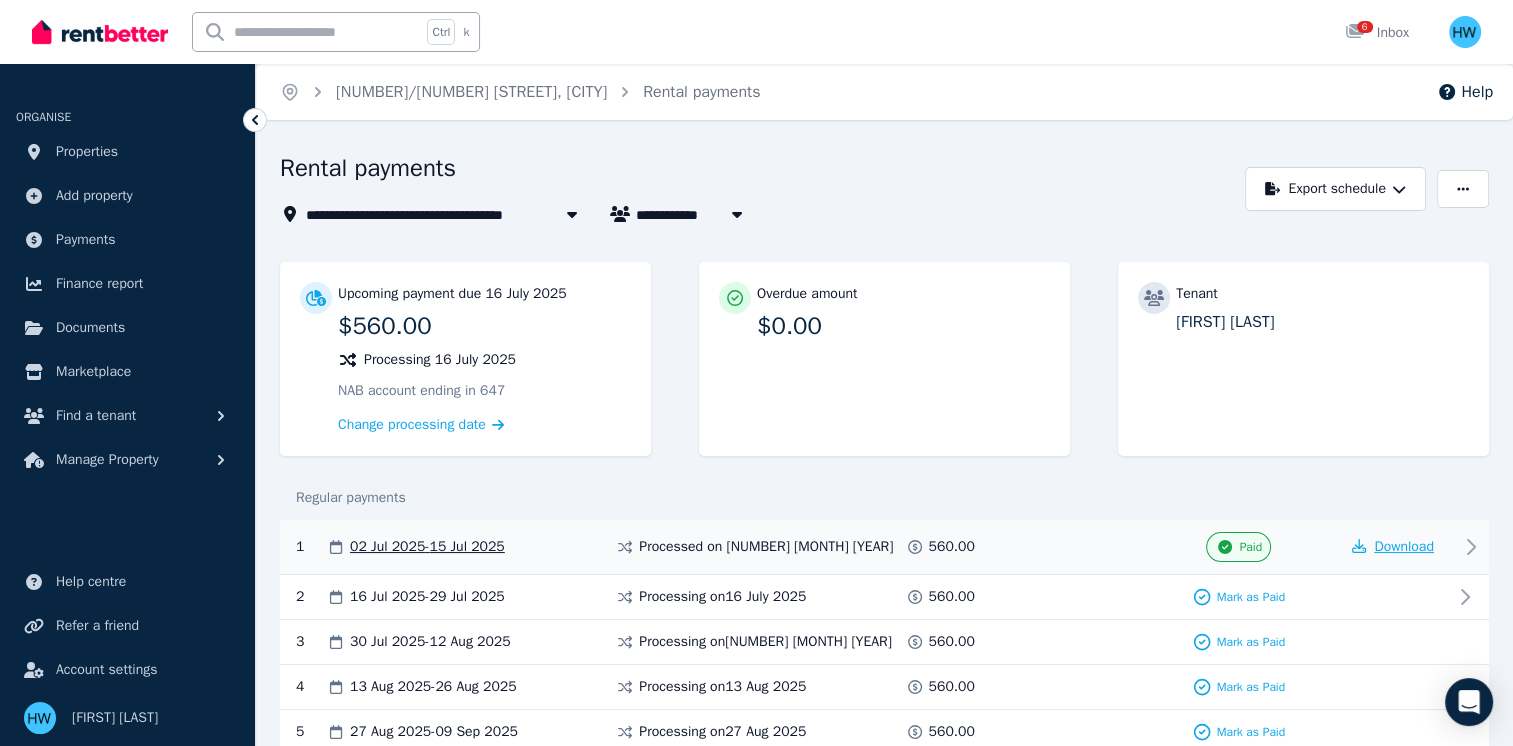 click on "Download" at bounding box center (1404, 546) 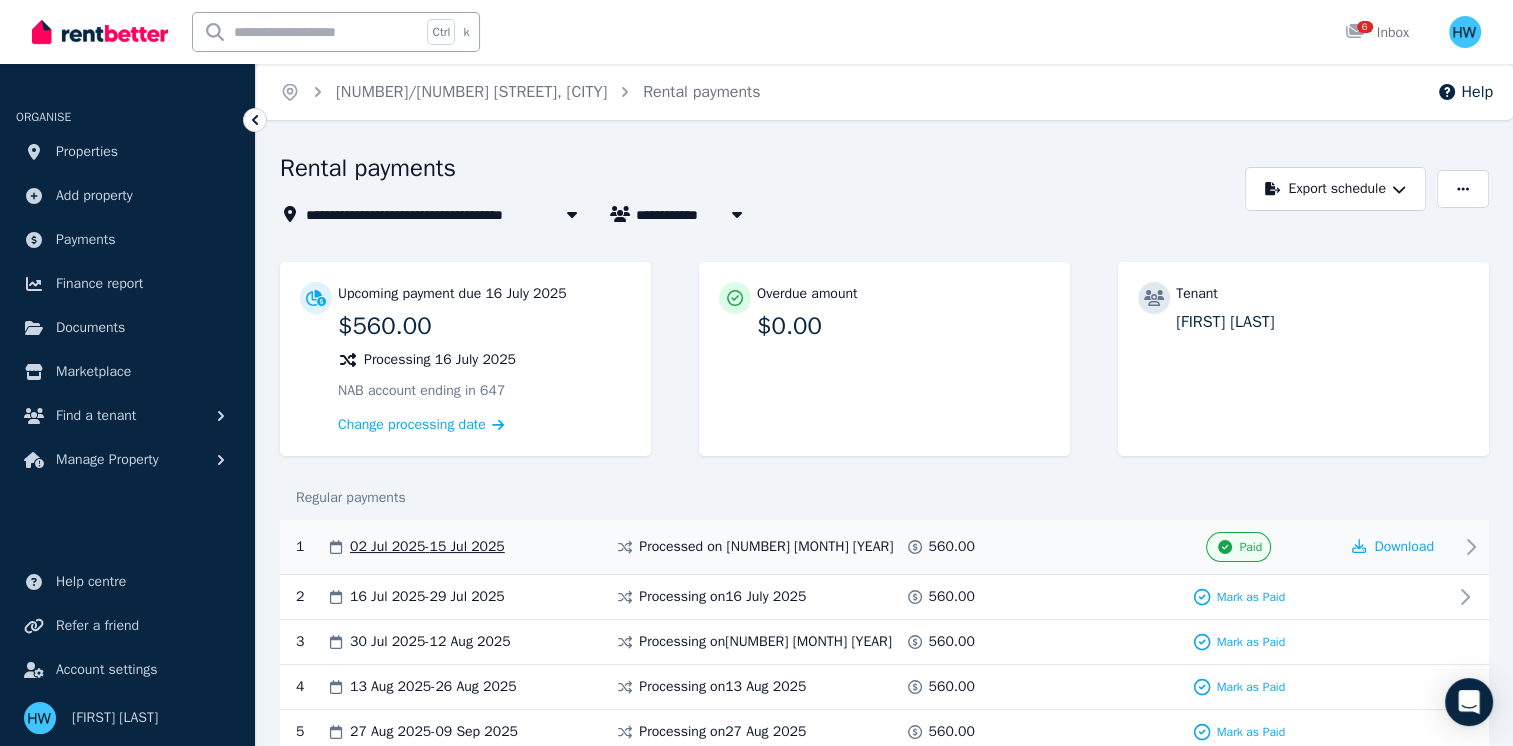 click on "Paid" at bounding box center [1238, 547] 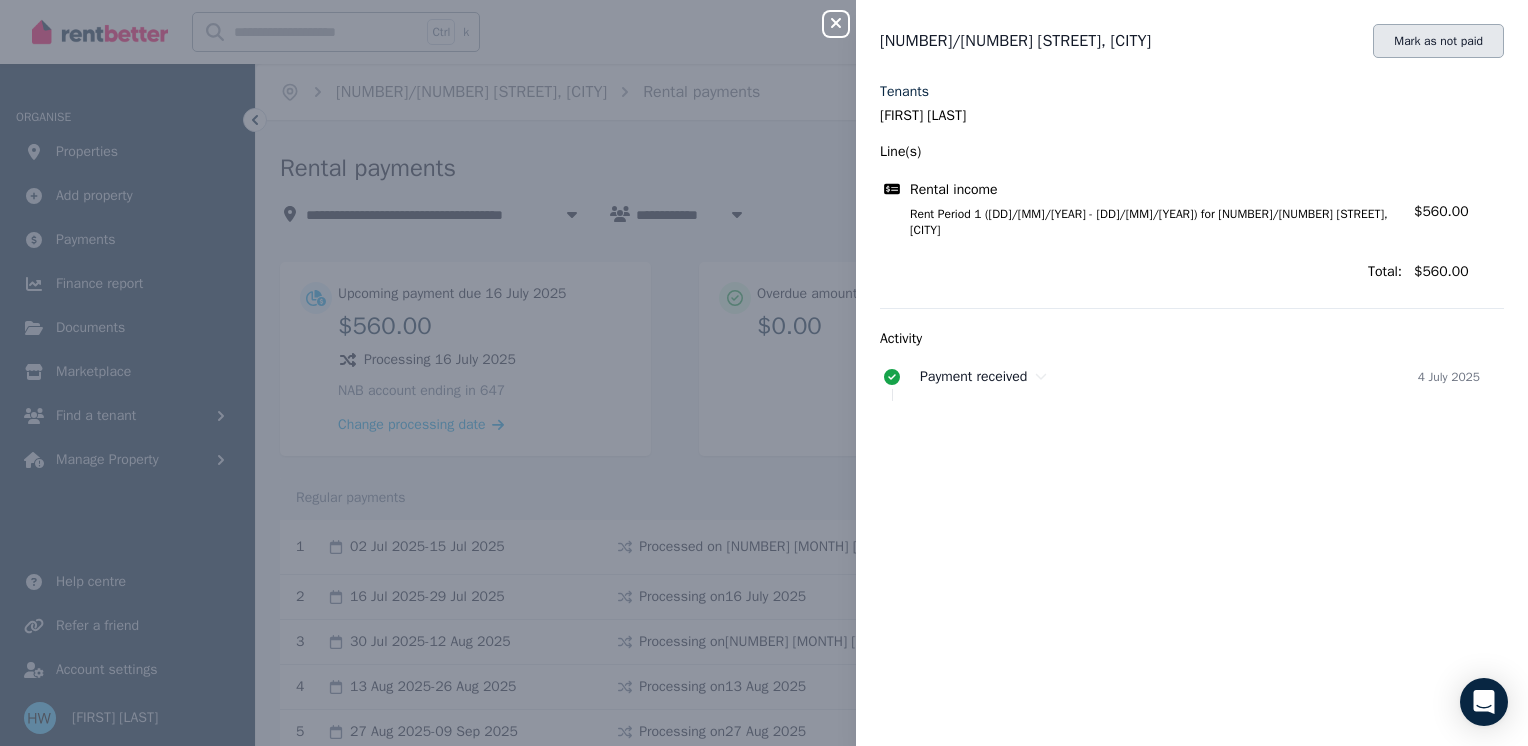 click on "Mark as not paid" at bounding box center (1438, 41) 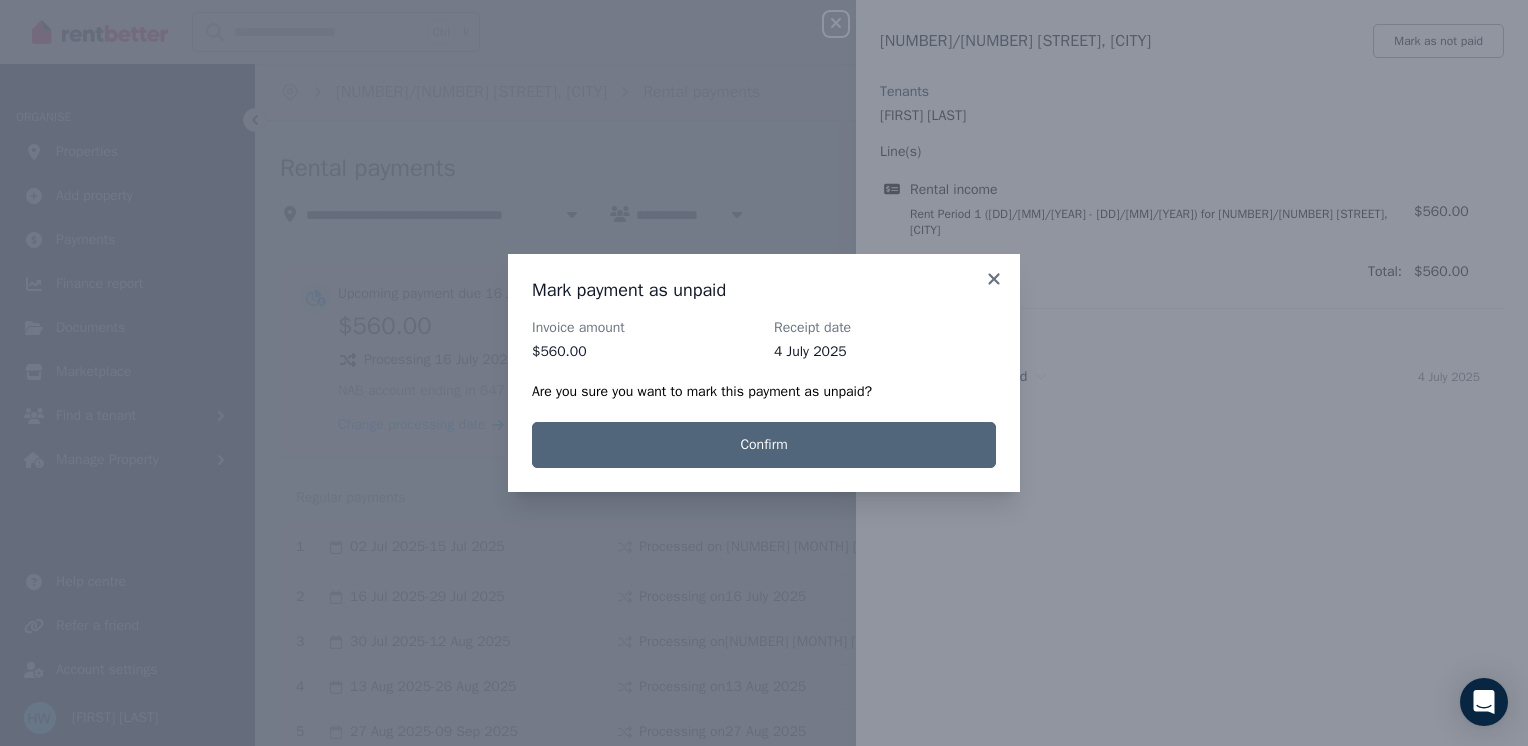click on "Confirm" at bounding box center [764, 445] 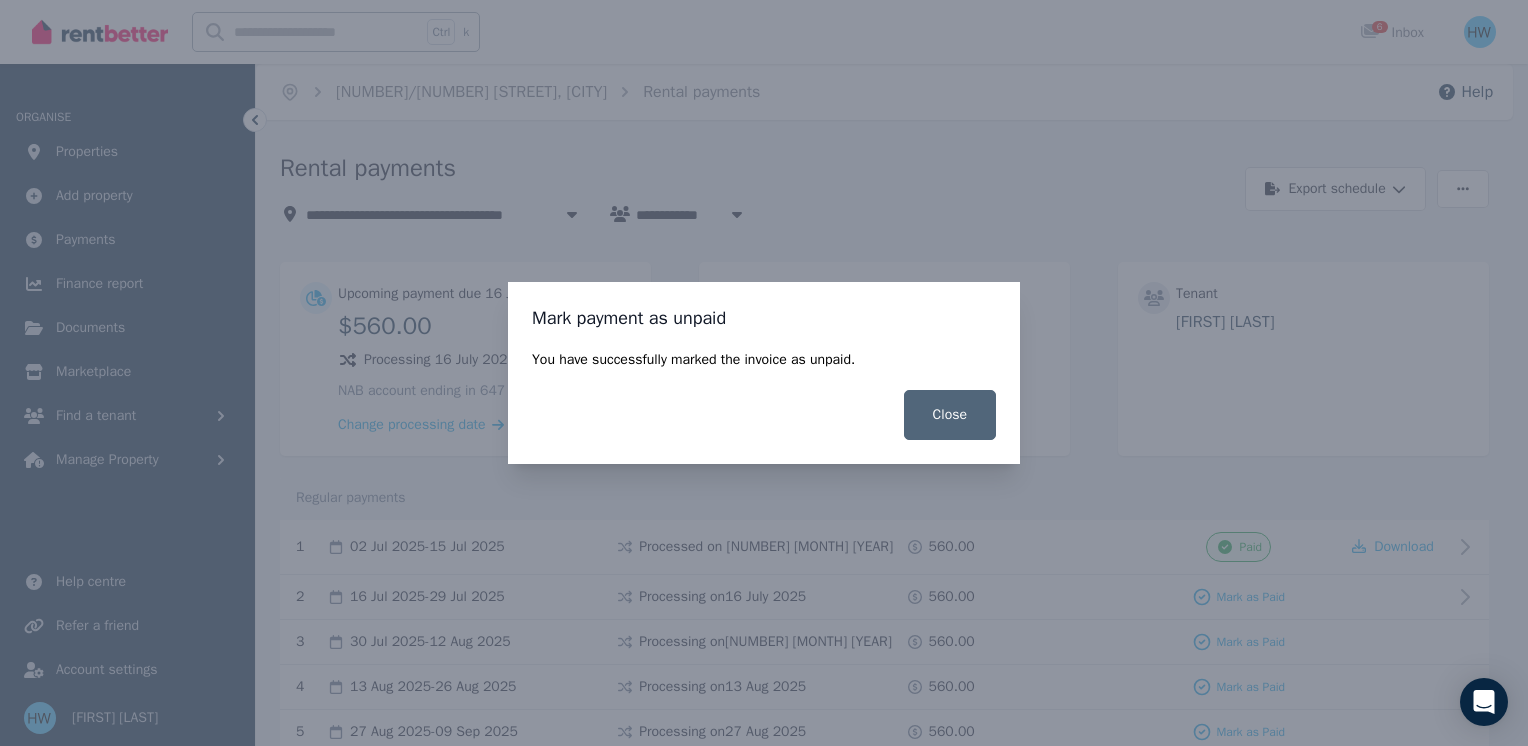 click on "Close" at bounding box center [950, 415] 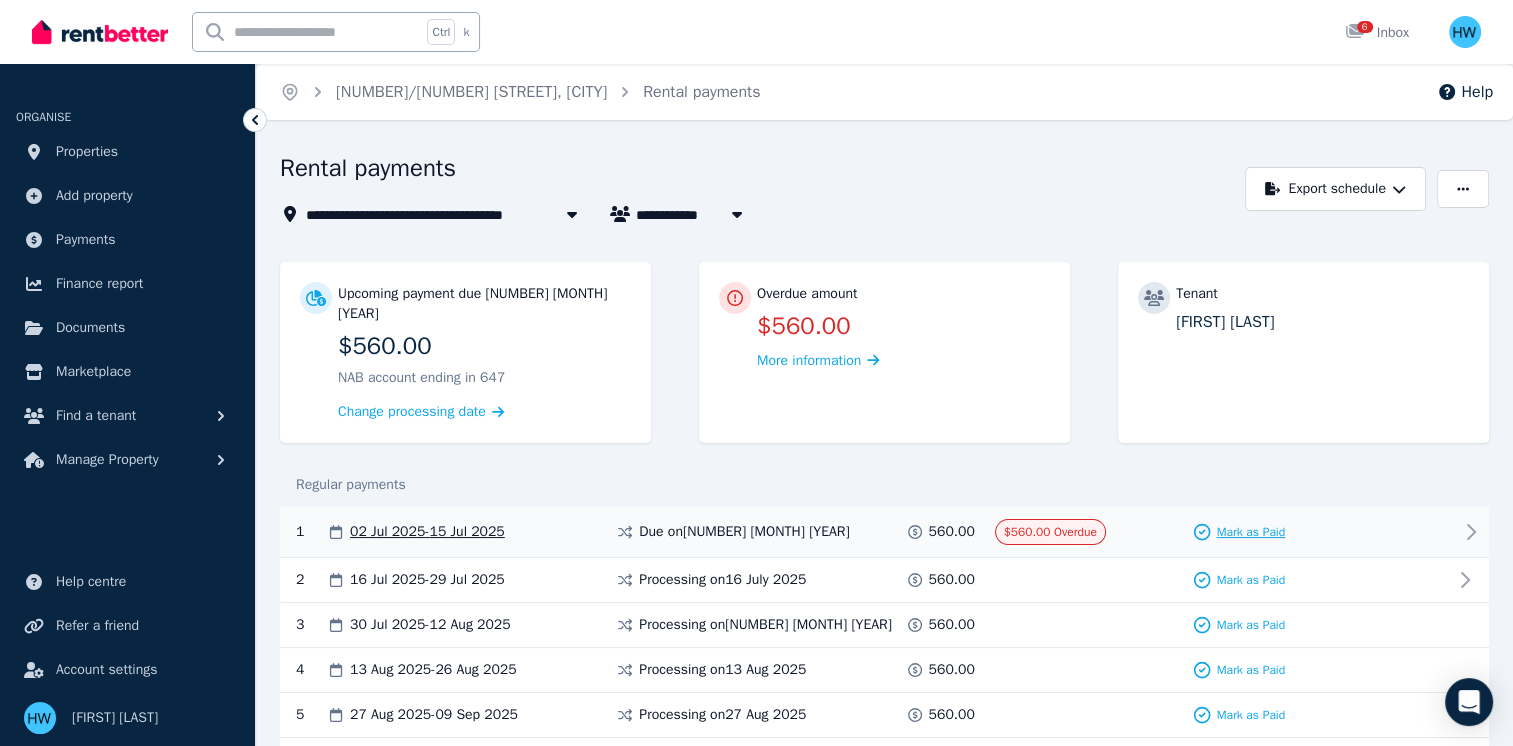 click 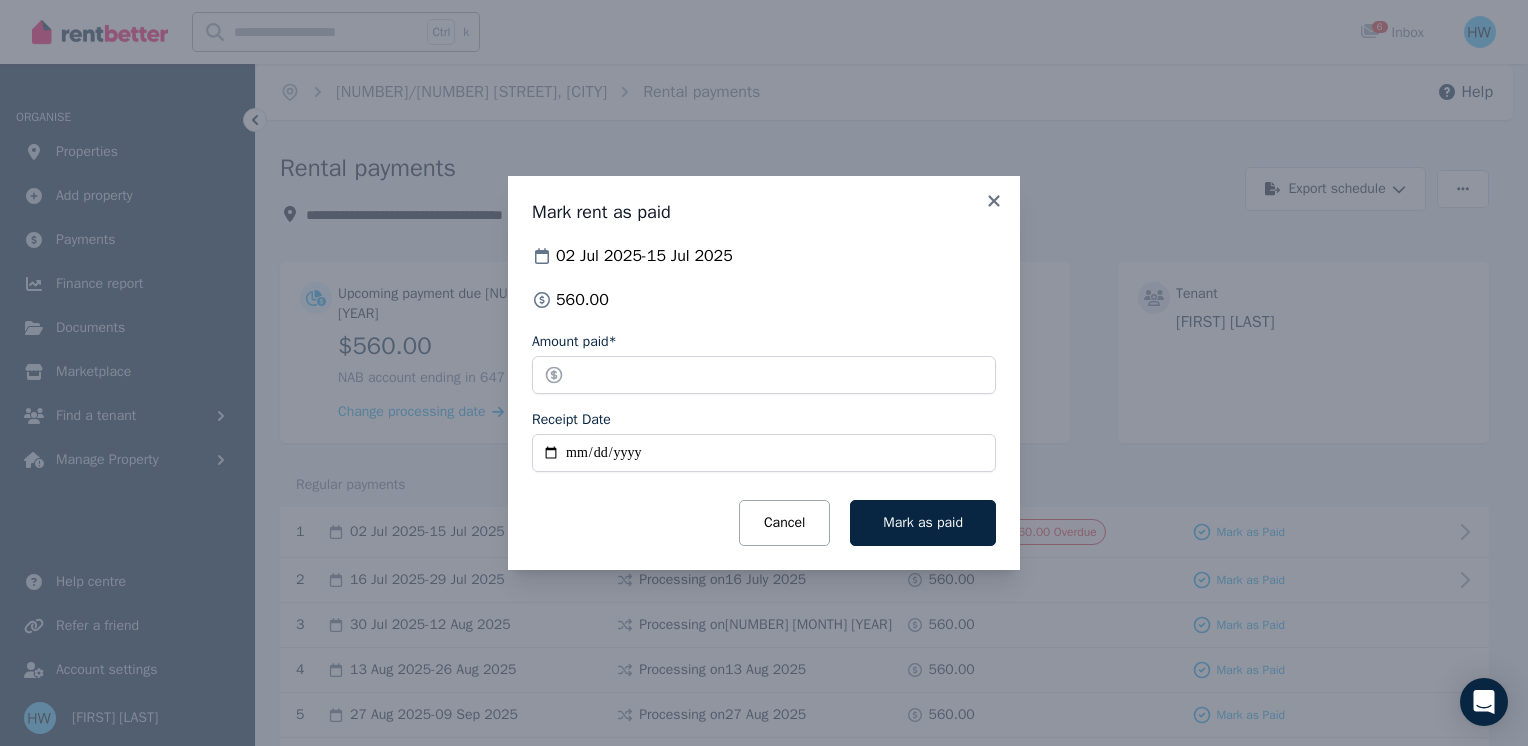 click on "Receipt Date" at bounding box center [764, 453] 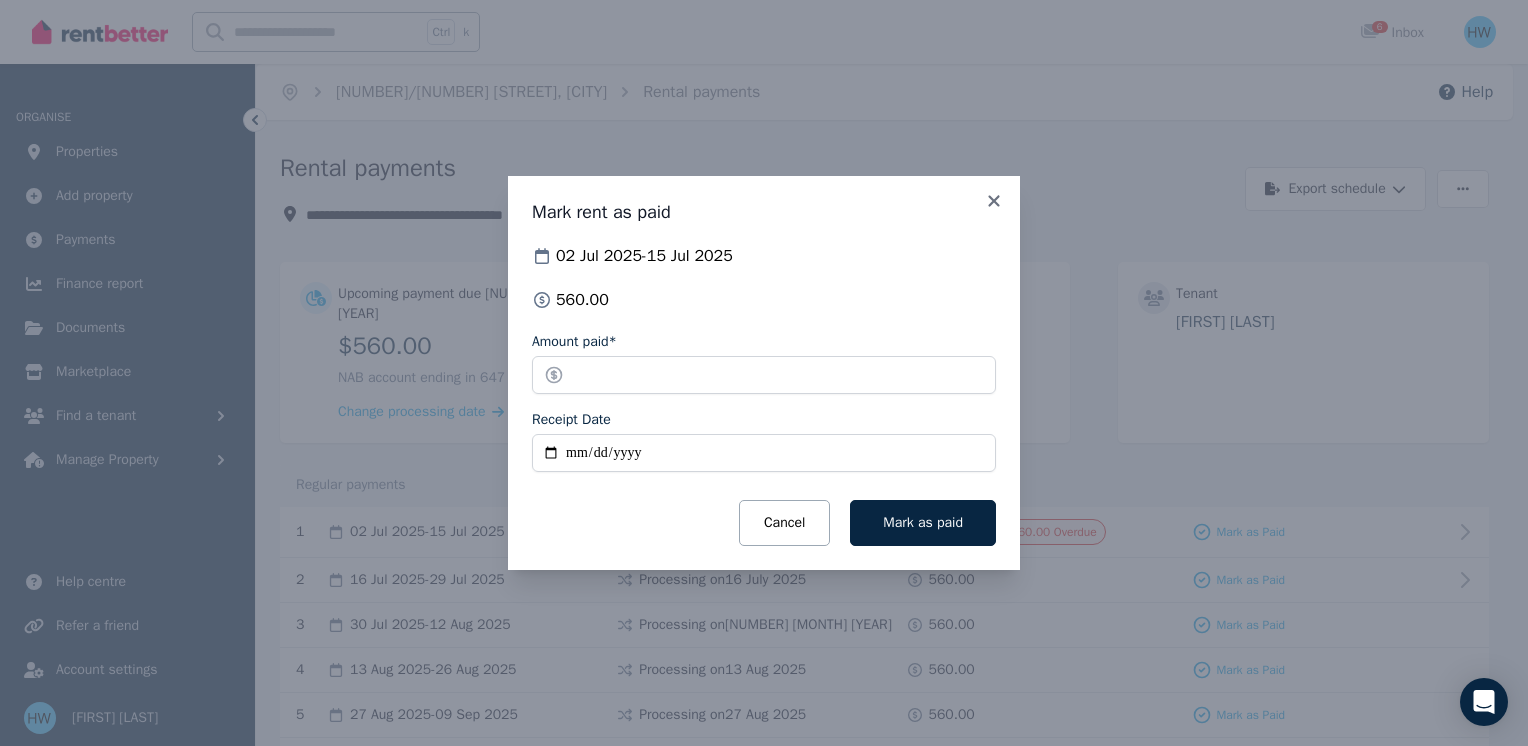 click on "Receipt Date" at bounding box center (764, 453) 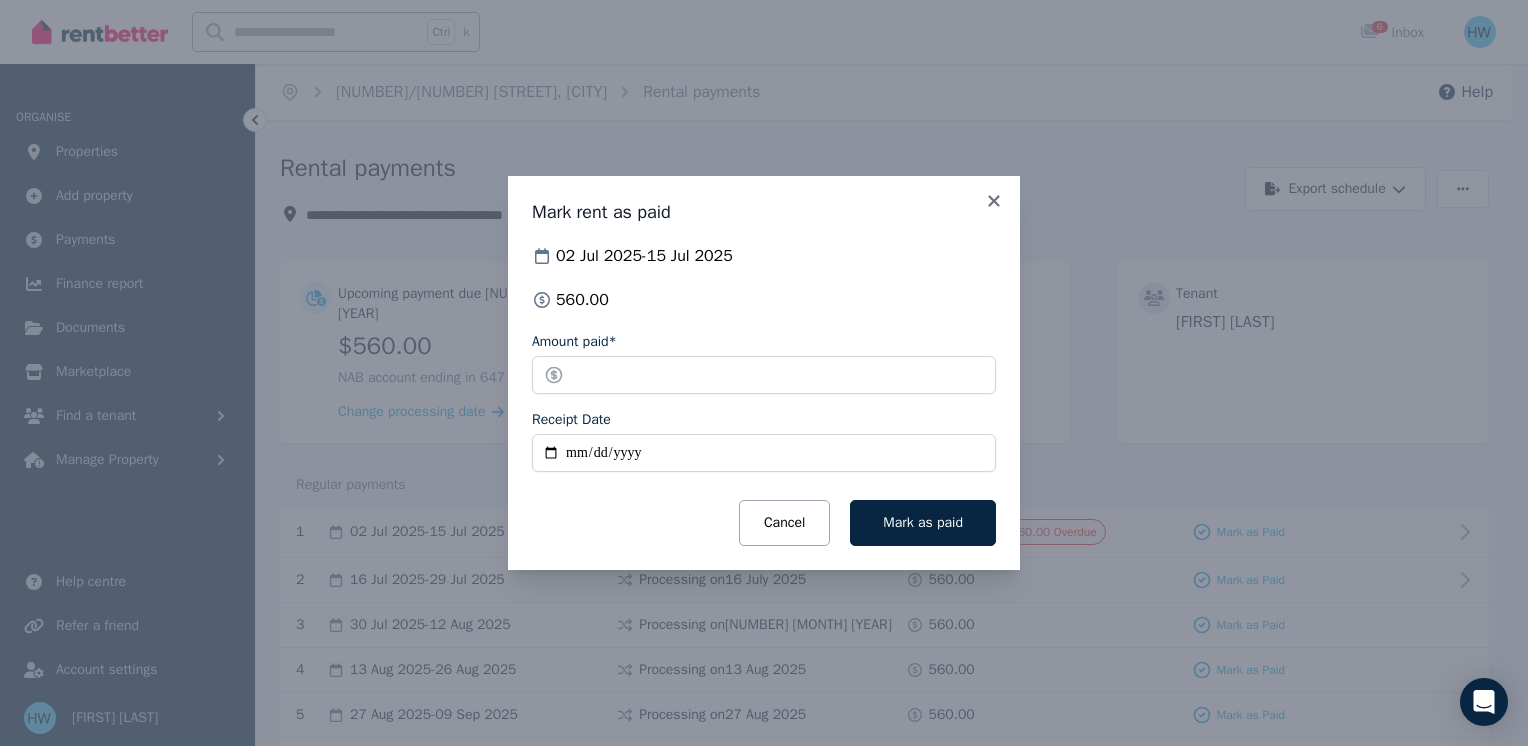 type on "**********" 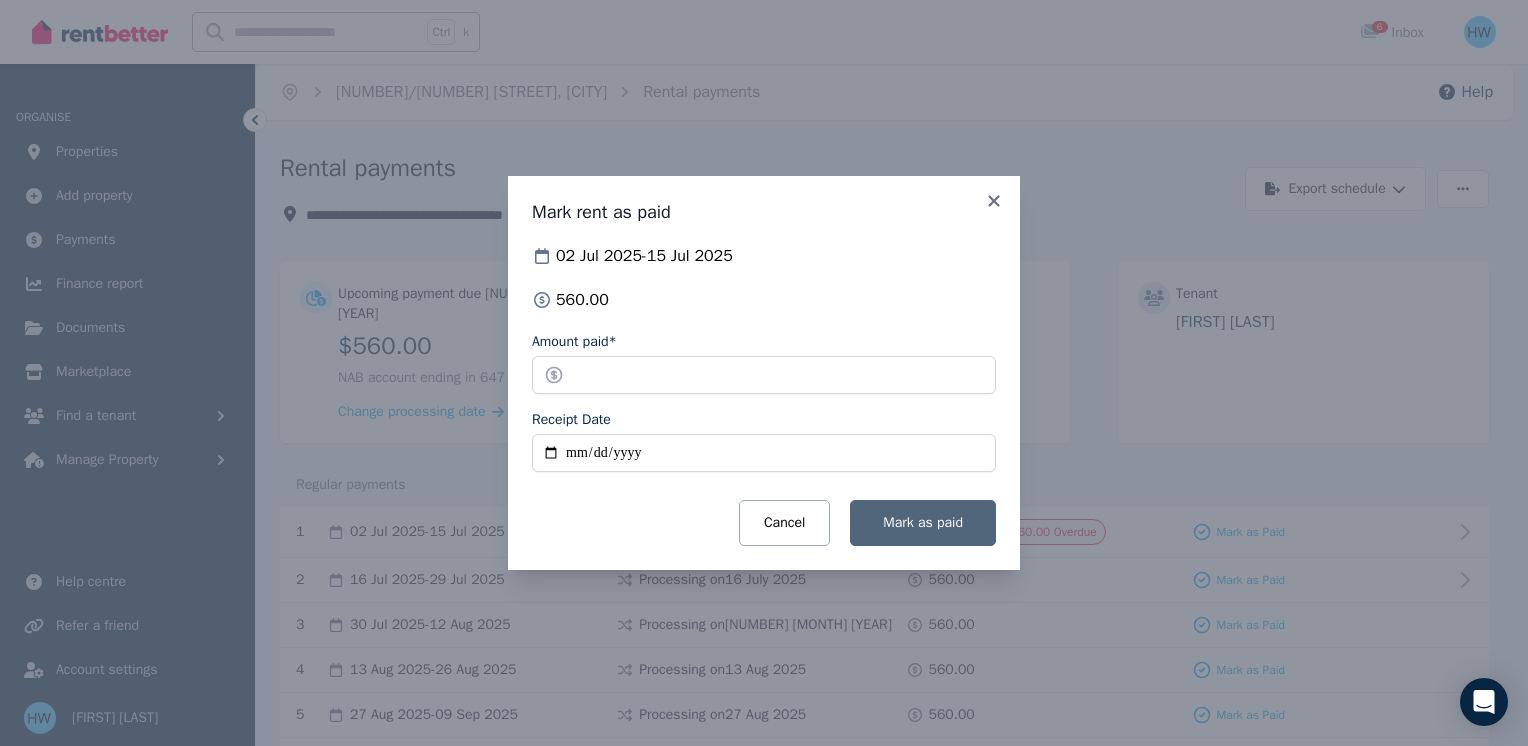 click on "Mark as paid" at bounding box center [923, 522] 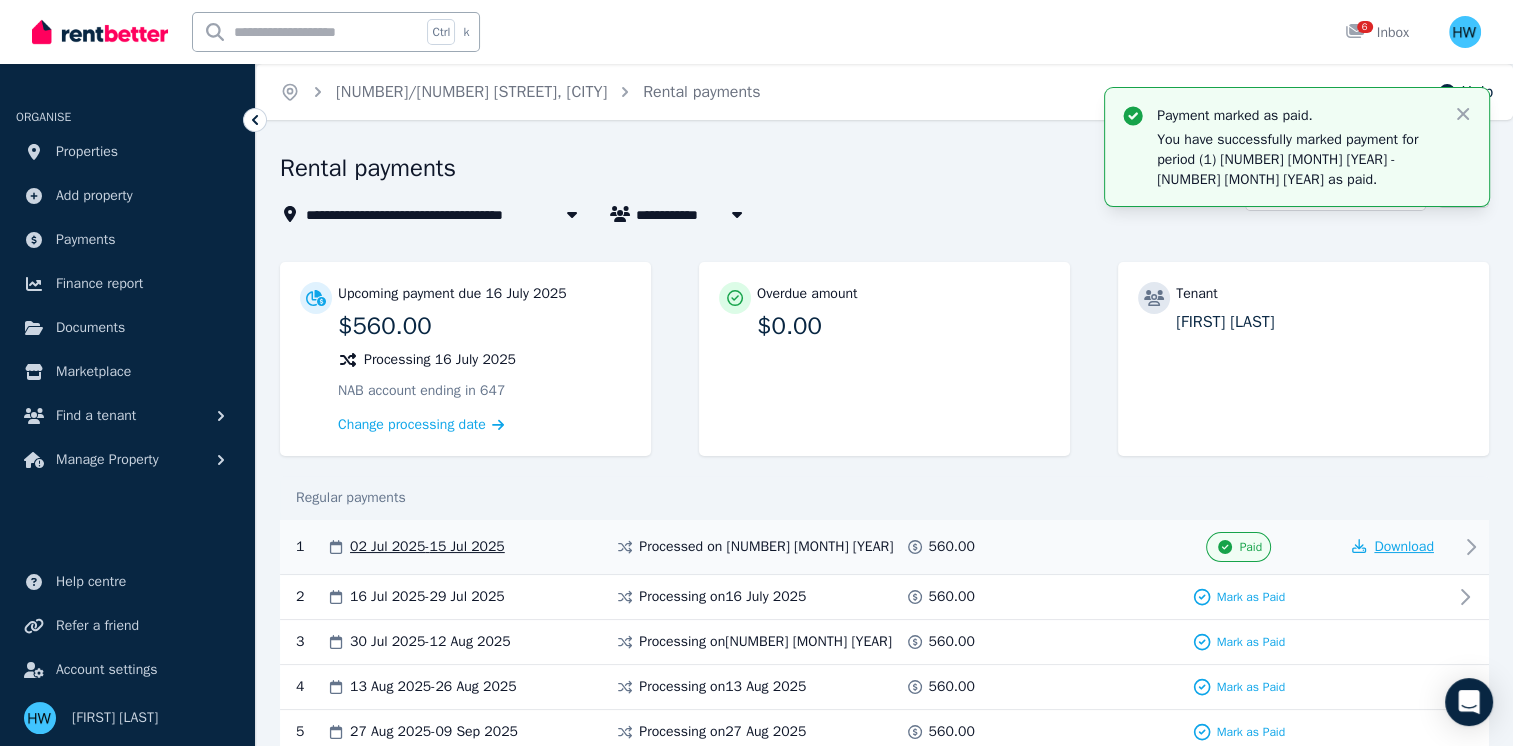 click on "Download" at bounding box center [1404, 546] 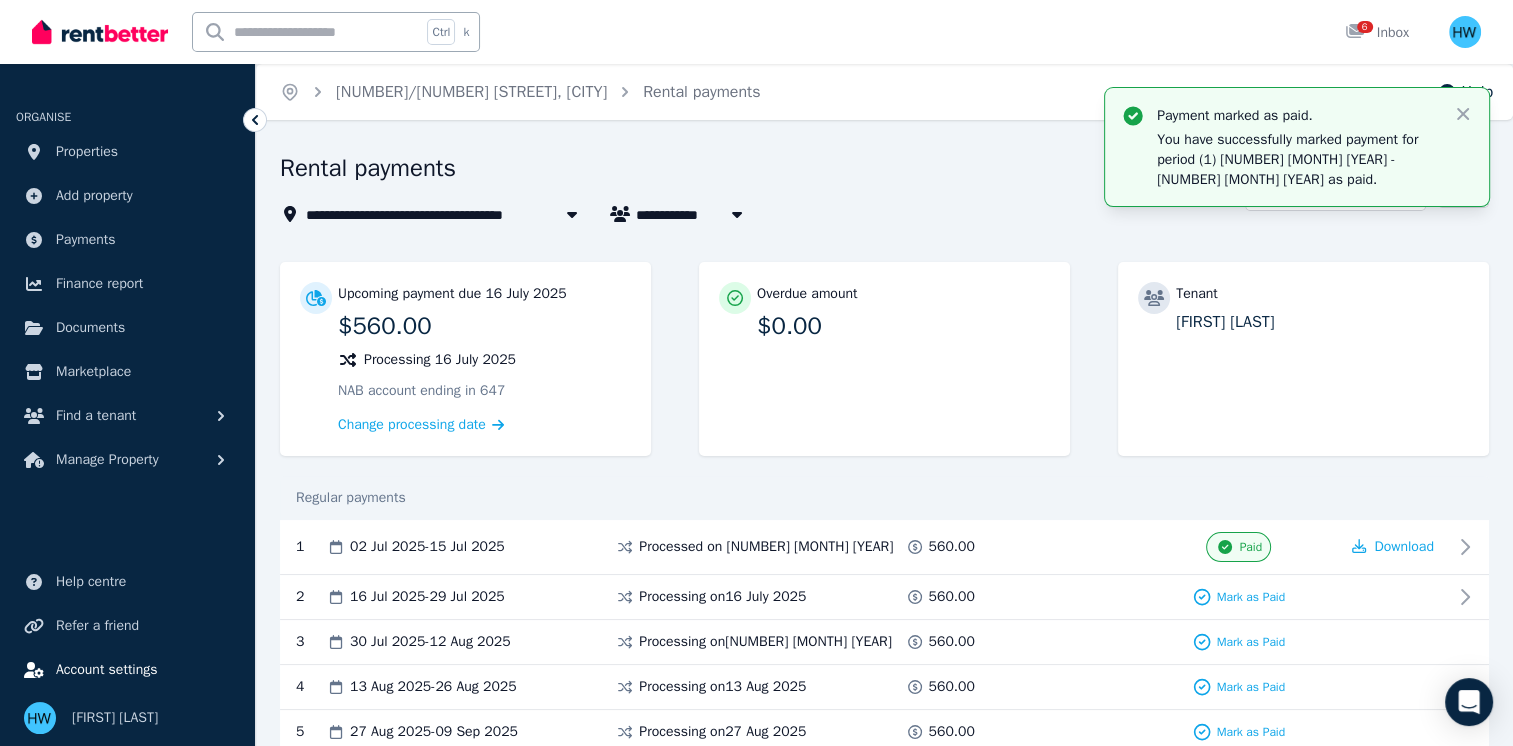 click on "Account settings" at bounding box center [127, 670] 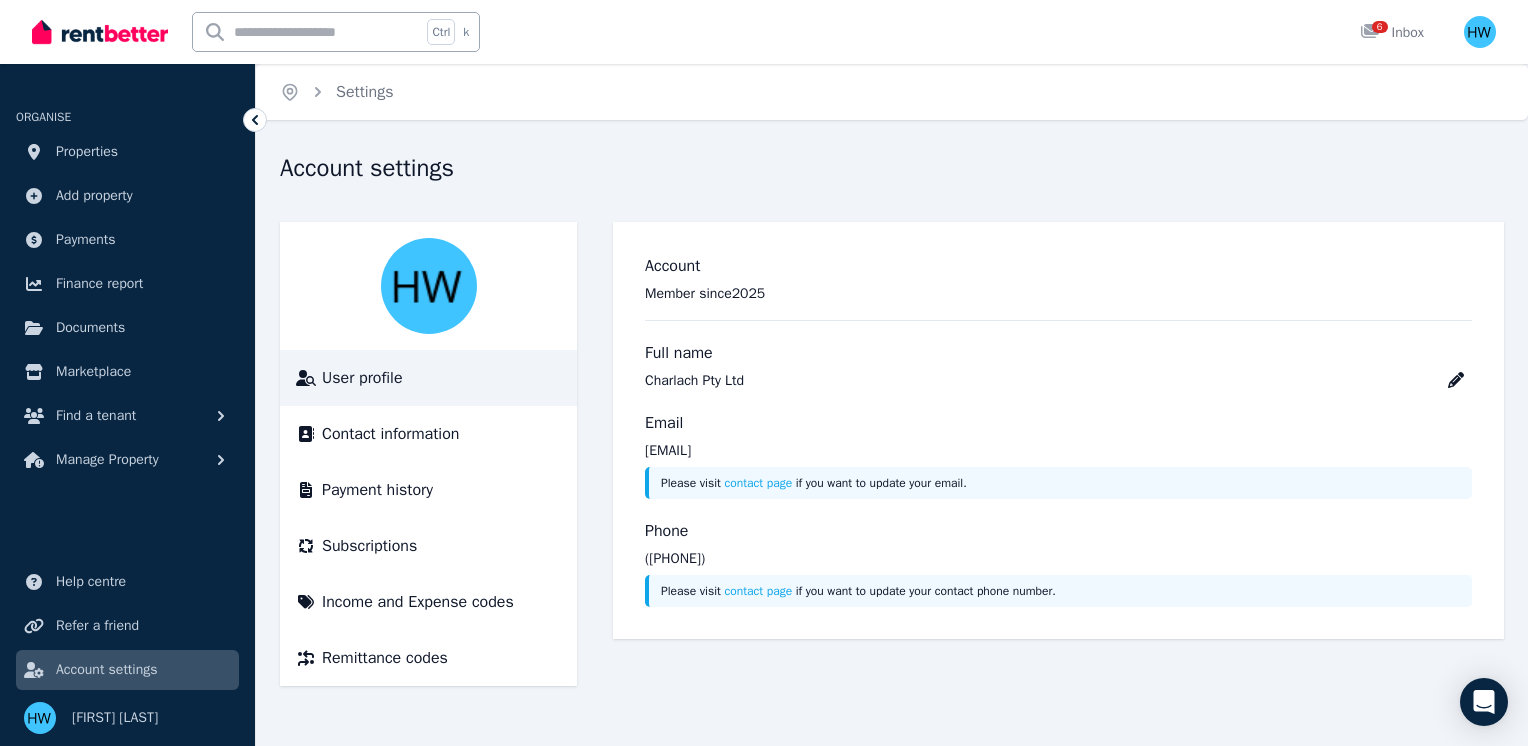 click at bounding box center (429, 286) 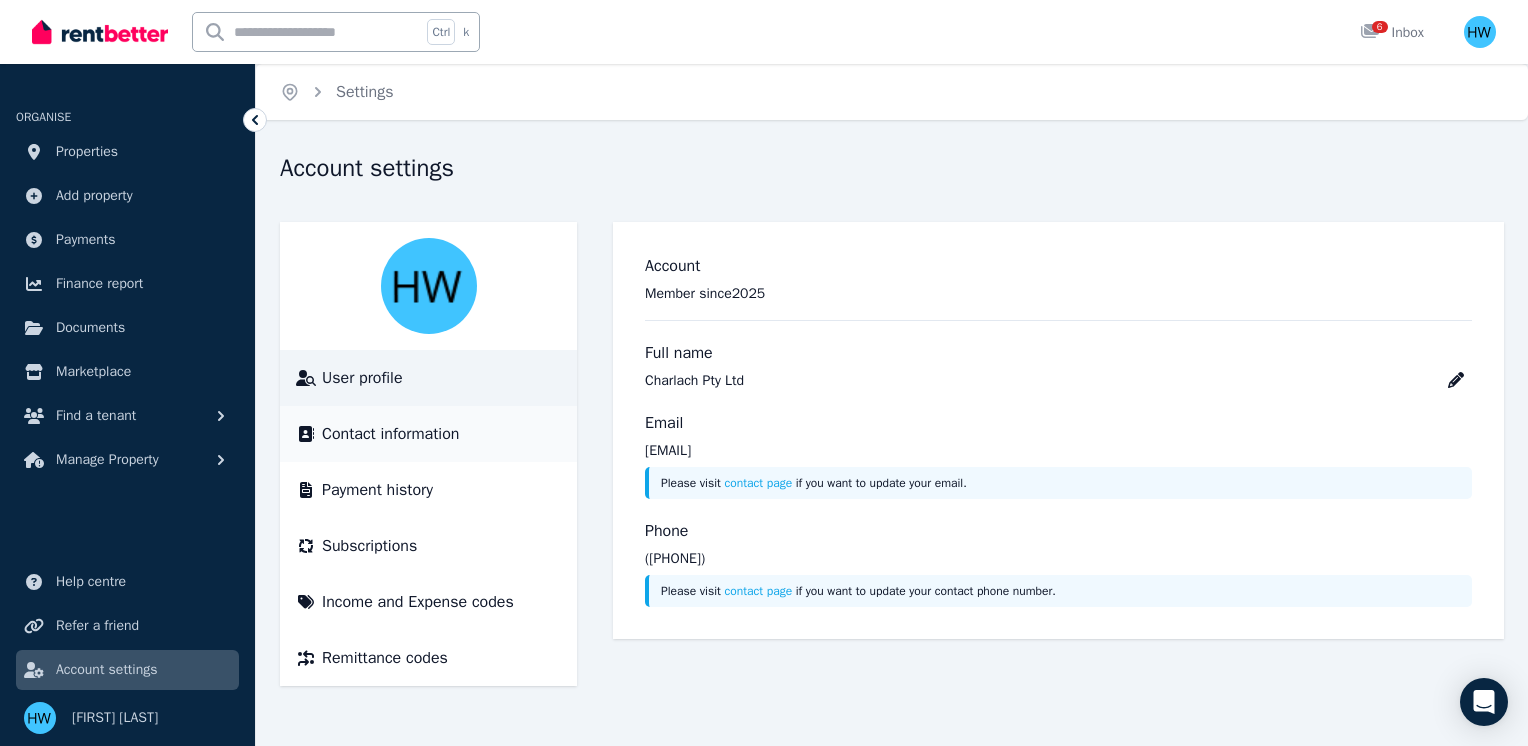 click on "Contact information" at bounding box center [390, 434] 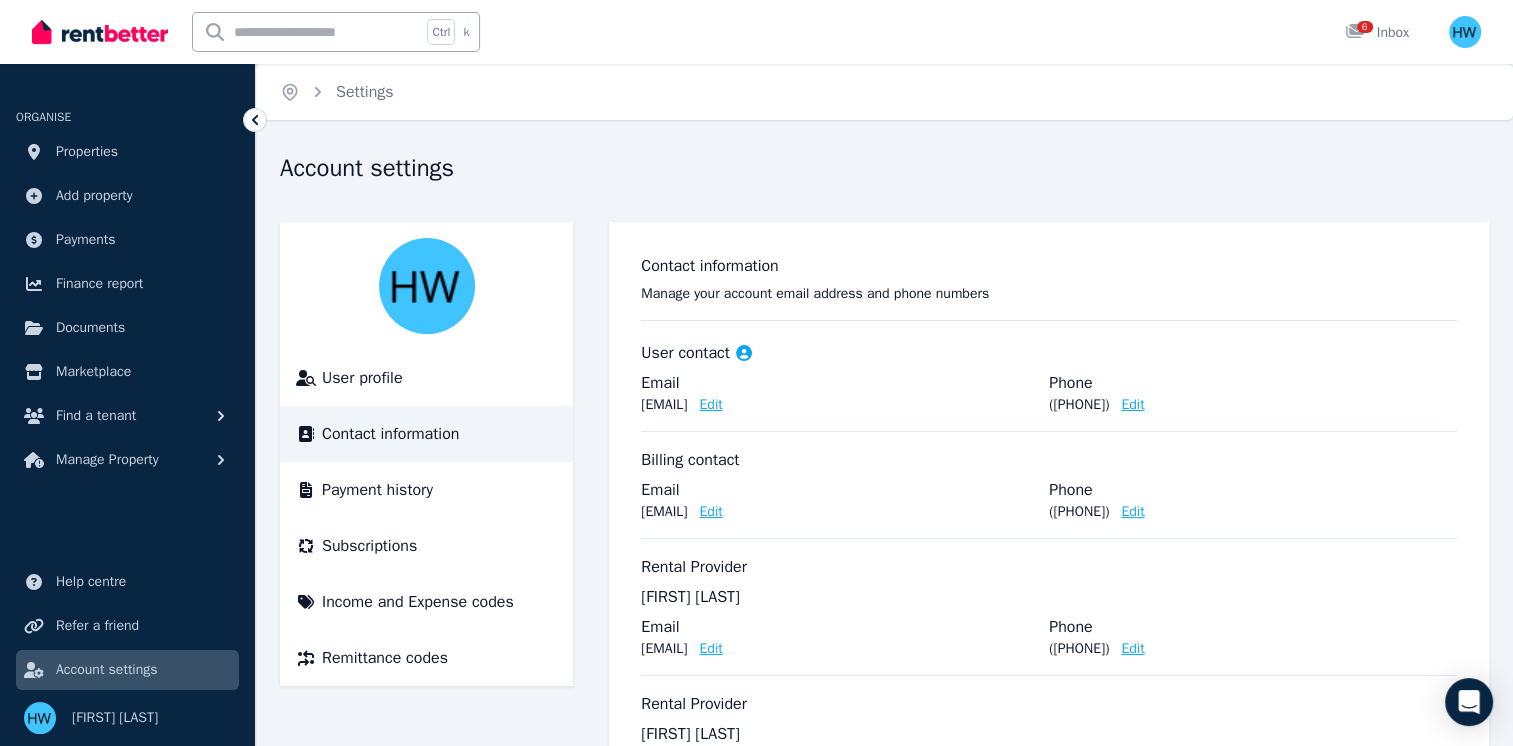 click on "Edit" at bounding box center [1132, 649] 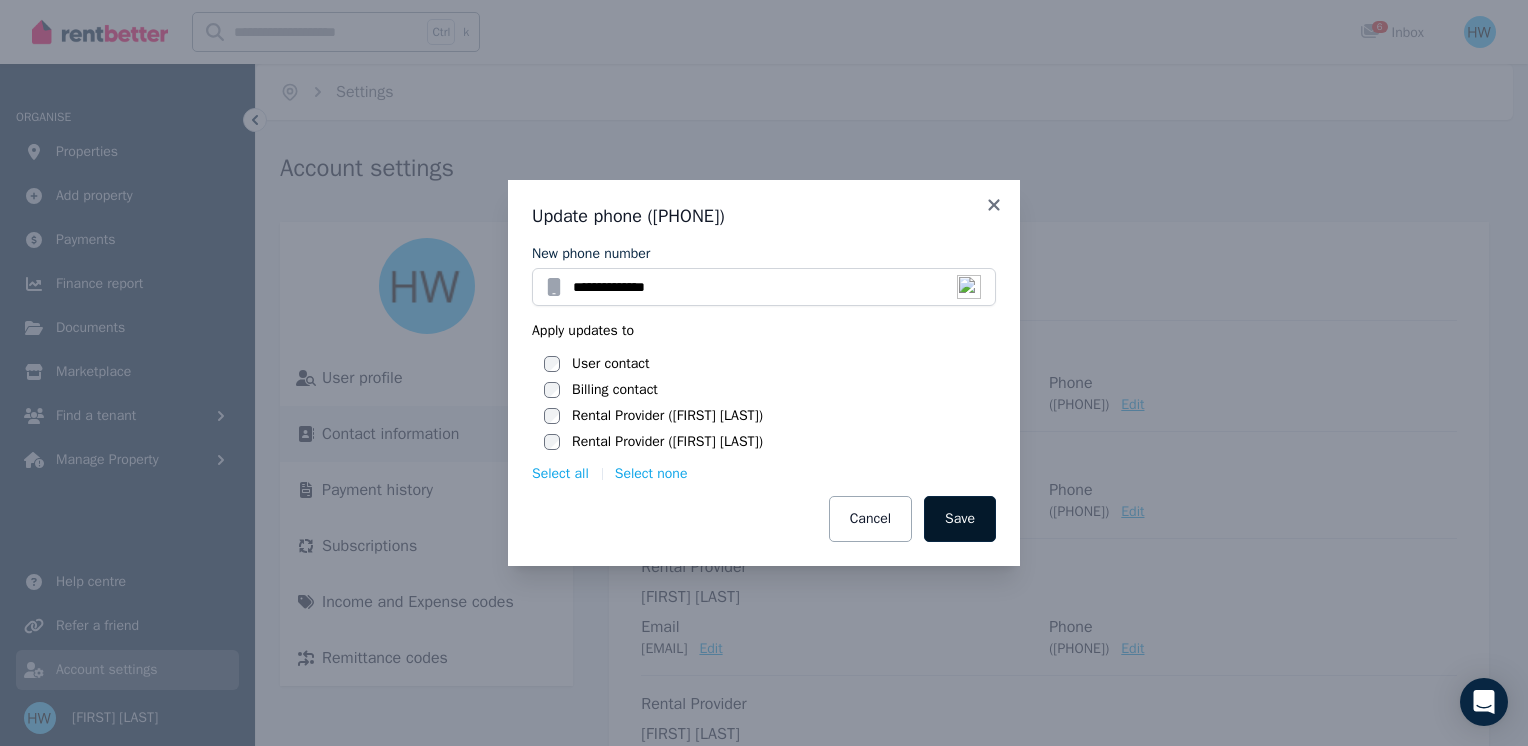 click on "Save" at bounding box center (960, 519) 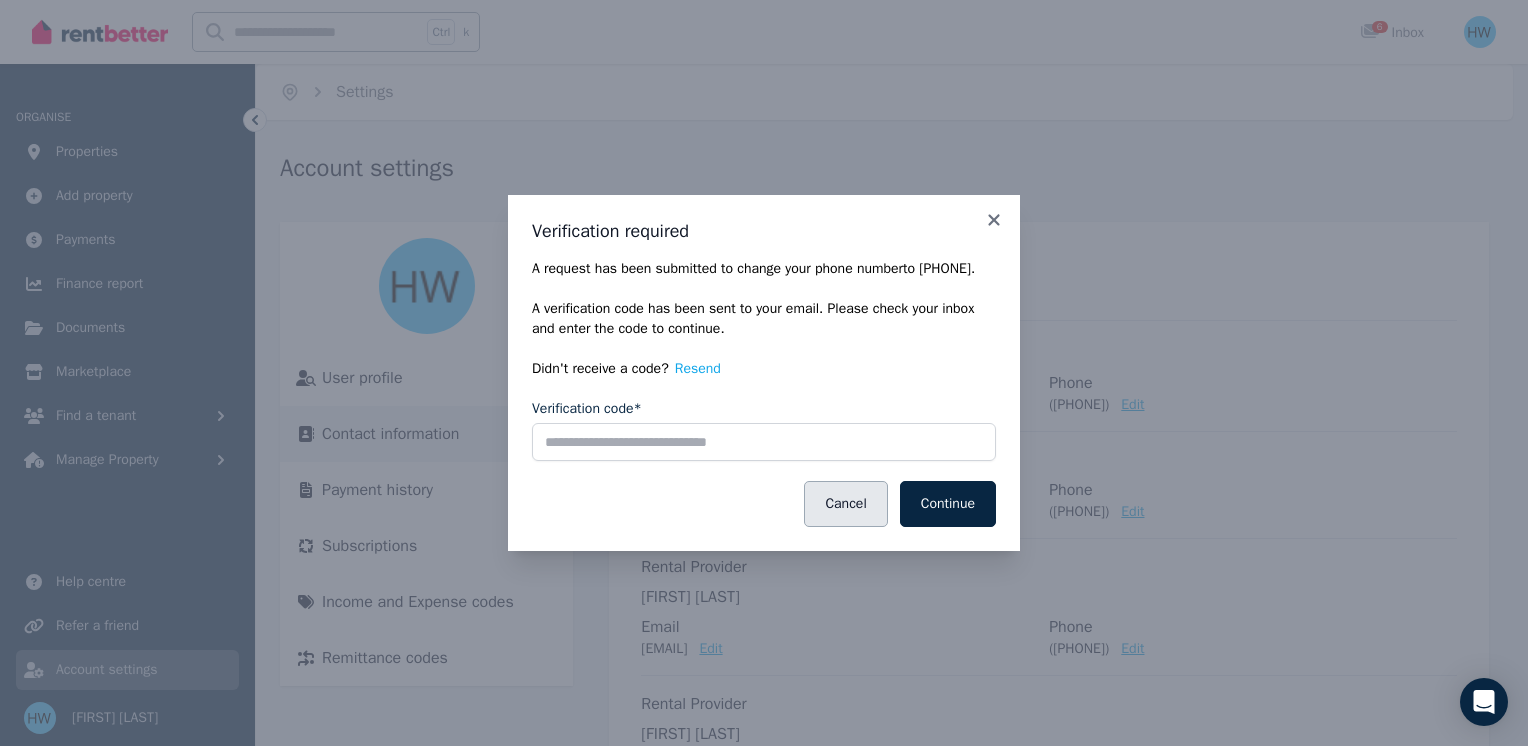click on "Cancel" at bounding box center [845, 504] 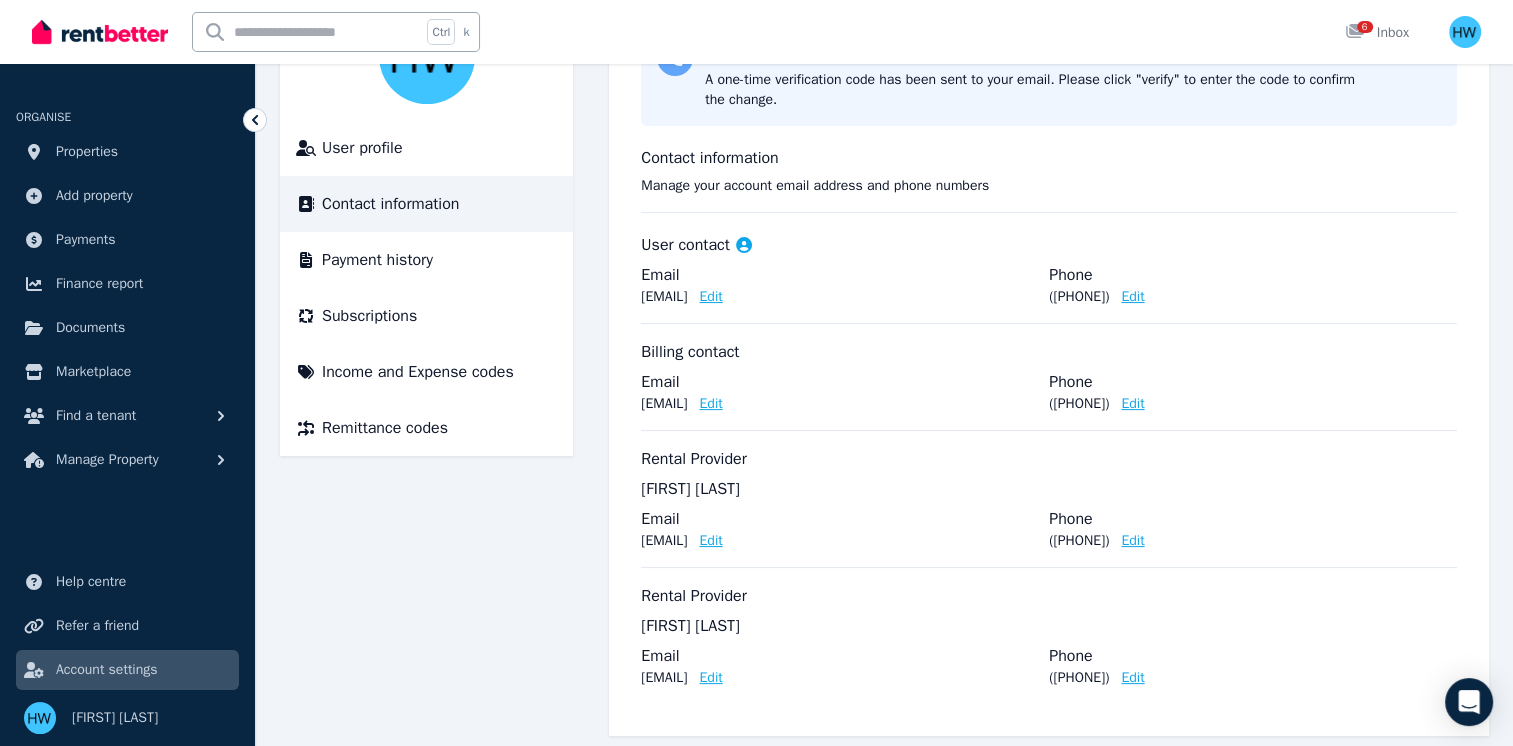 scroll, scrollTop: 255, scrollLeft: 0, axis: vertical 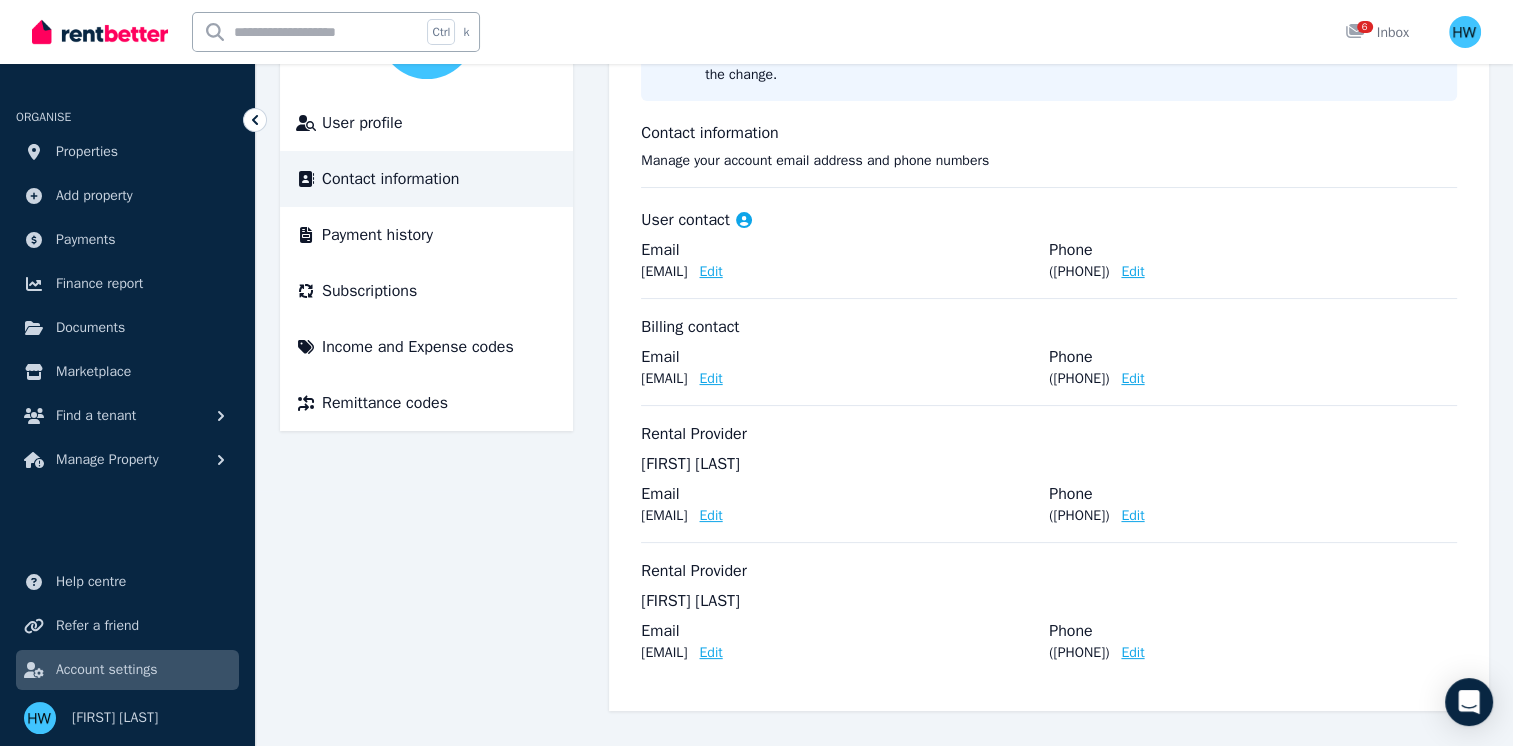 click on "Edit" at bounding box center (710, 516) 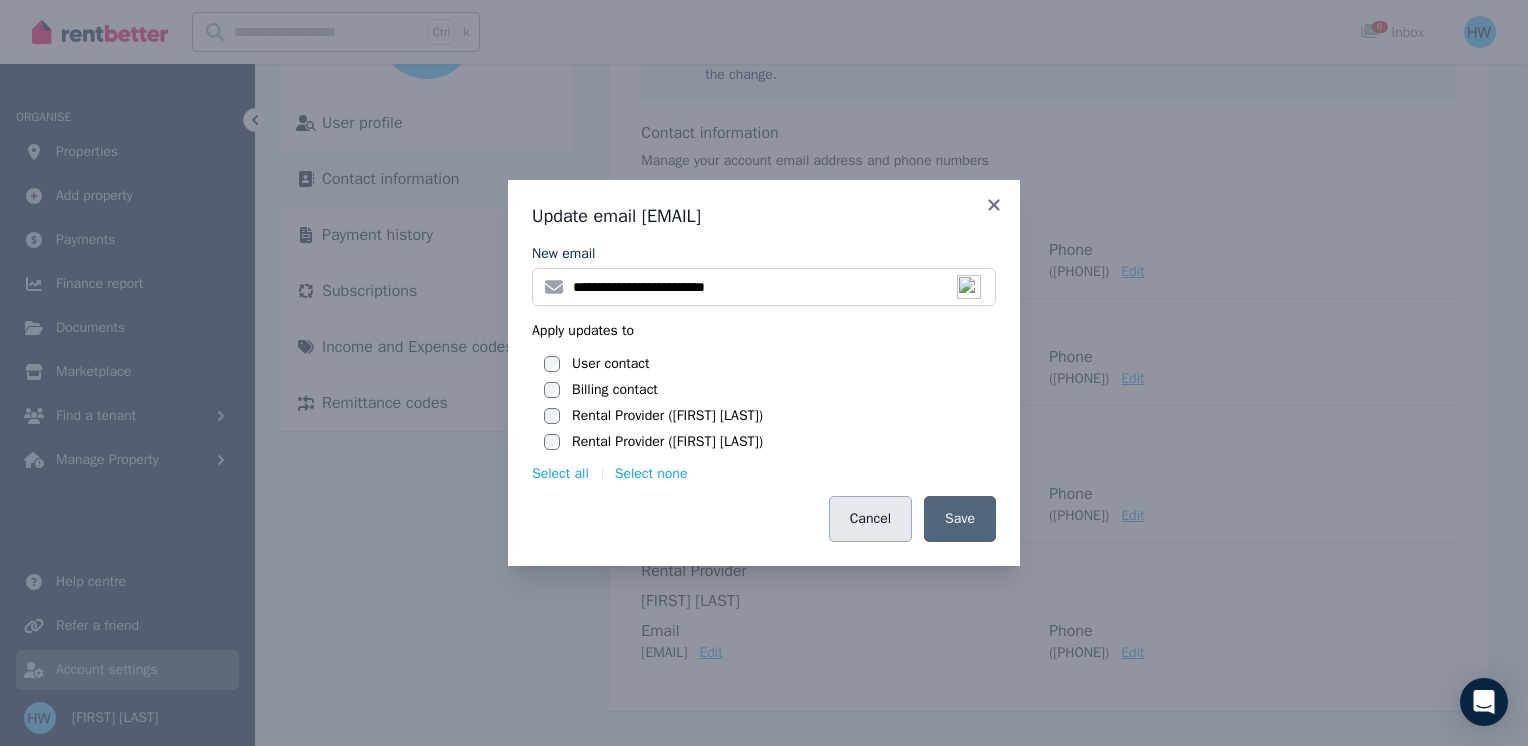 click on "Cancel" at bounding box center (870, 519) 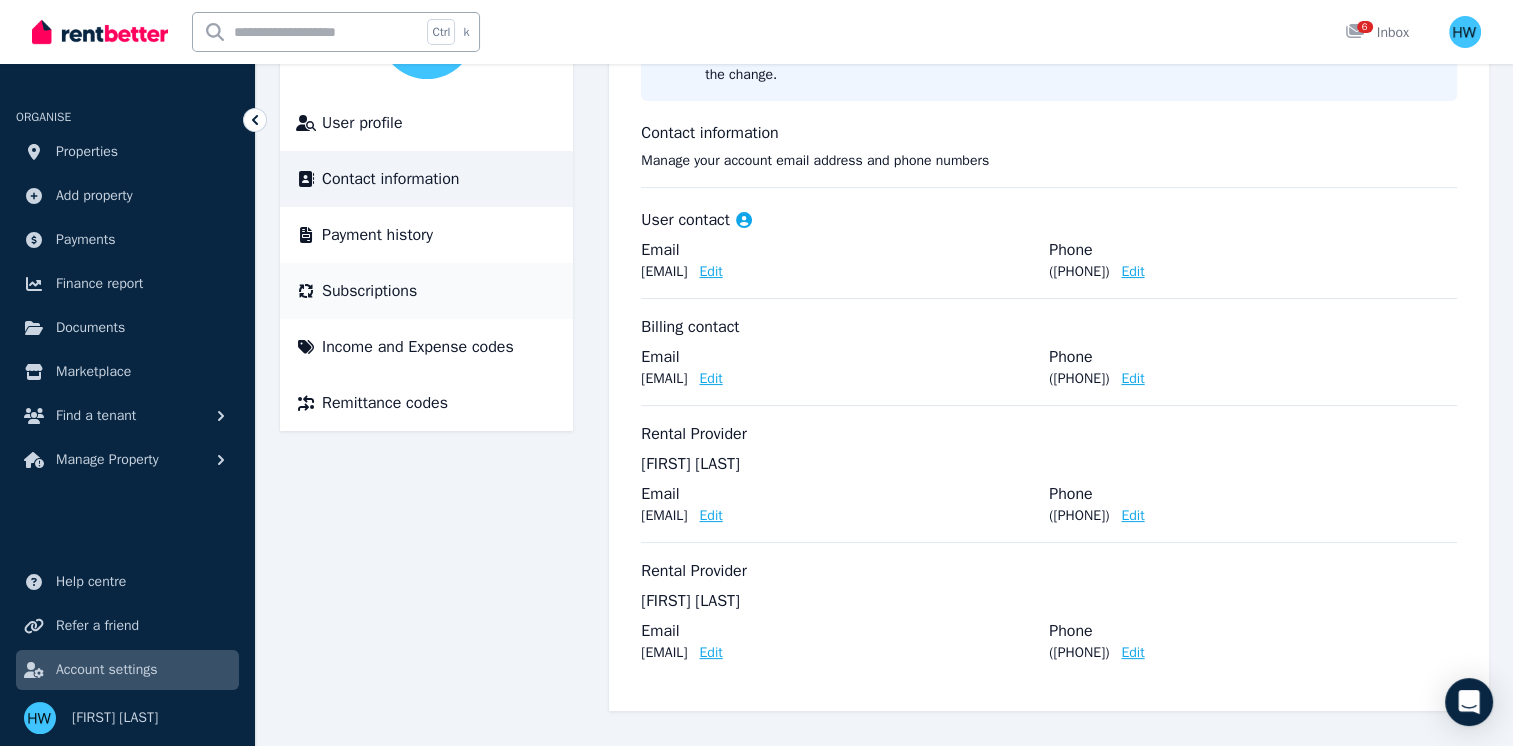 click on "Subscriptions" at bounding box center (369, 291) 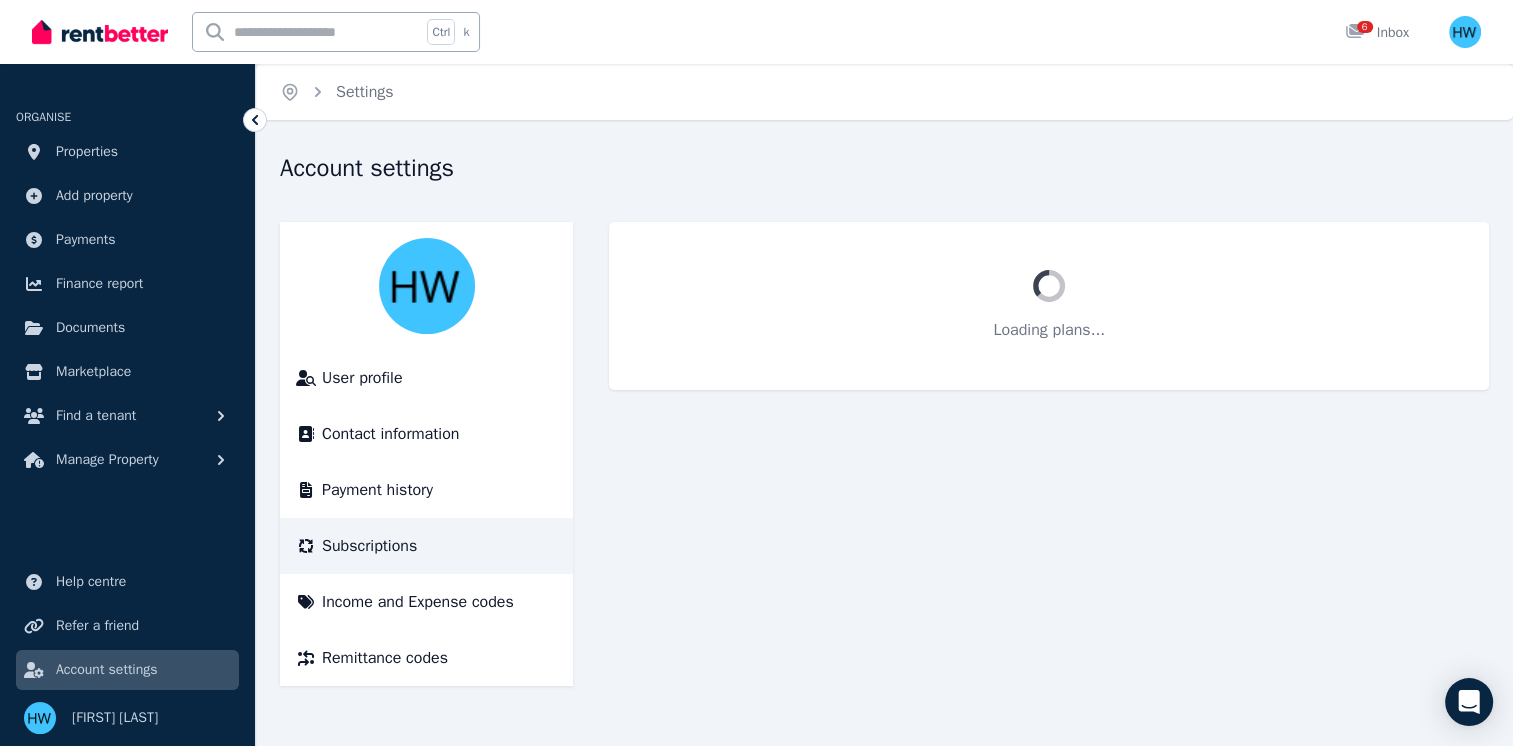scroll, scrollTop: 0, scrollLeft: 0, axis: both 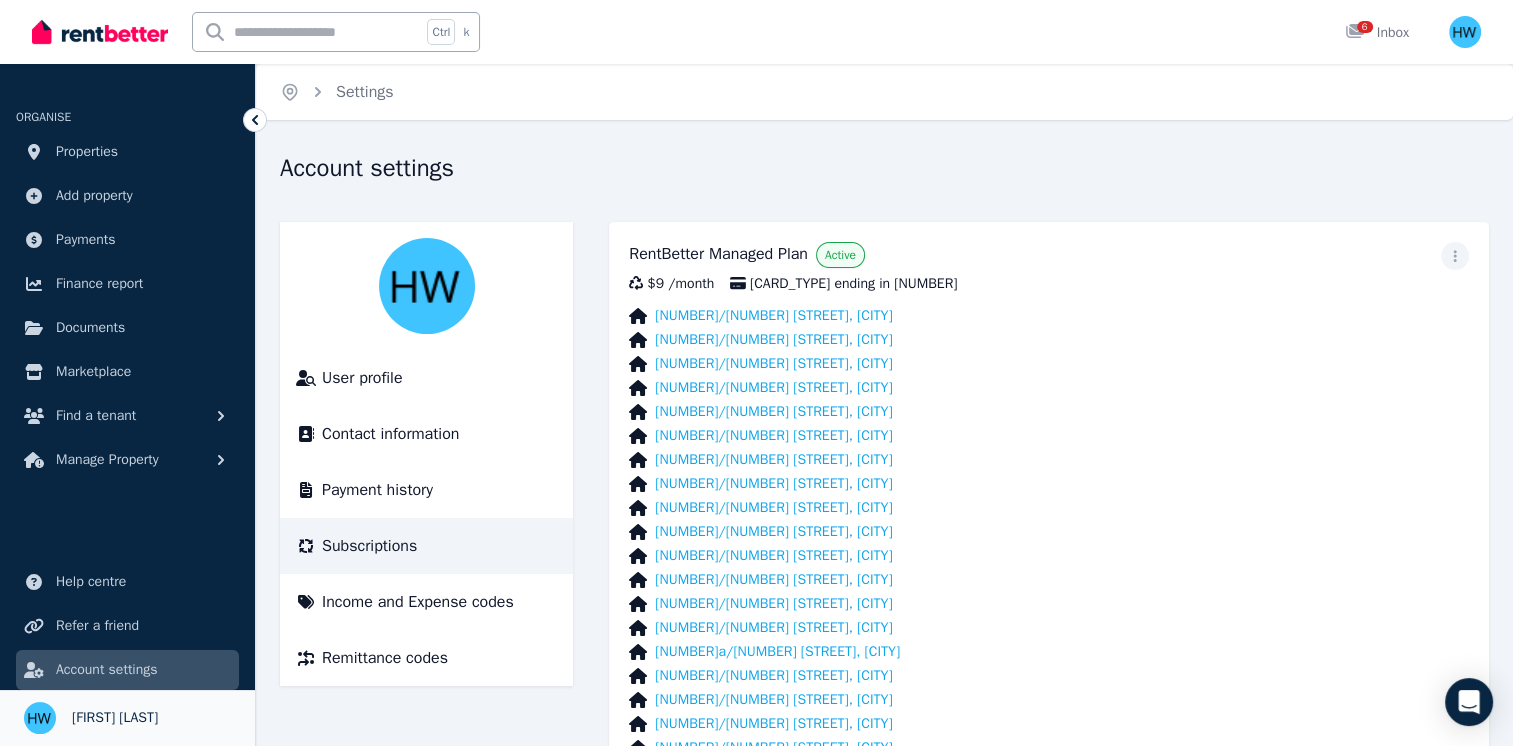 click on "[FIRST] [LAST]" at bounding box center [115, 718] 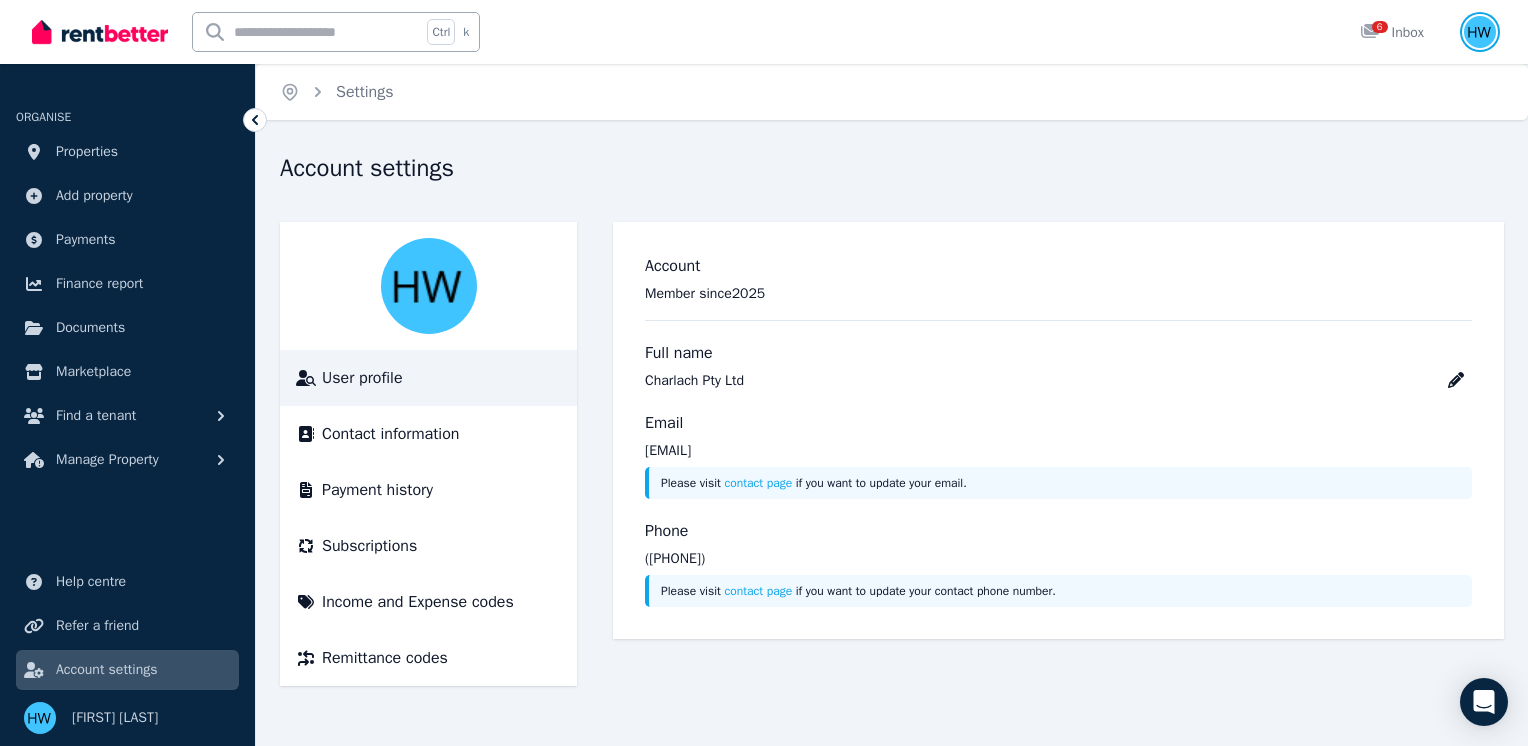 click at bounding box center (1480, 32) 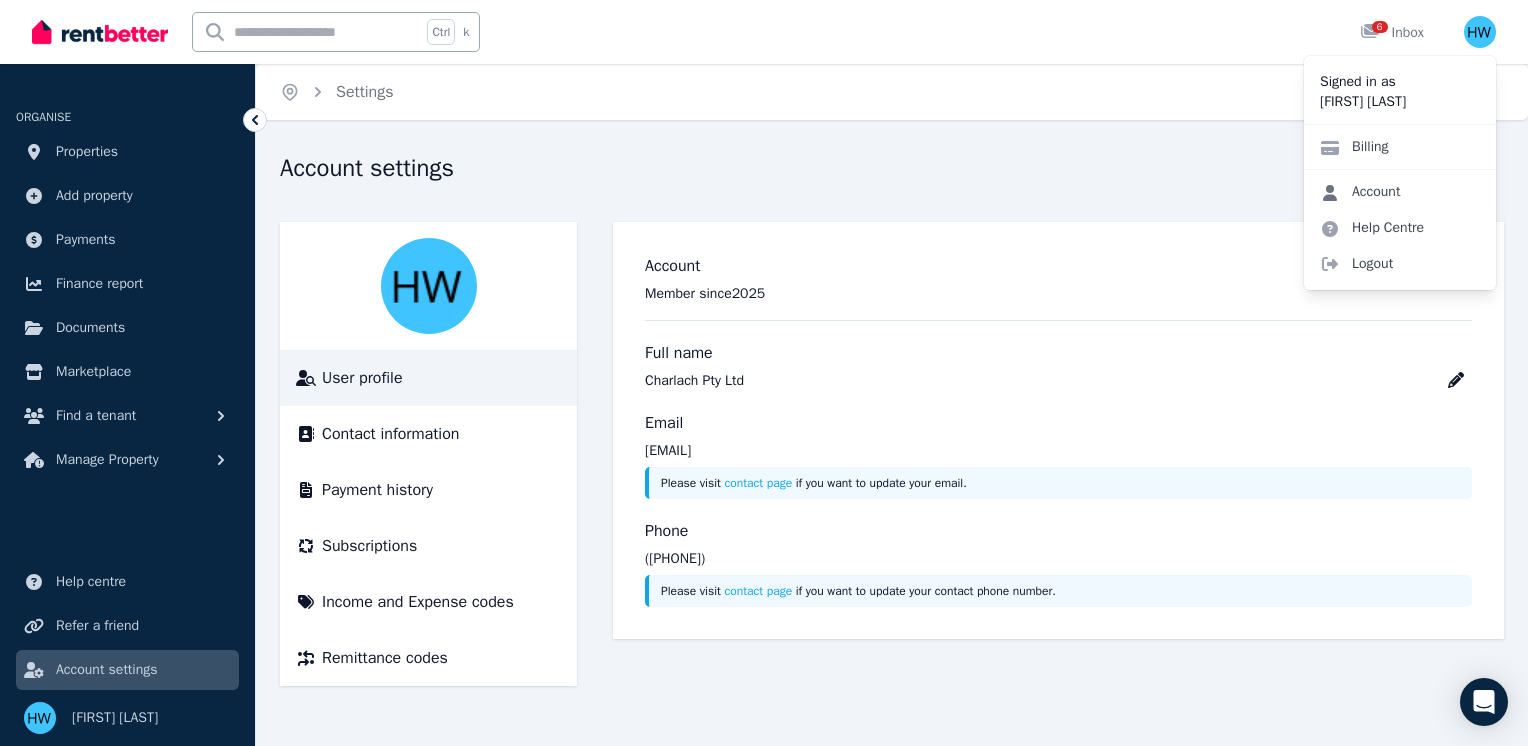 click on "Account" at bounding box center [1360, 192] 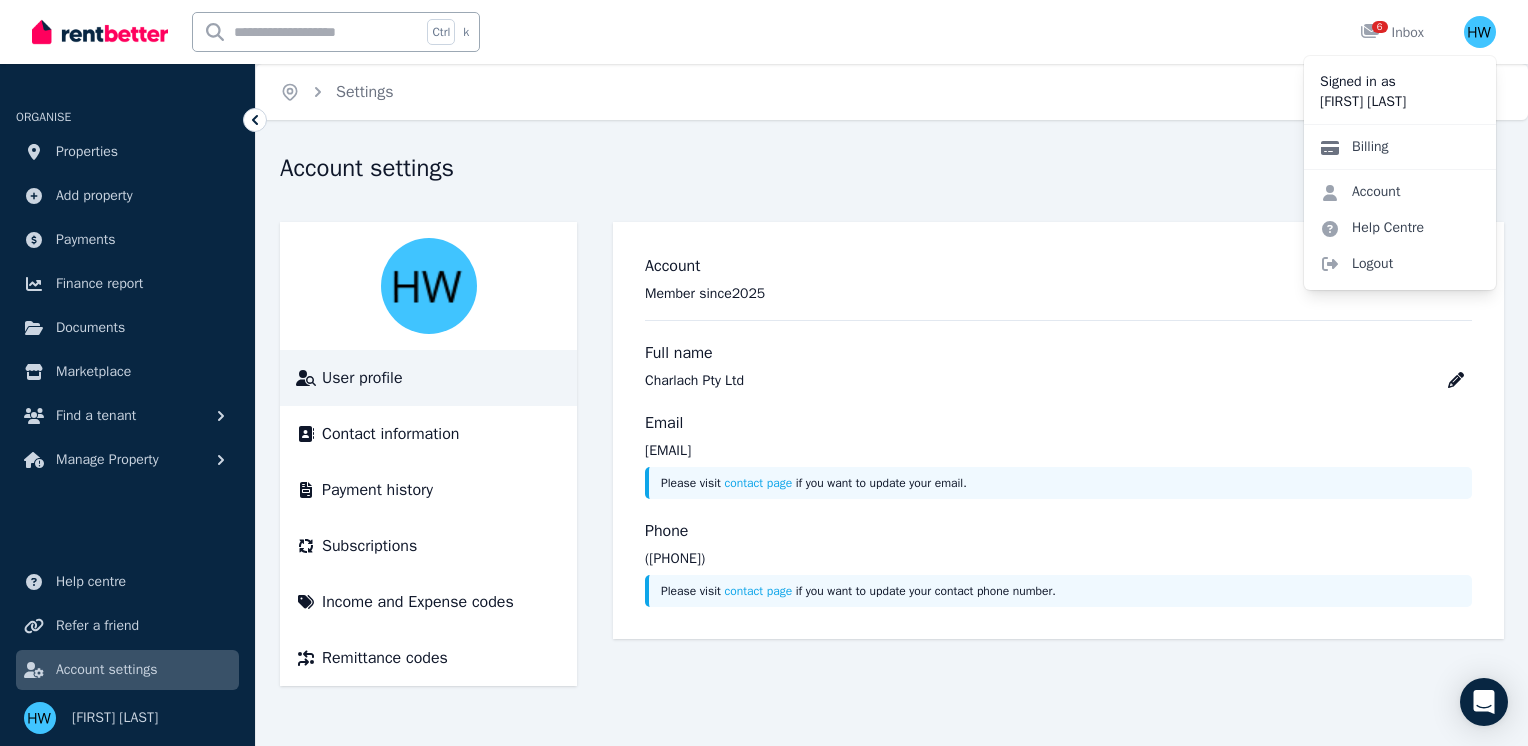 click 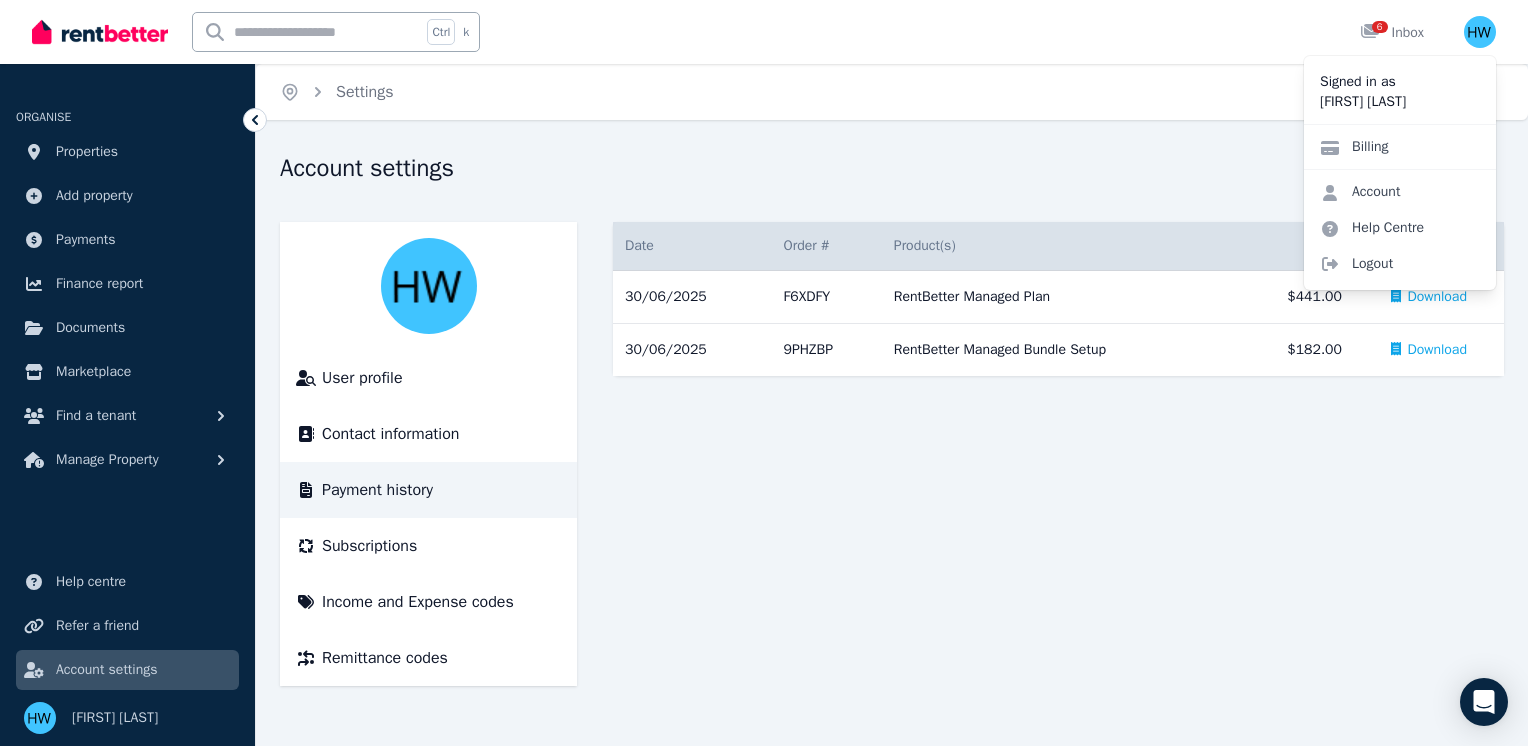 click on "Account settings User profile Contact information Payment history Subscriptions Income and Expense codes Remittance codes Date Order # Order & Product(s) Product(s) Total Receipt [DATE] # [ID] [PRODUCT] [PRODUCT] [PRICE] Download [DATE] # [ID] [PRODUCT] [PRODUCT] [PRICE] Download" at bounding box center (892, 419) 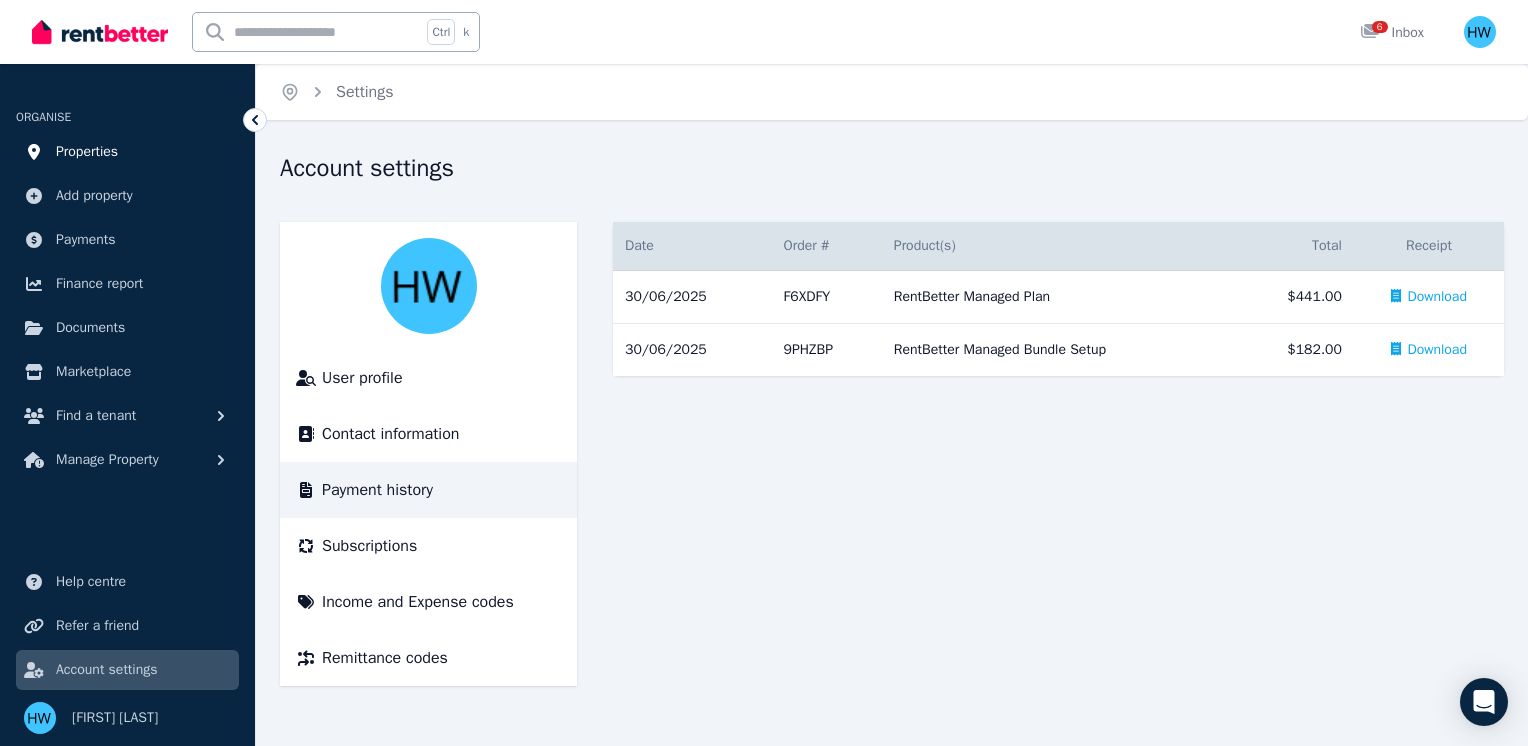click on "Properties" at bounding box center [127, 152] 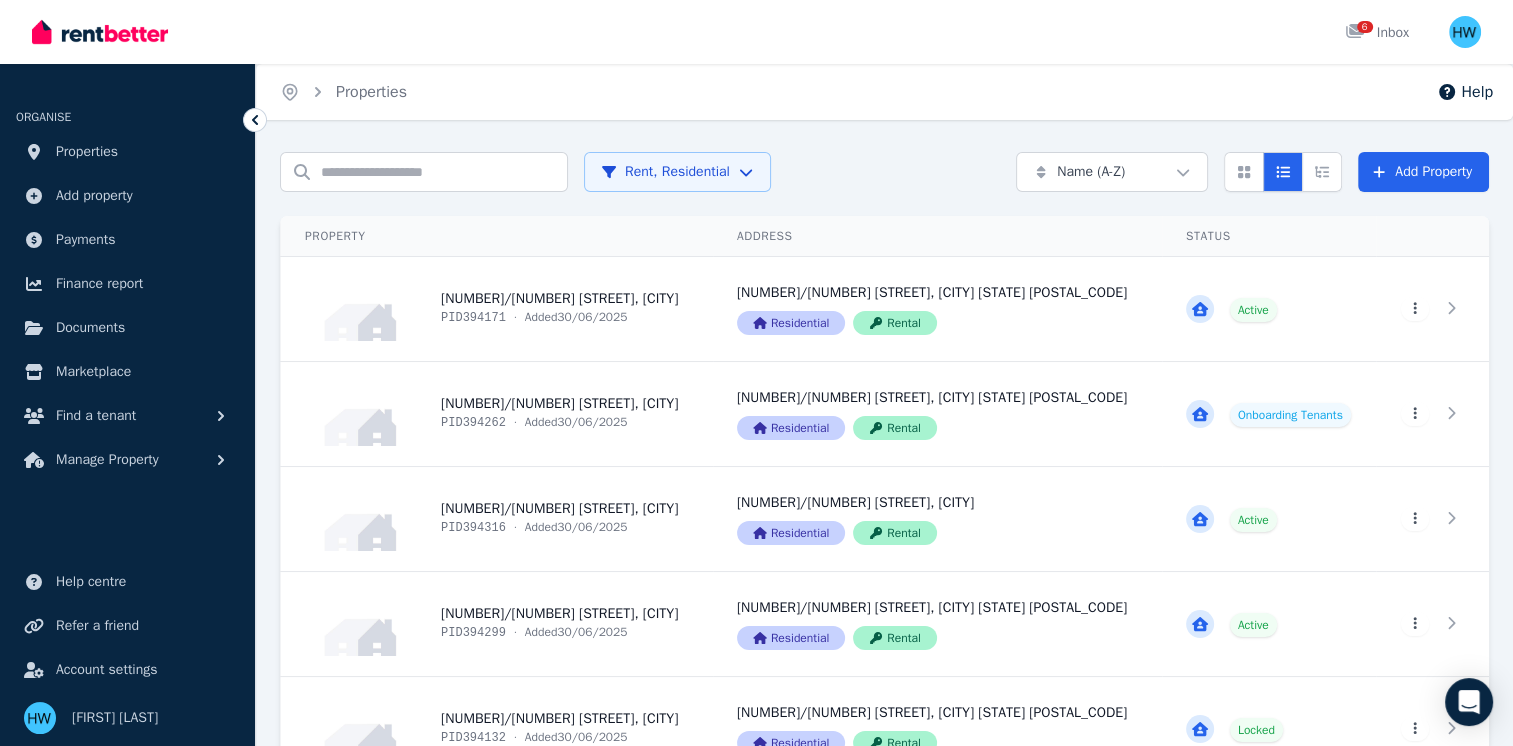 click on "Properties" at bounding box center (127, 152) 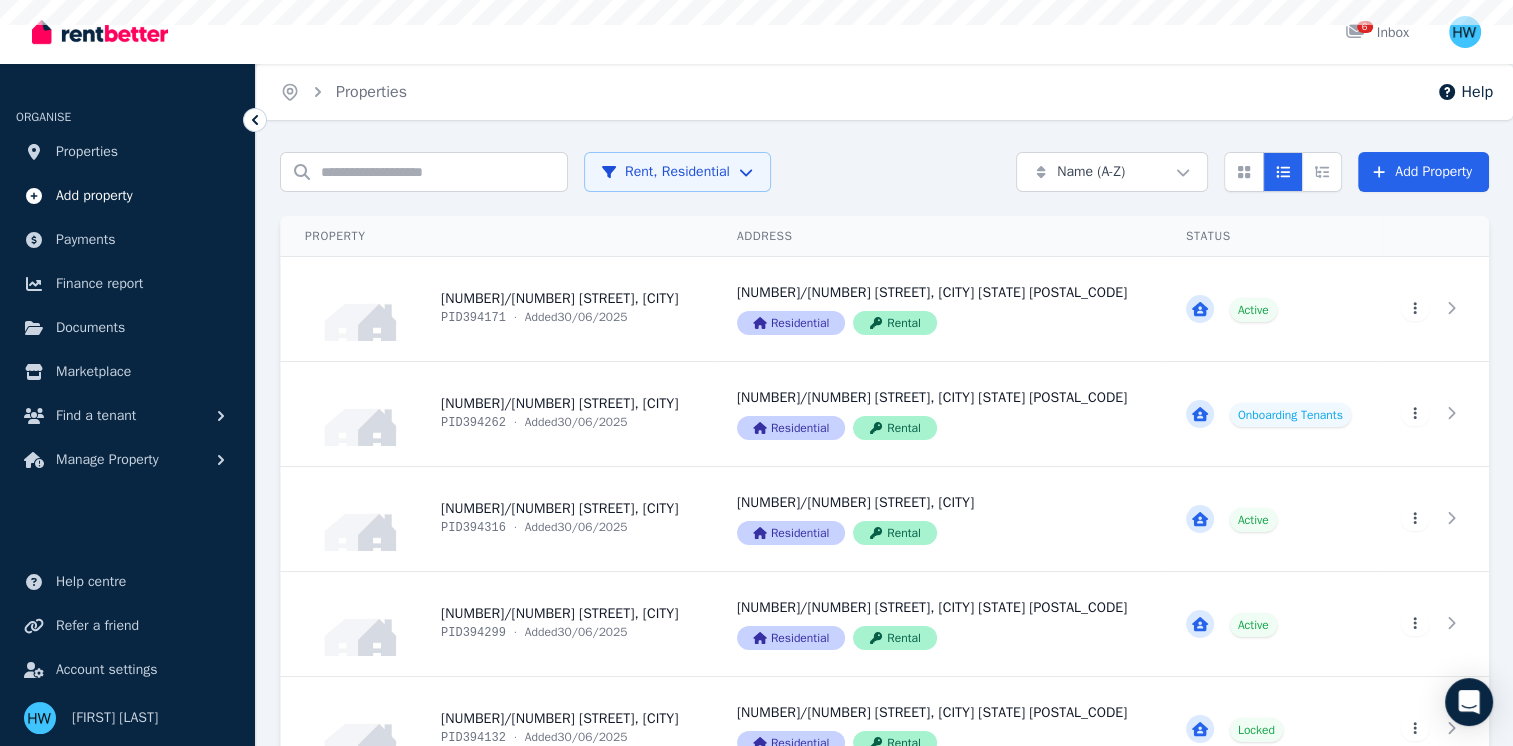 click on "Add property" at bounding box center (94, 196) 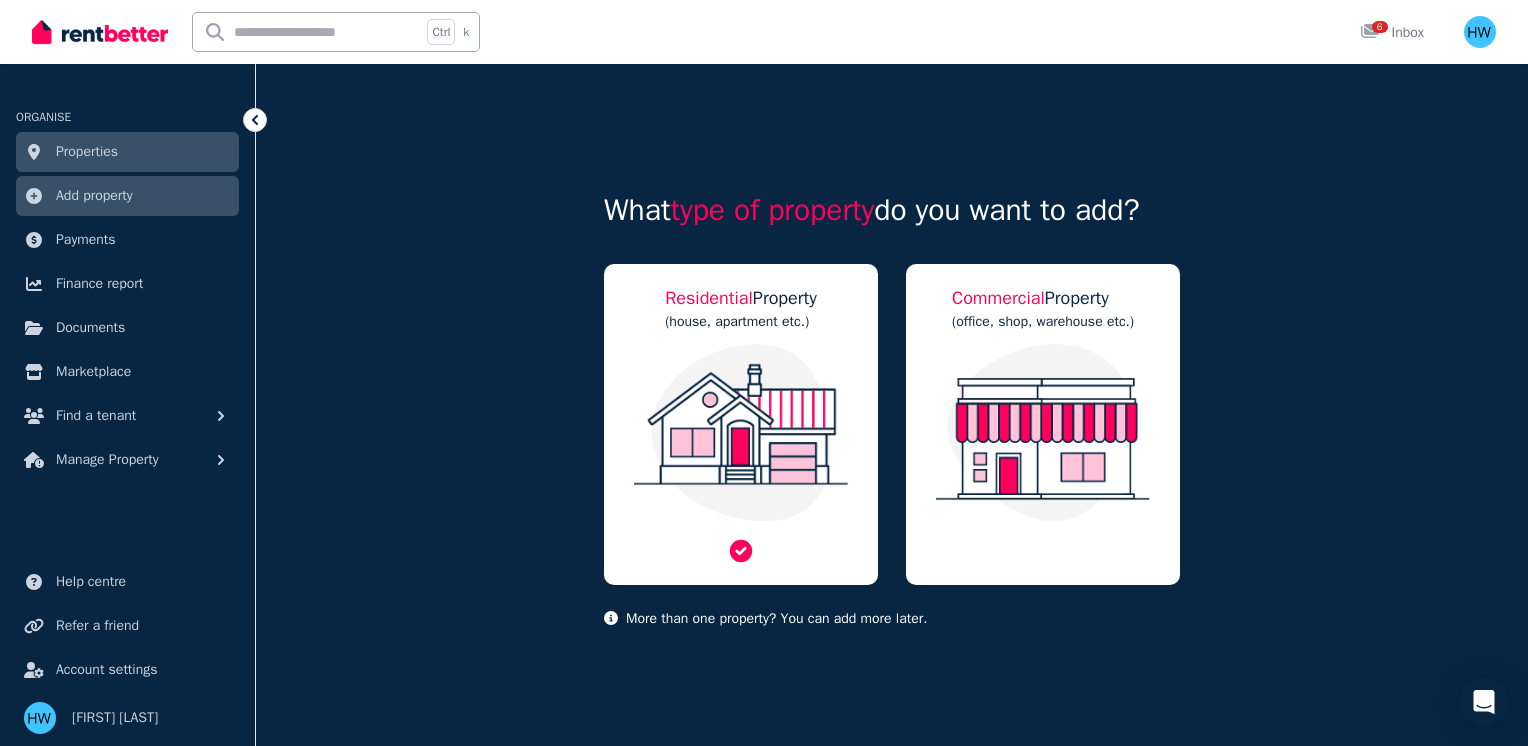 click at bounding box center [741, 433] 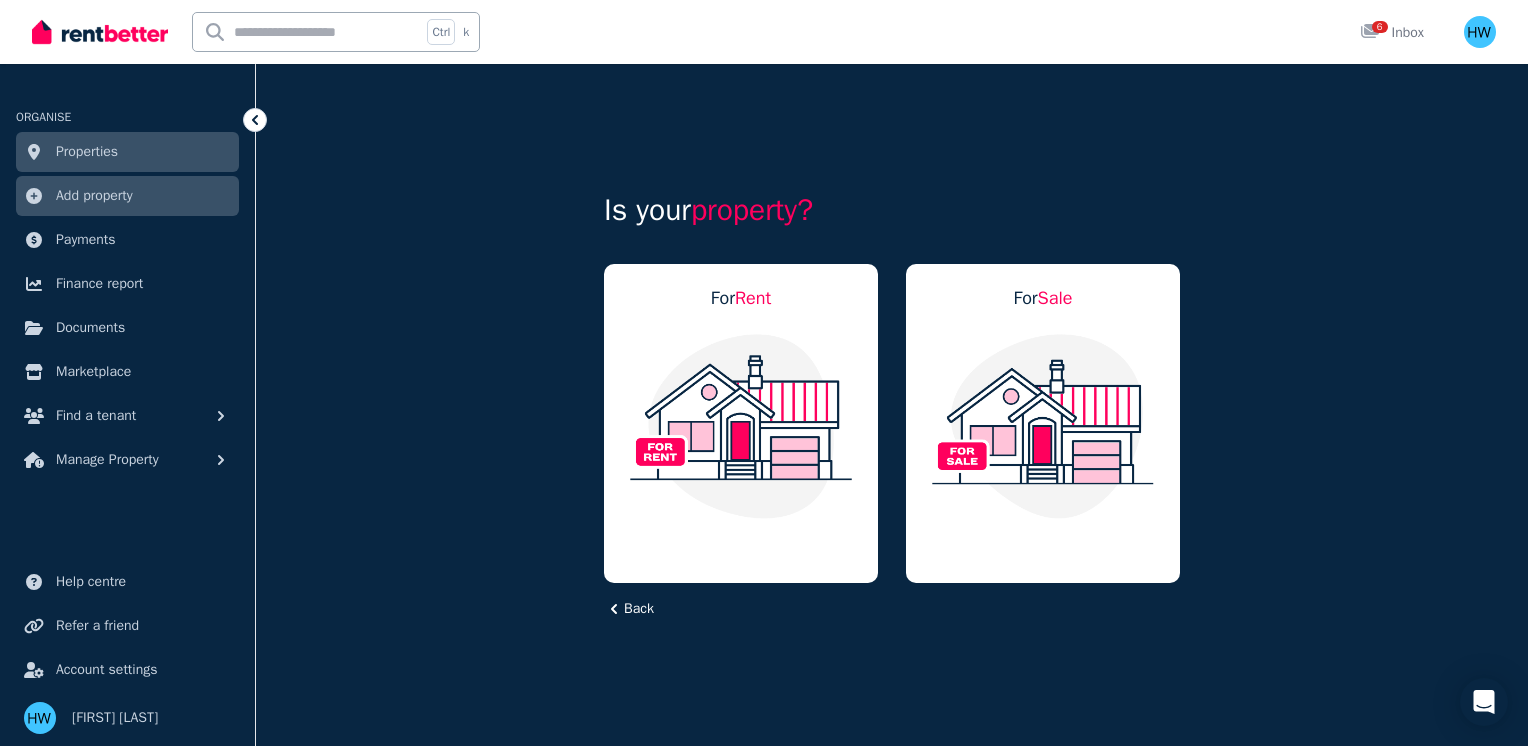 click on "Properties" at bounding box center [127, 152] 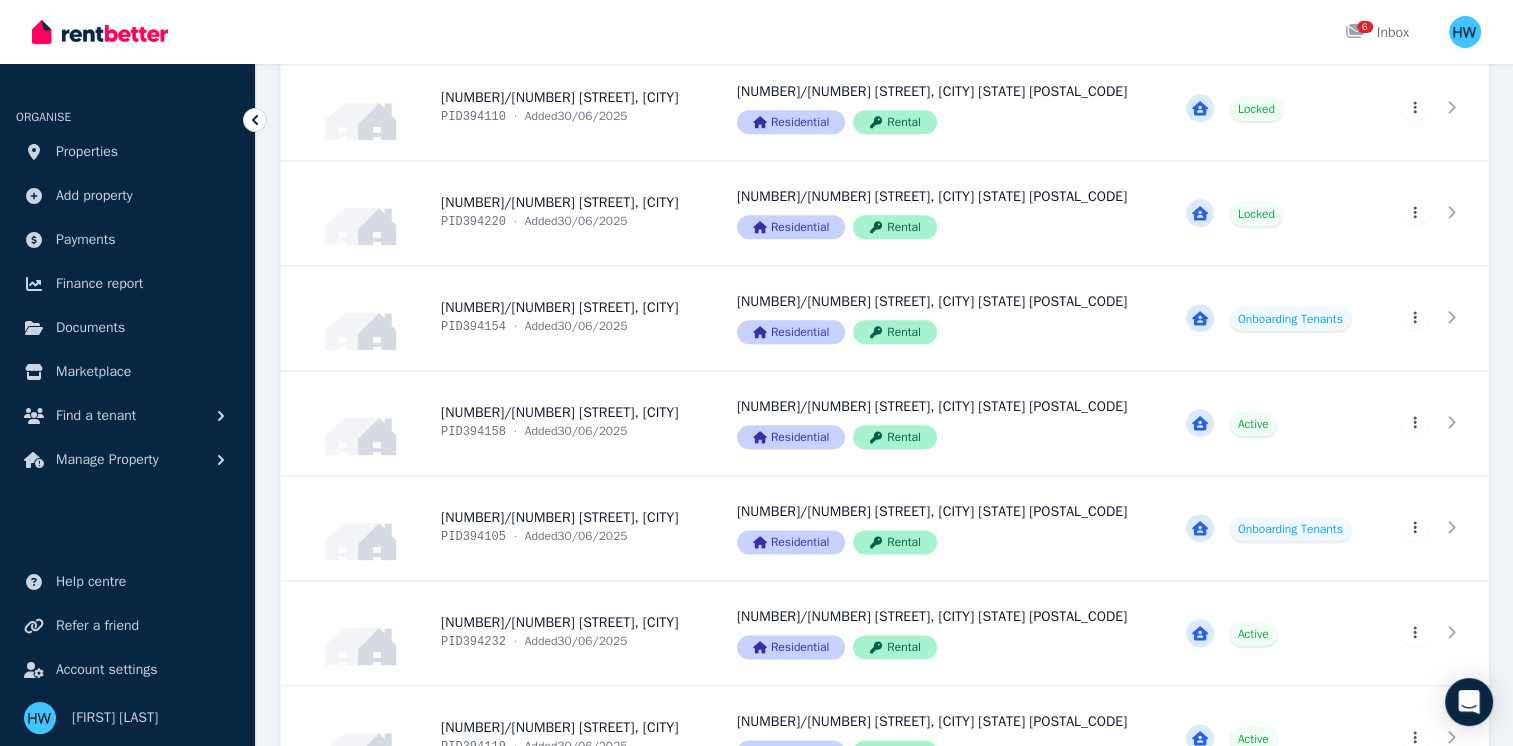 scroll, scrollTop: 2412, scrollLeft: 0, axis: vertical 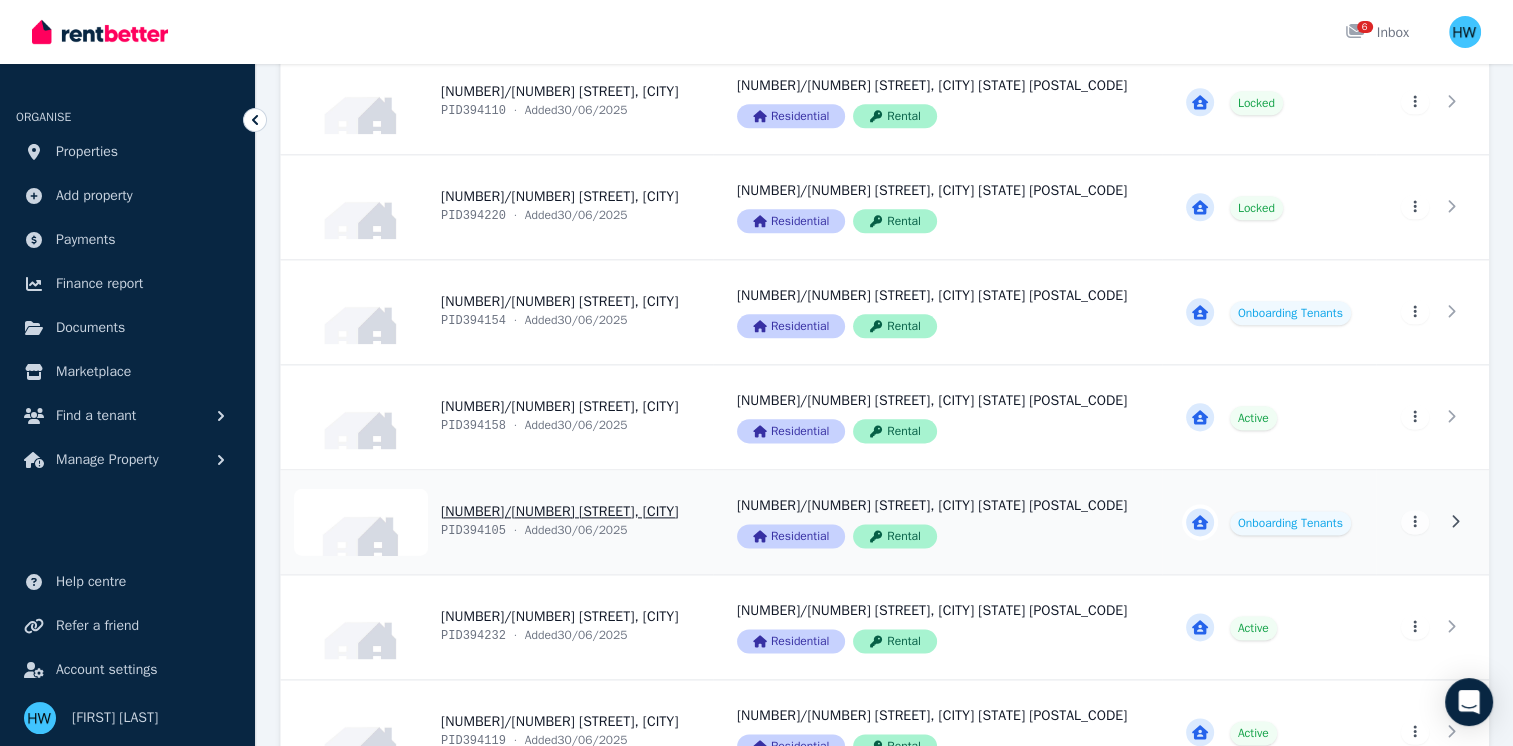 click on "View property details" at bounding box center [497, 522] 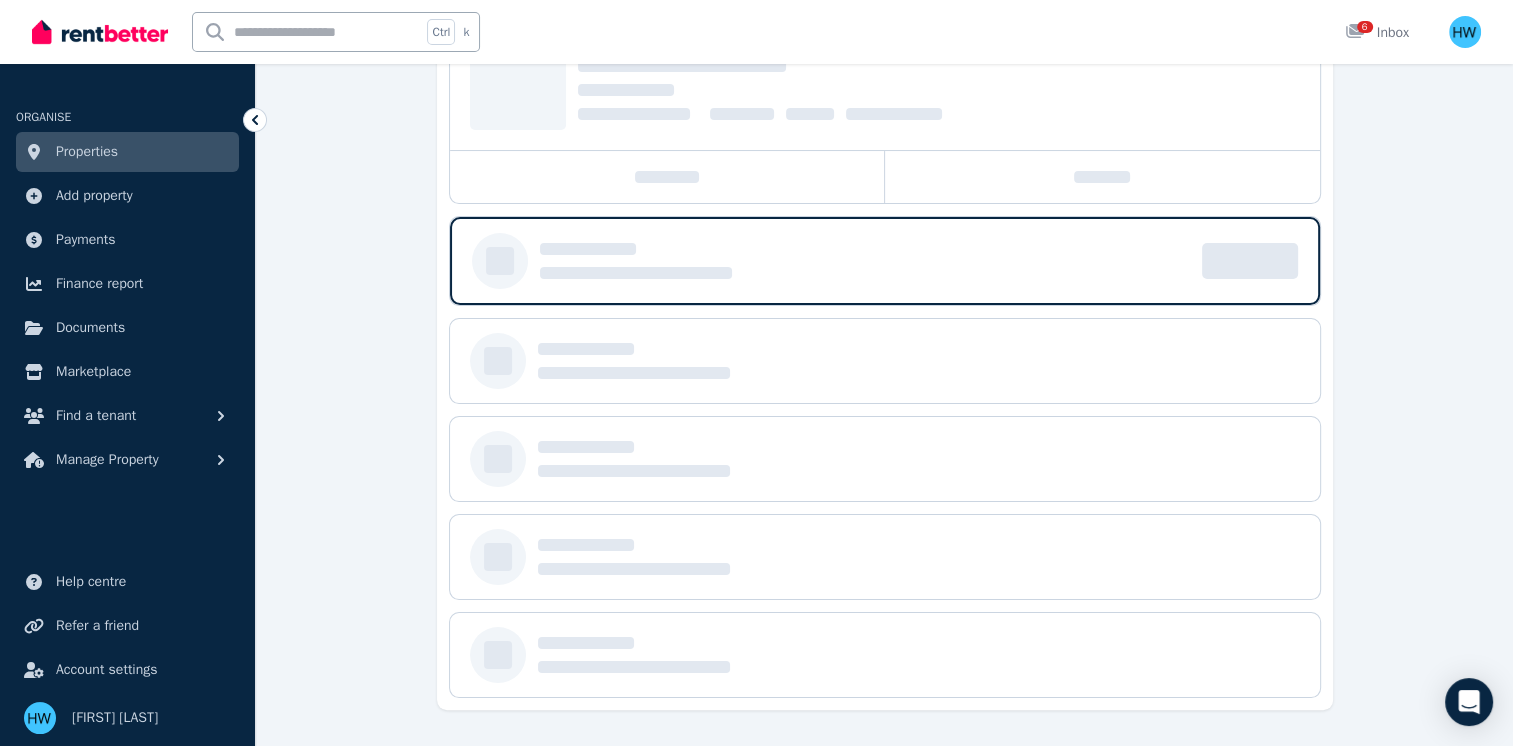 scroll, scrollTop: 0, scrollLeft: 0, axis: both 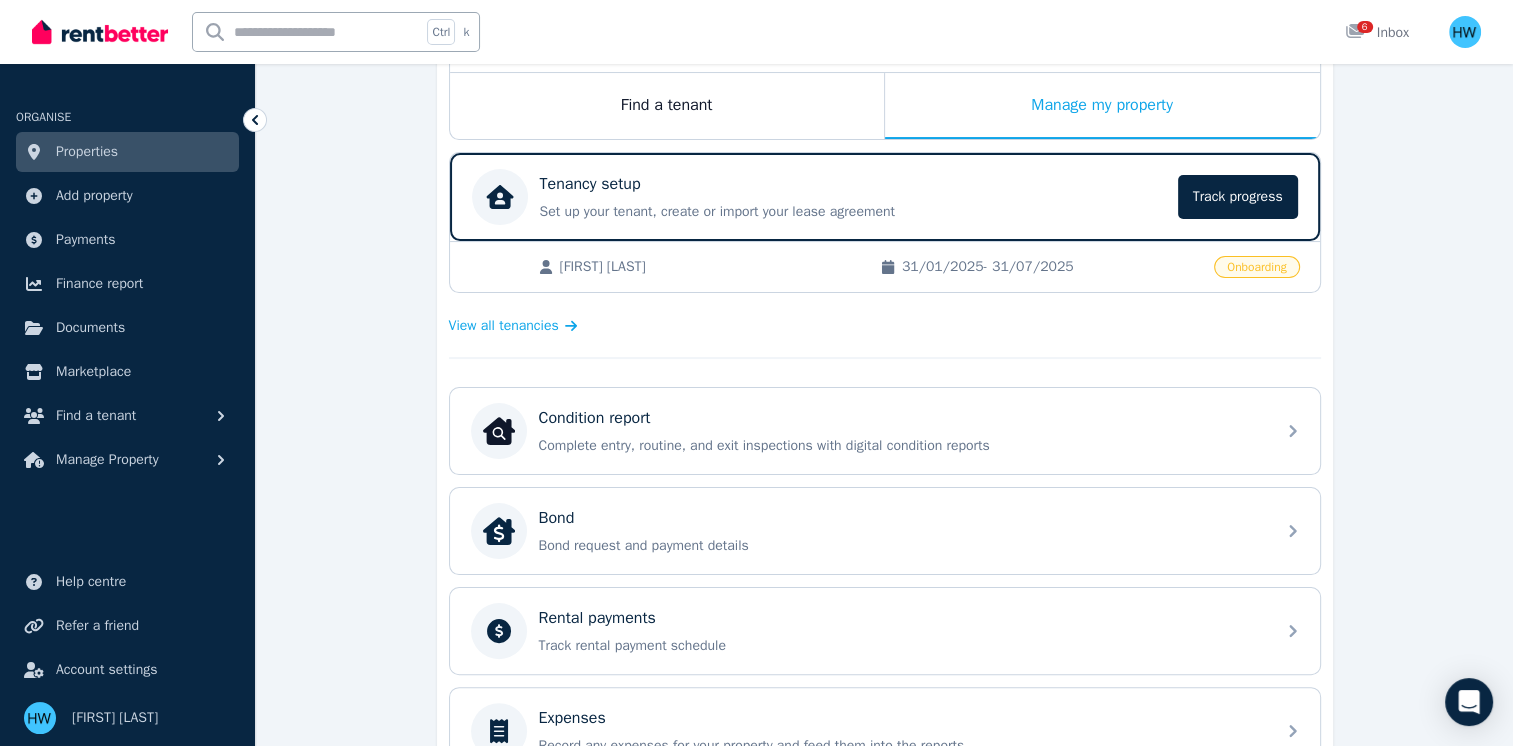 click on "Onboarding" at bounding box center [1256, 267] 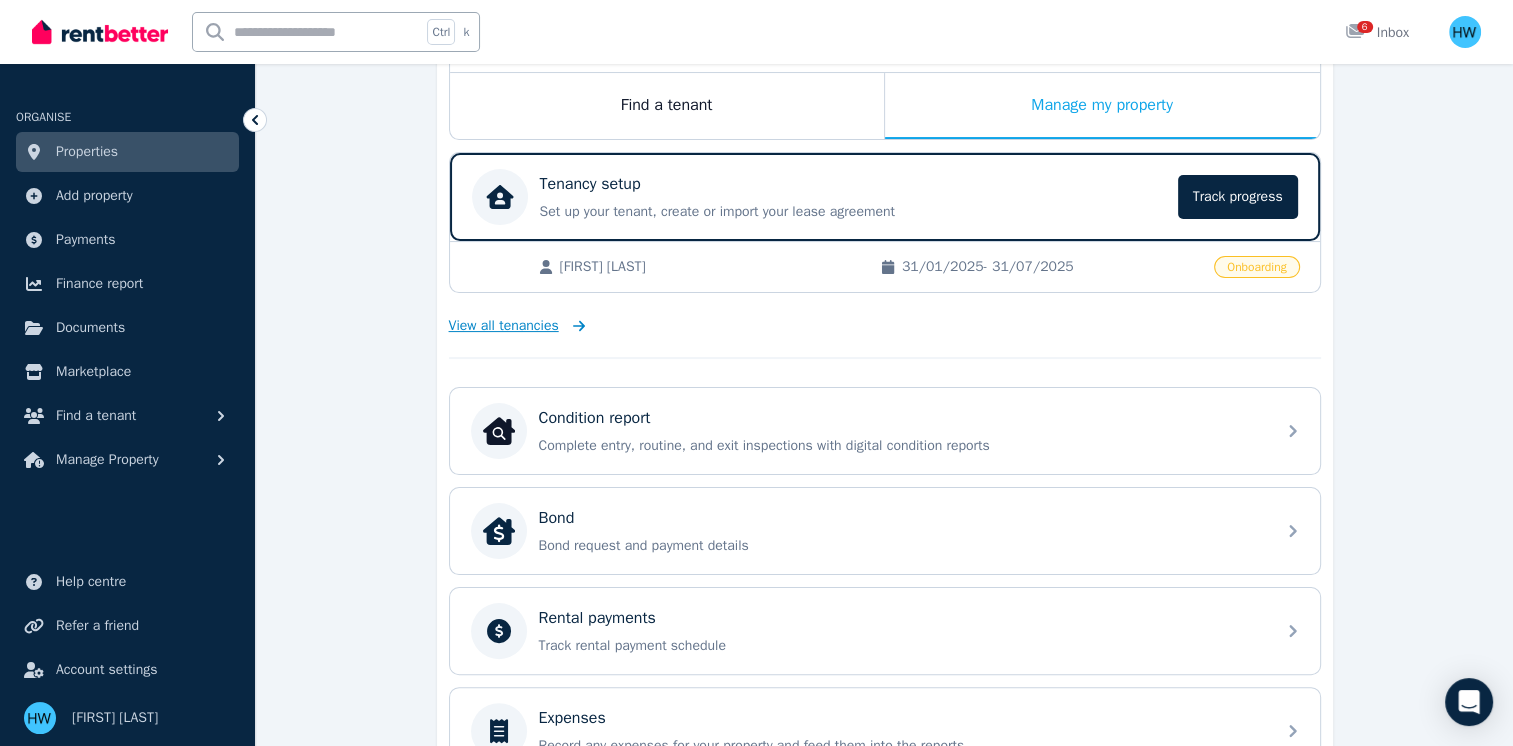 click on "View all tenancies" at bounding box center [504, 326] 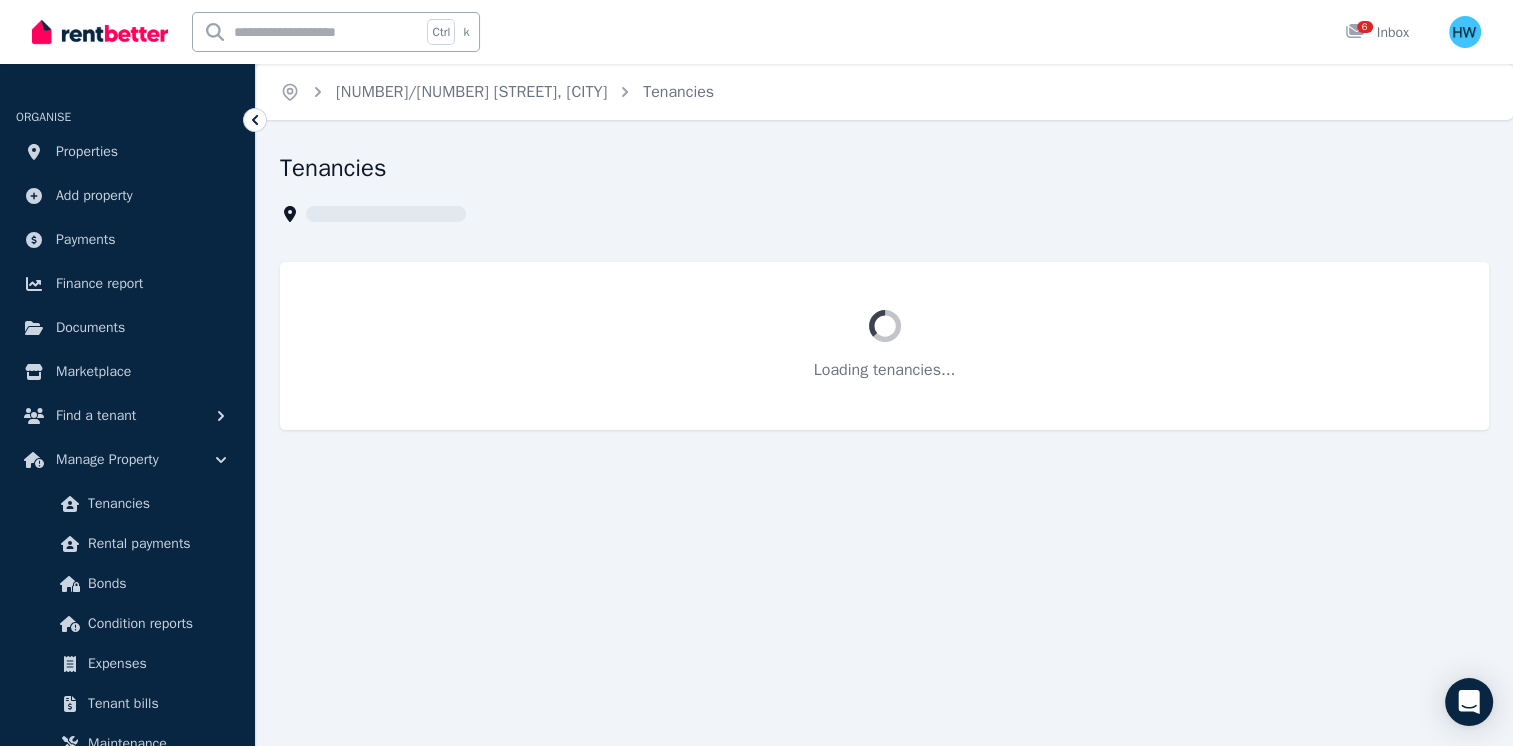 scroll, scrollTop: 0, scrollLeft: 0, axis: both 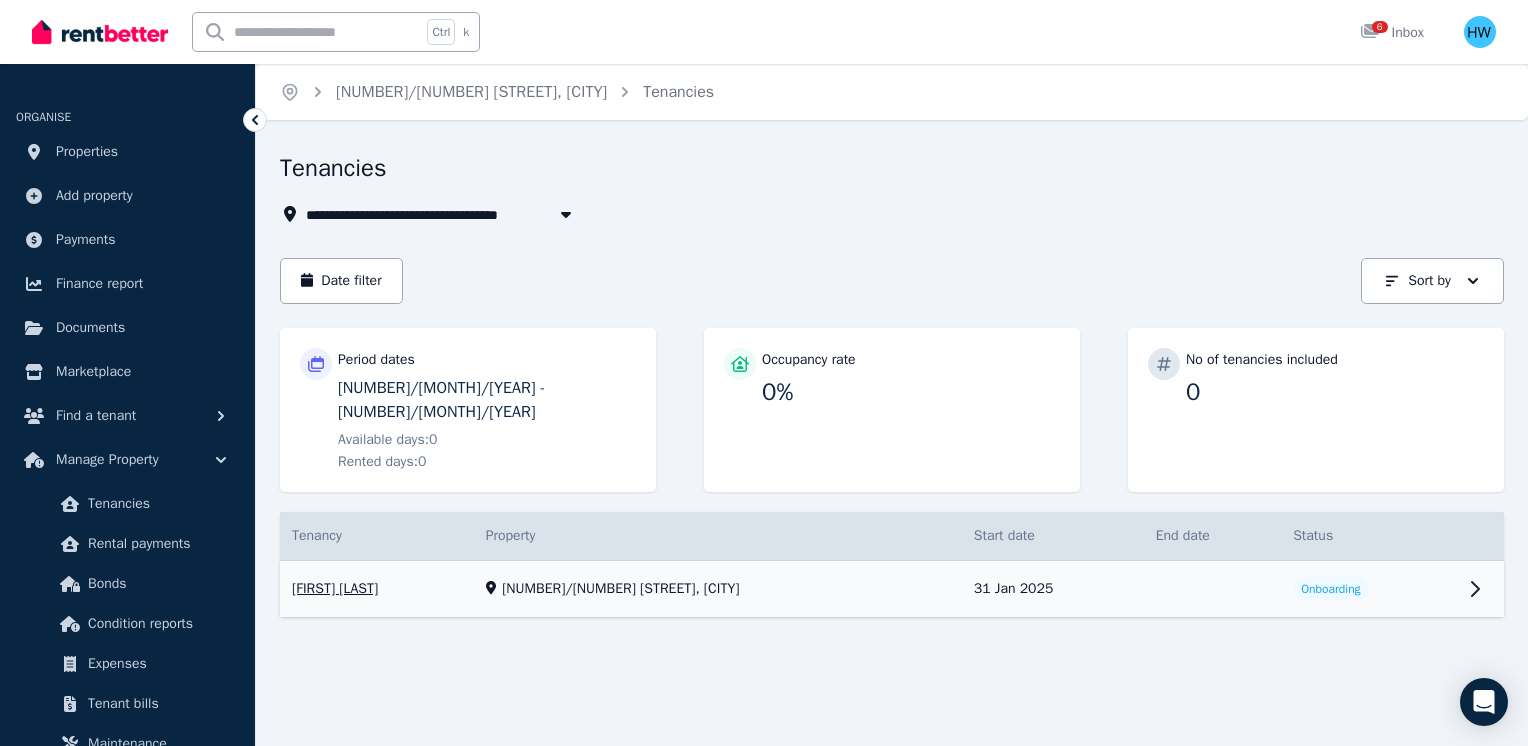 click on "View property details" at bounding box center (892, 589) 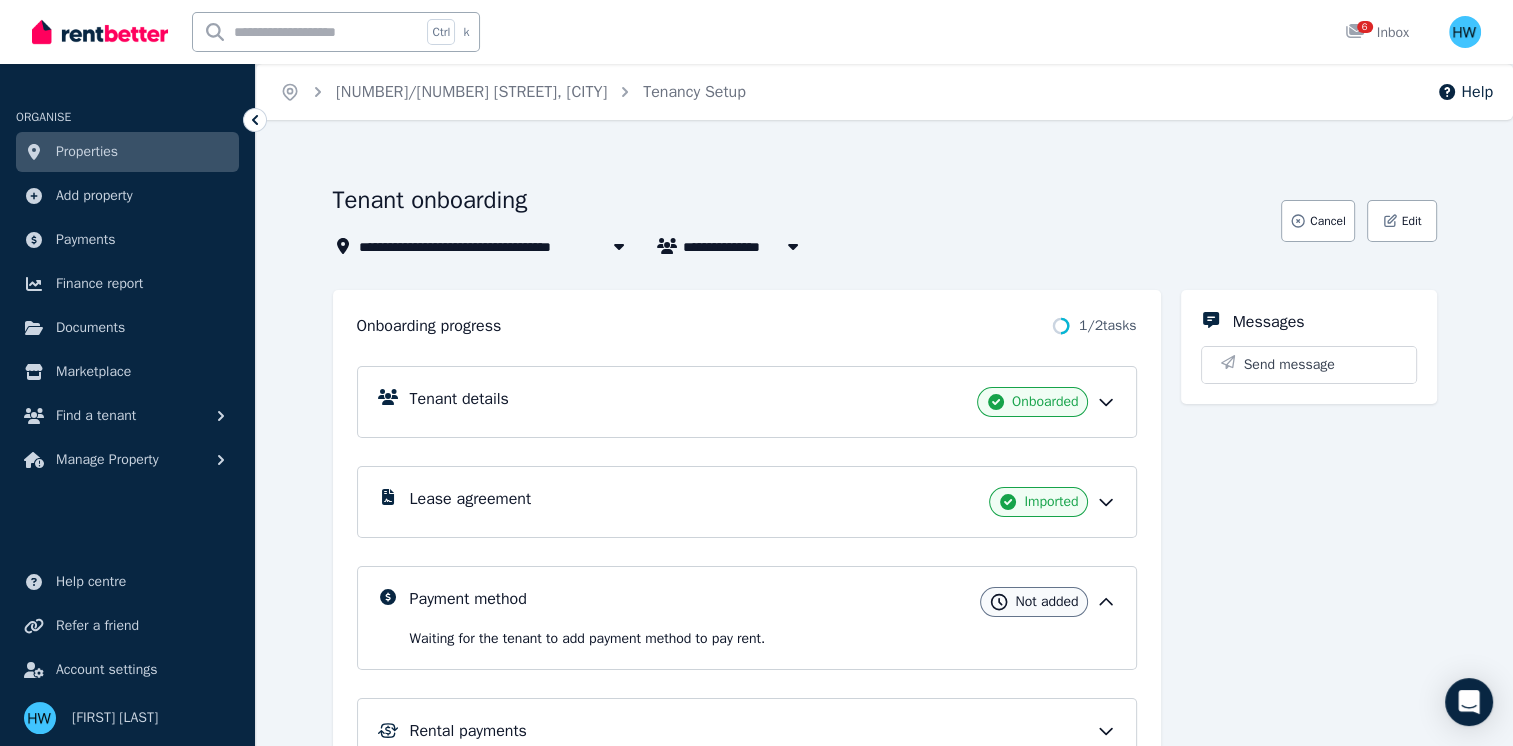 click on "Lease agreement Imported" at bounding box center (747, 502) 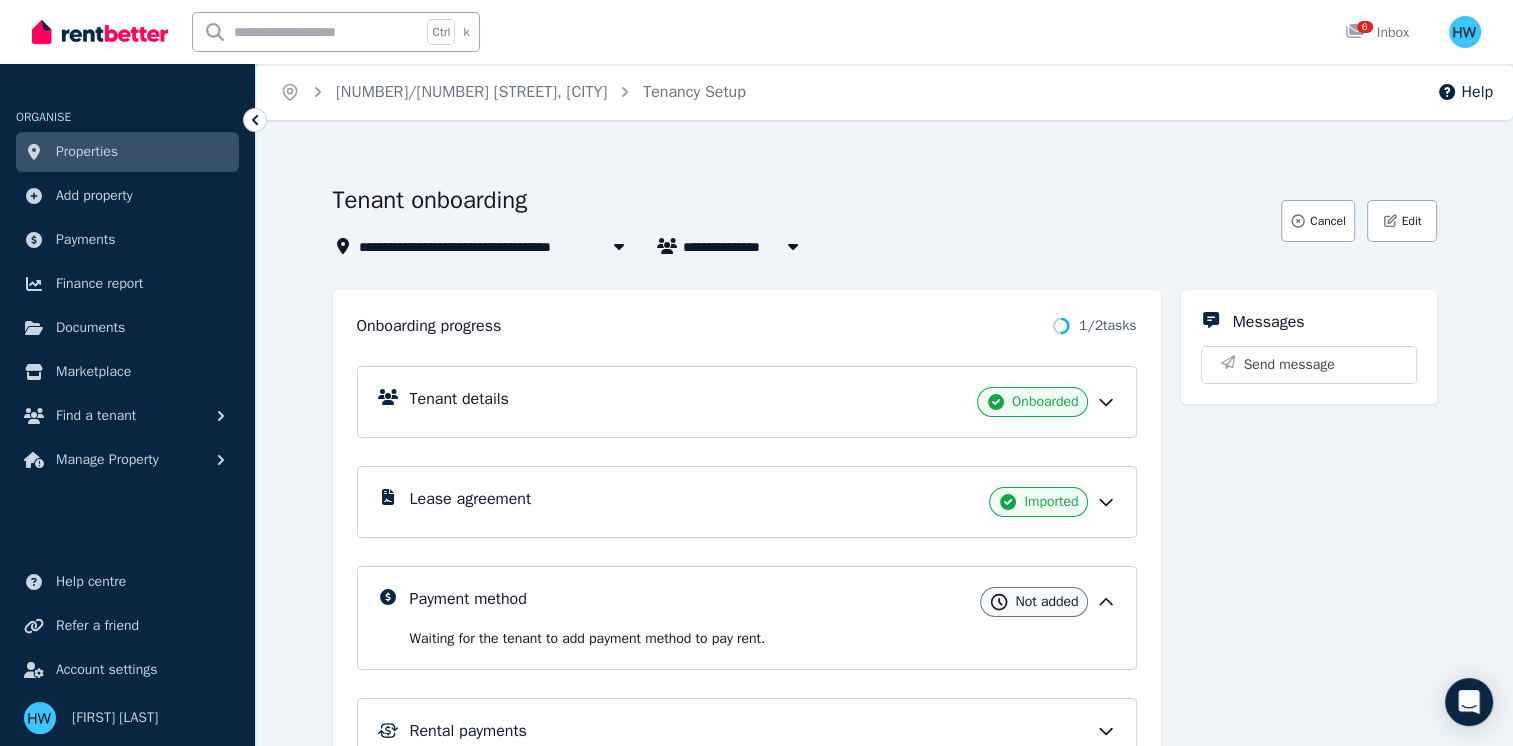 click on "Lease agreement" at bounding box center [470, 499] 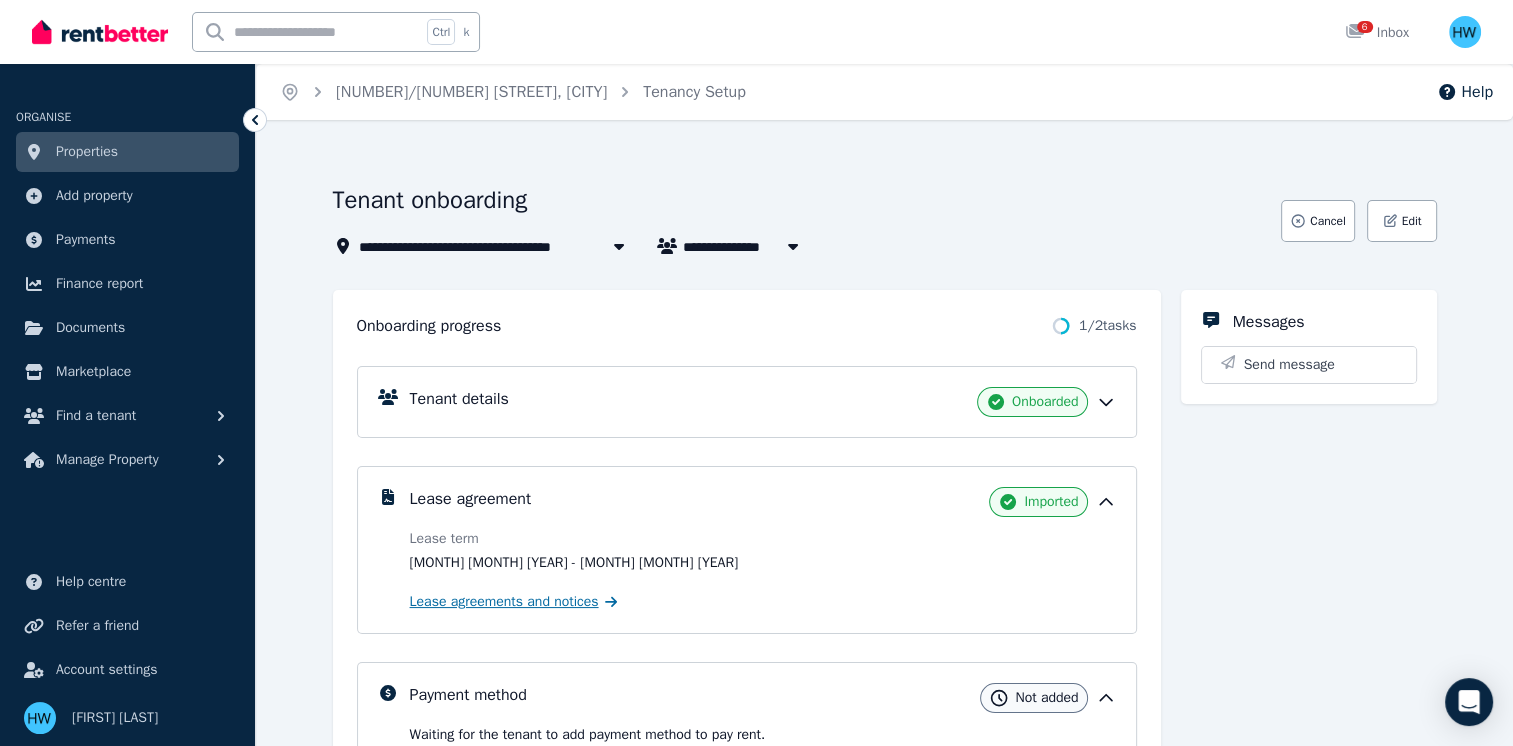 click on "Lease agreements and notices" at bounding box center [504, 602] 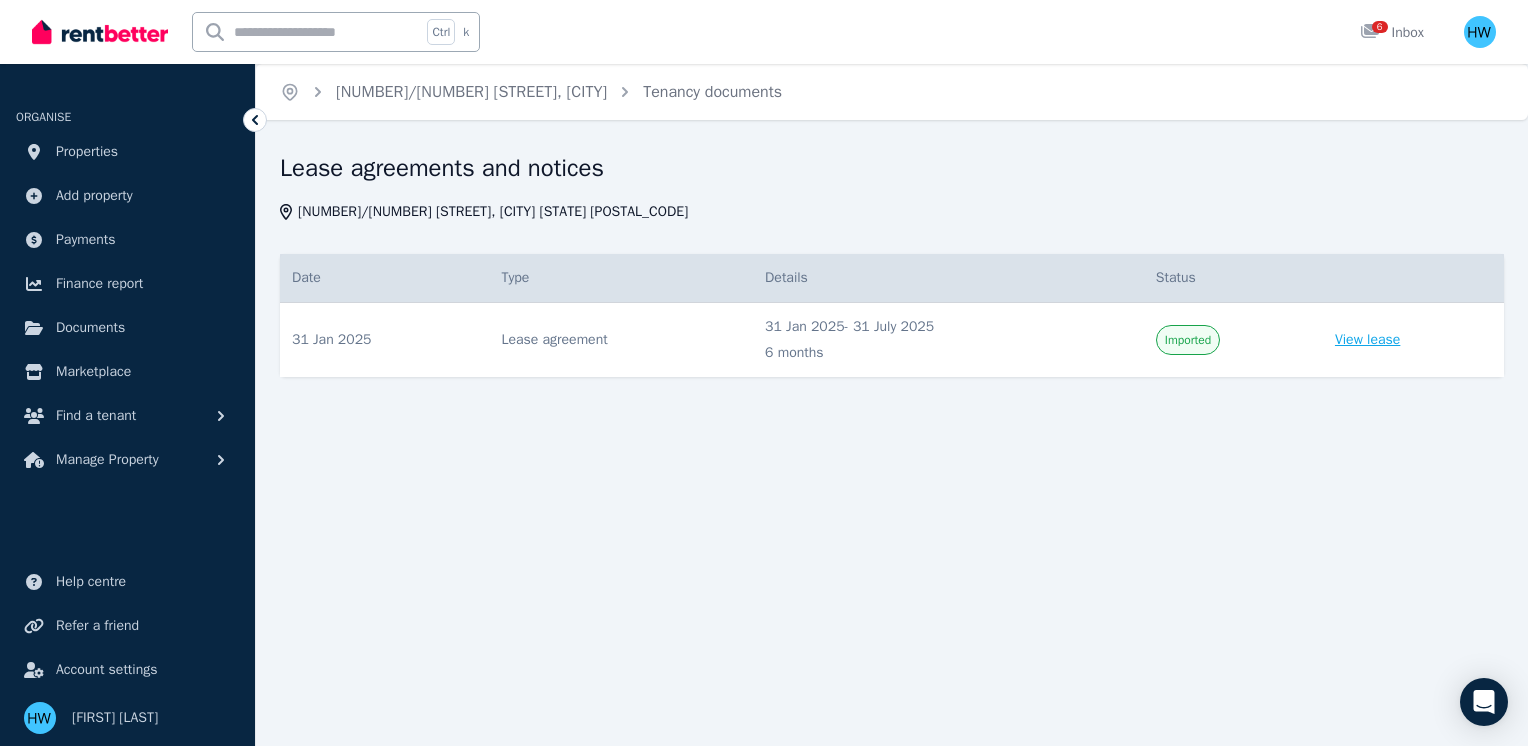 click on "View lease" at bounding box center (1367, 340) 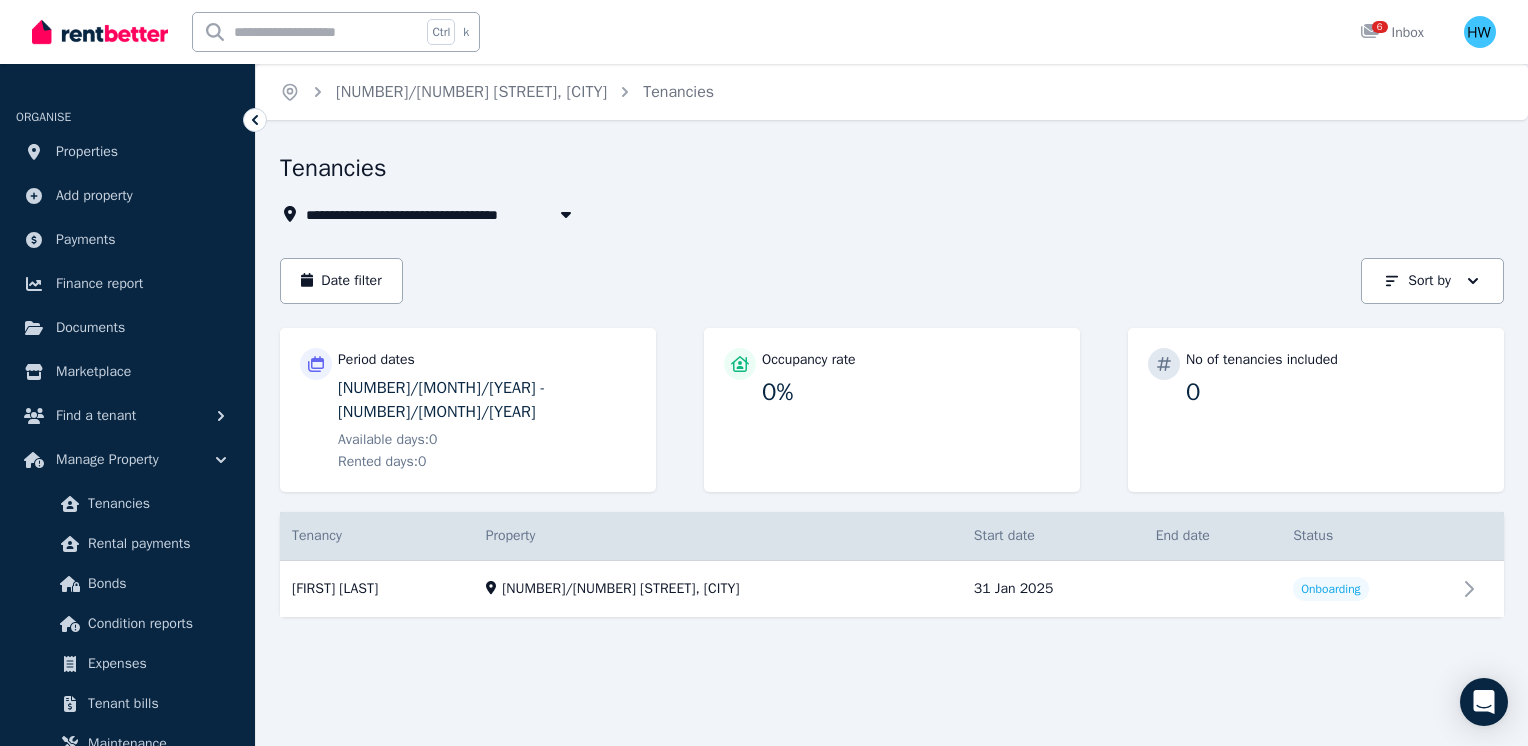 click 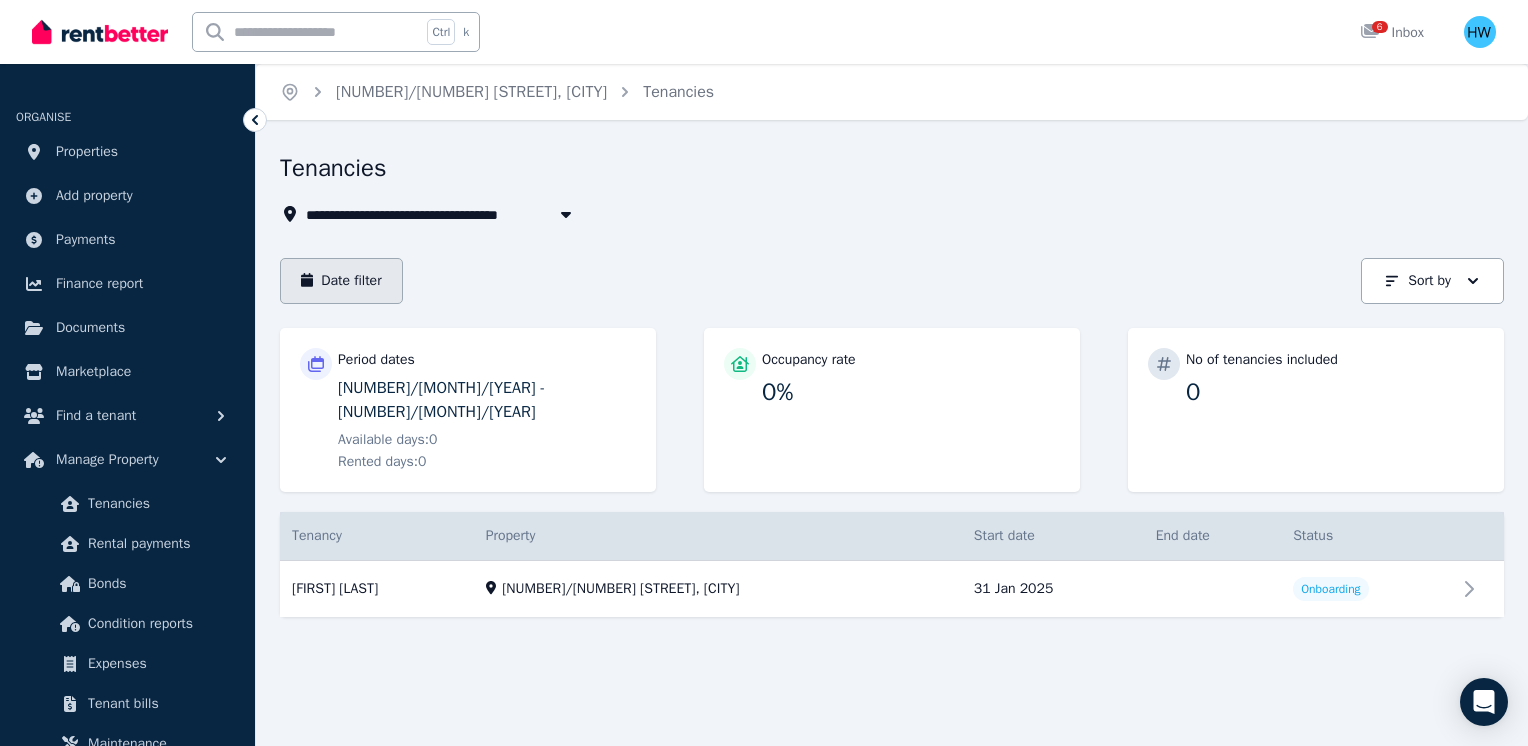 click on "Date filter" at bounding box center [341, 281] 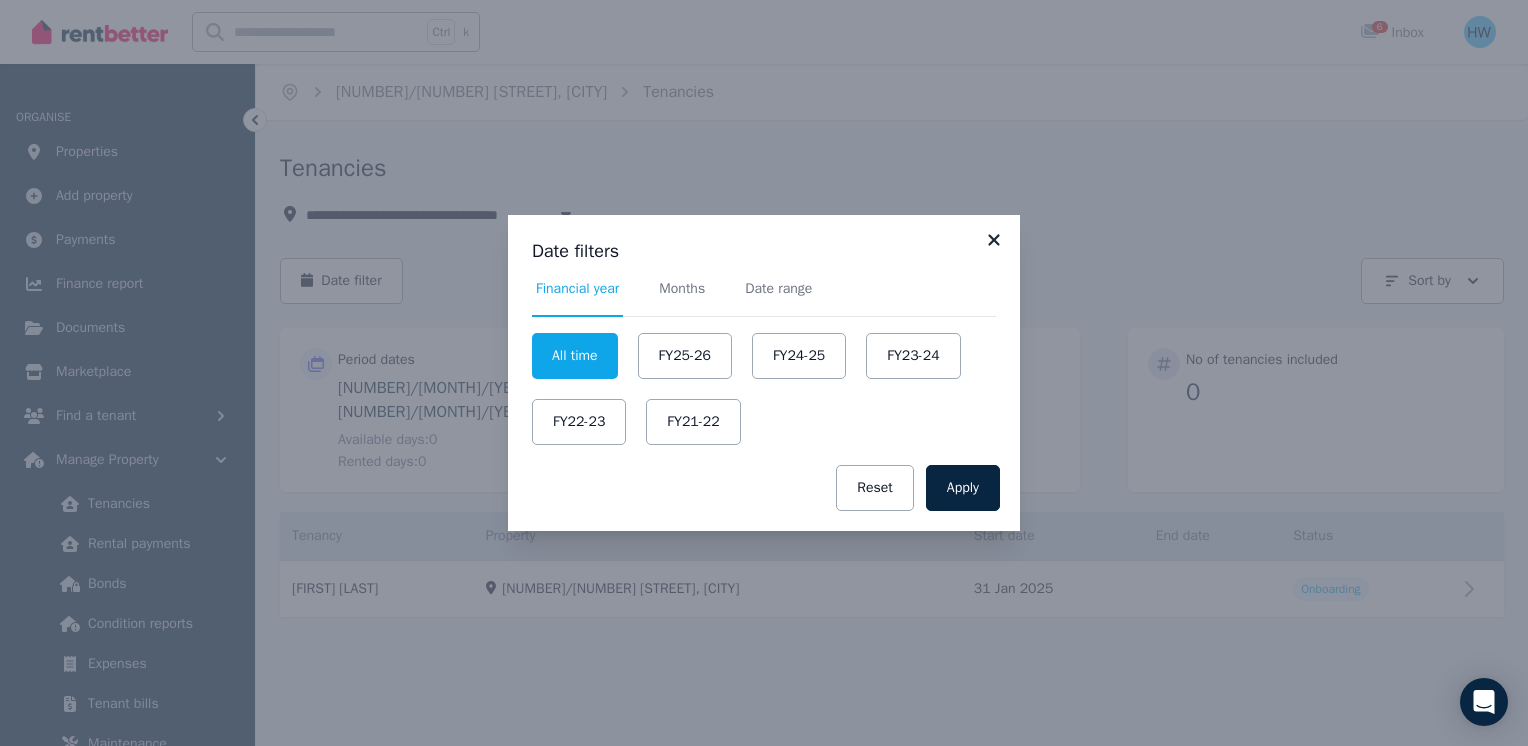 click 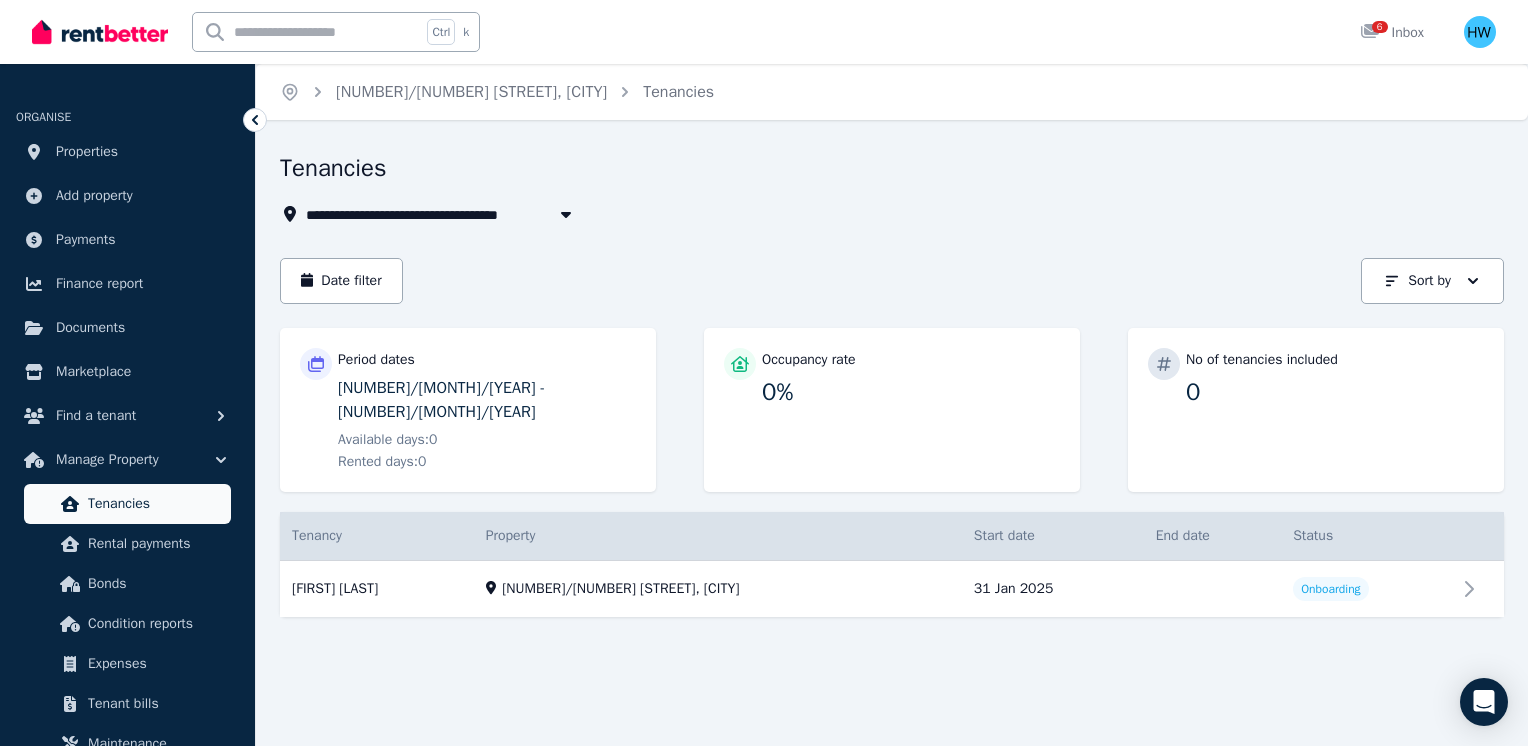 click on "Tenancies" at bounding box center (155, 504) 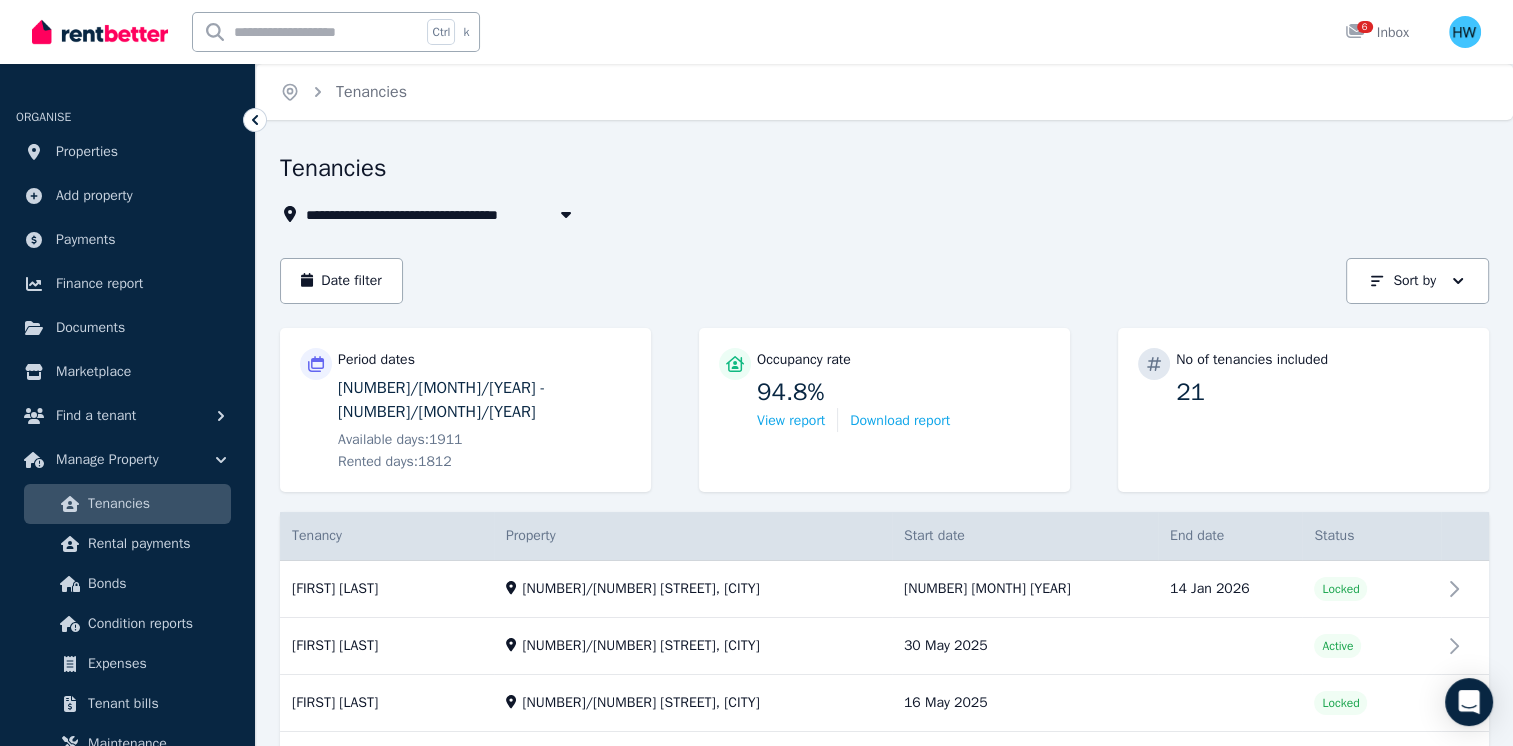 click 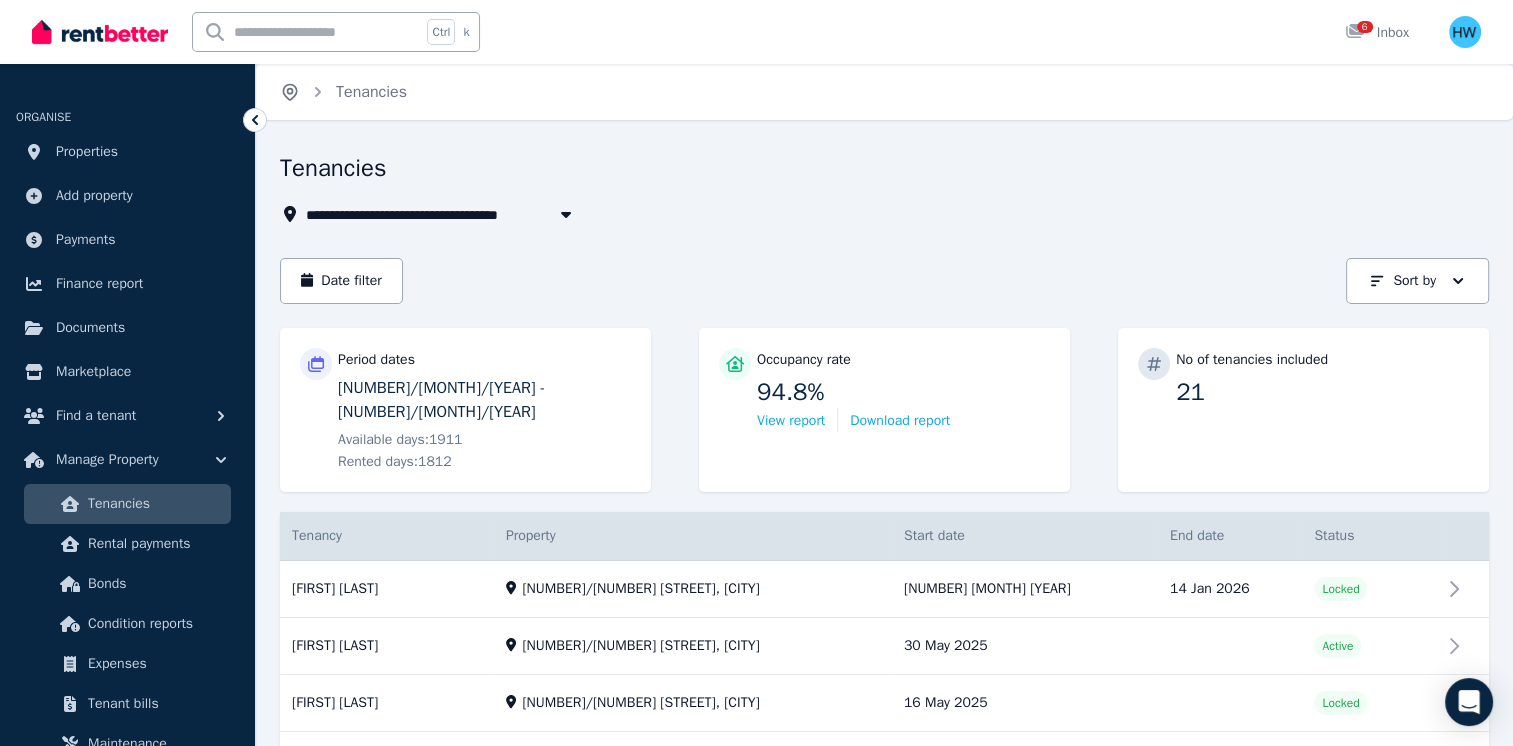 click 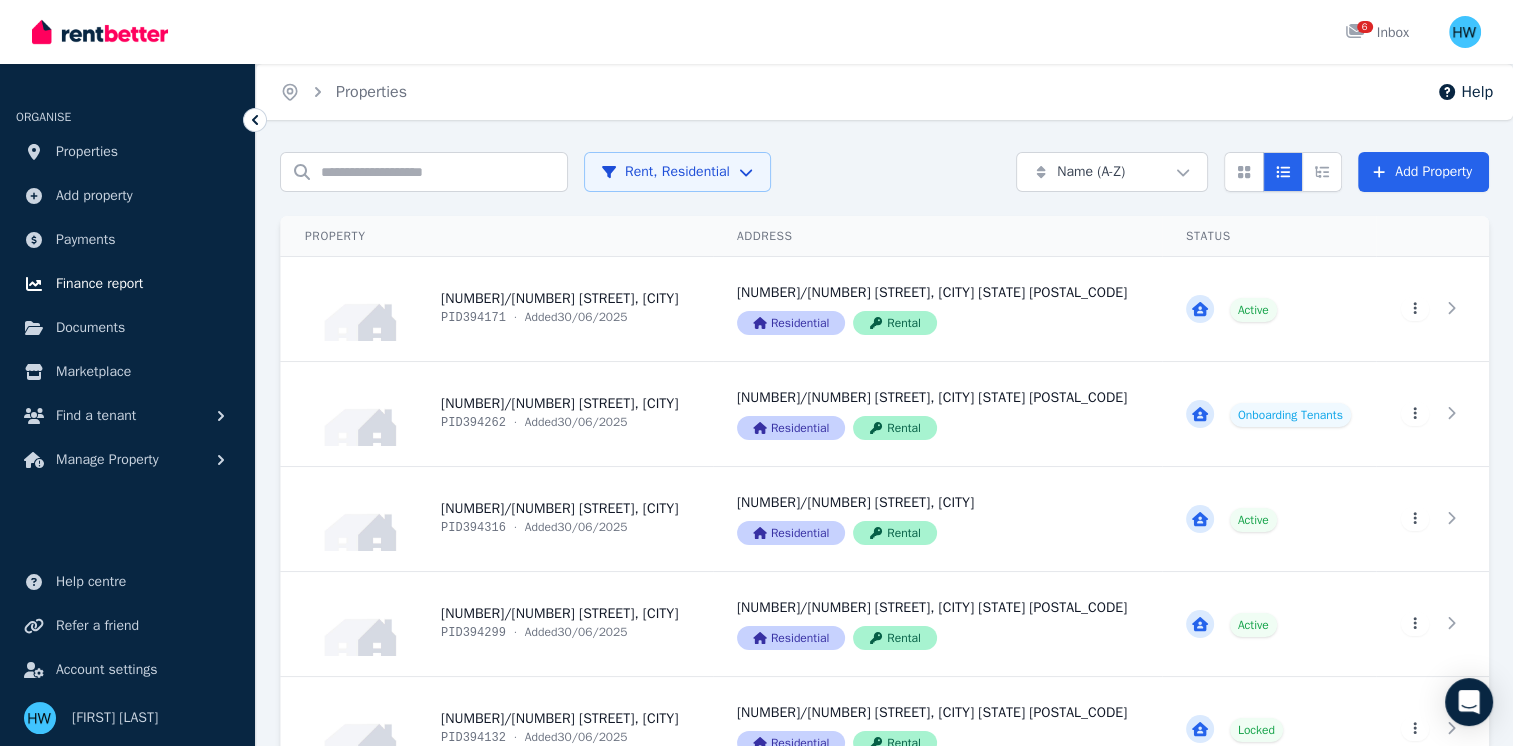 click on "Finance report" at bounding box center (99, 284) 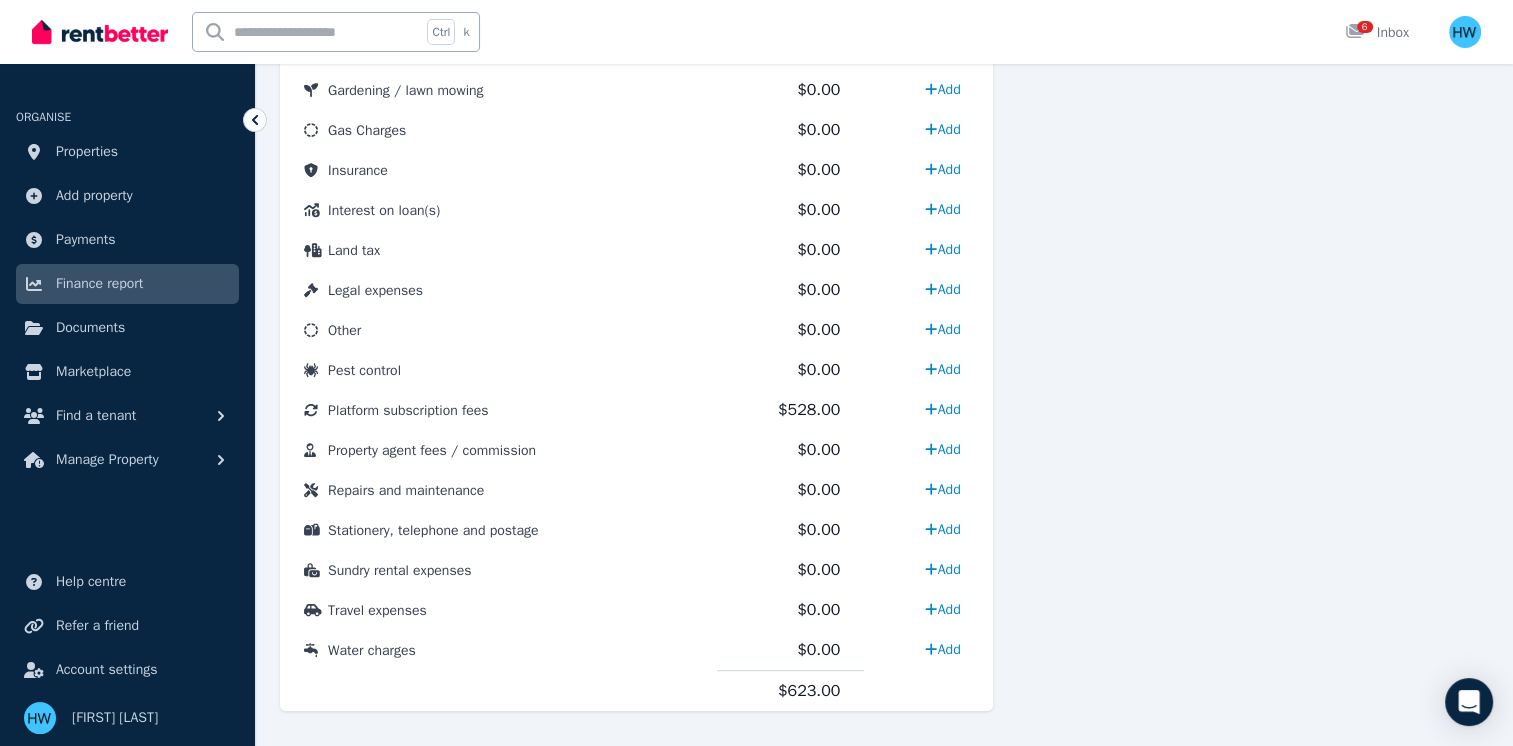 scroll, scrollTop: 1004, scrollLeft: 0, axis: vertical 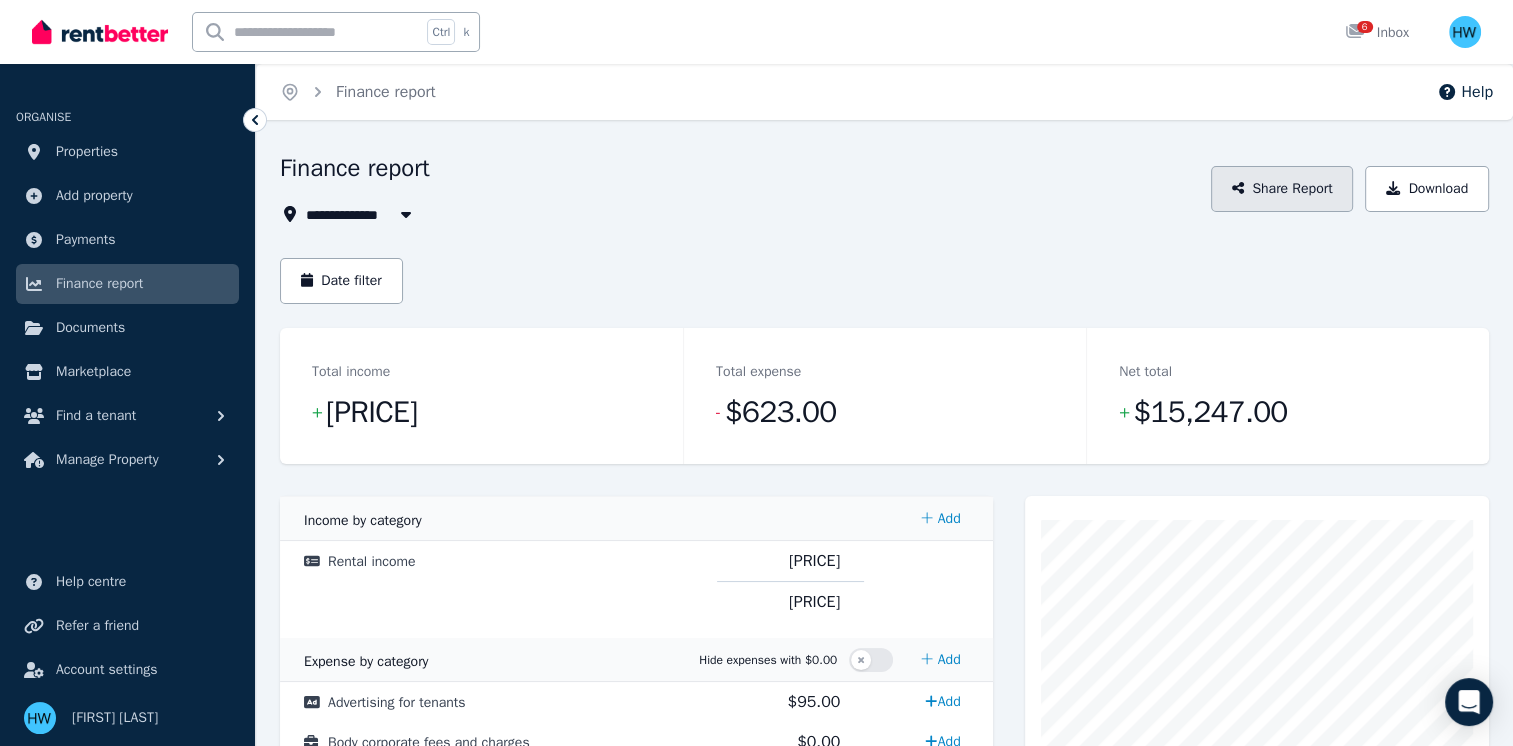 click on "Share Report" at bounding box center [1282, 189] 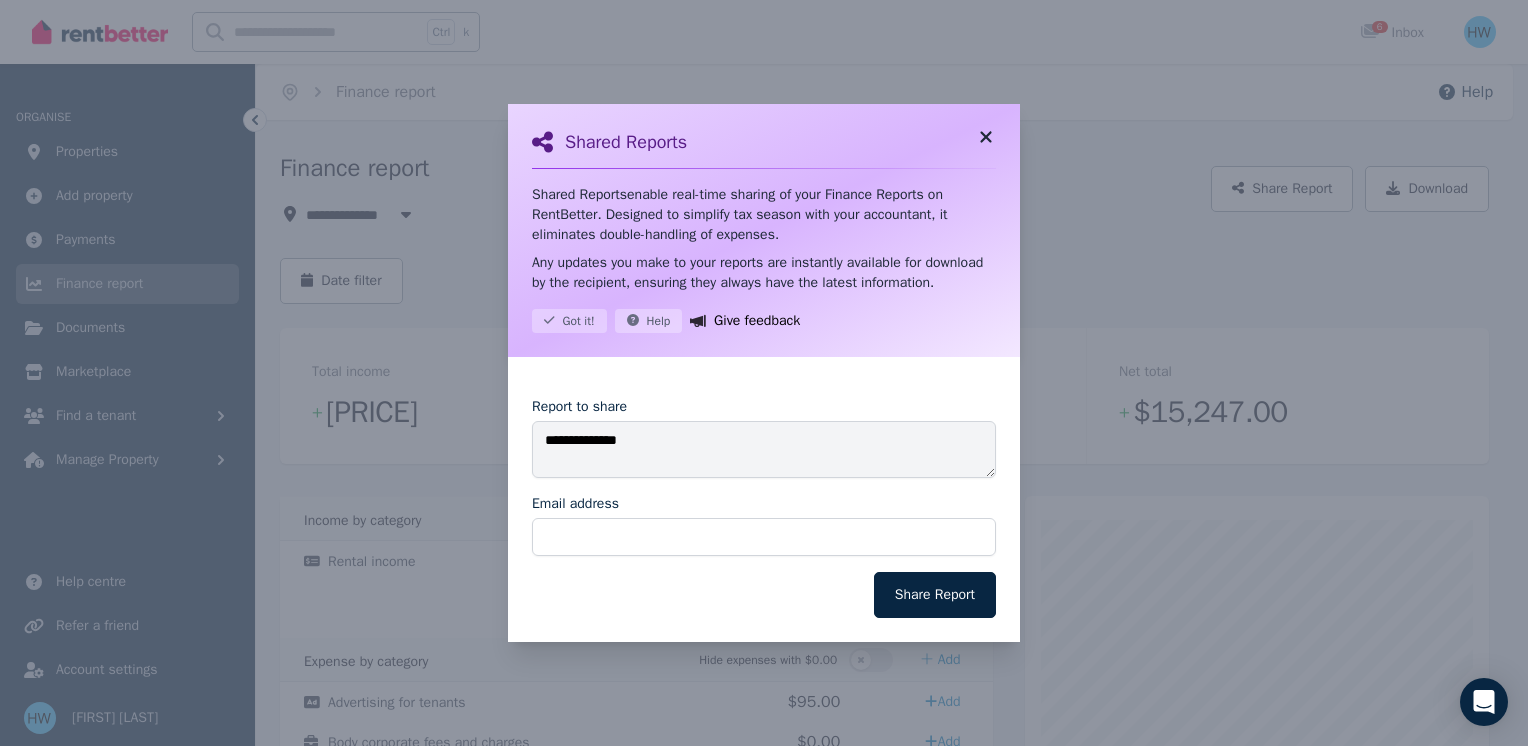 click 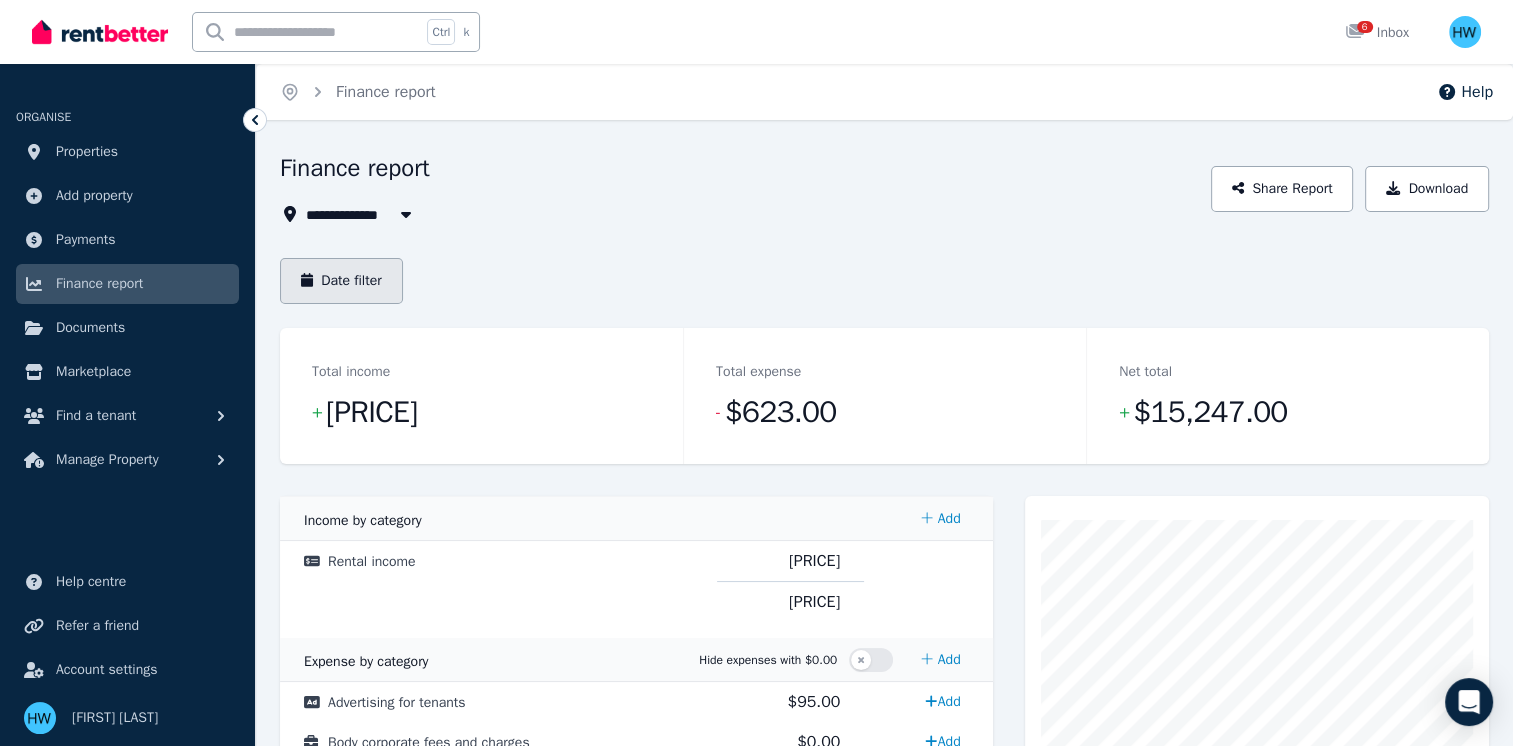 click on "Date filter" at bounding box center (341, 281) 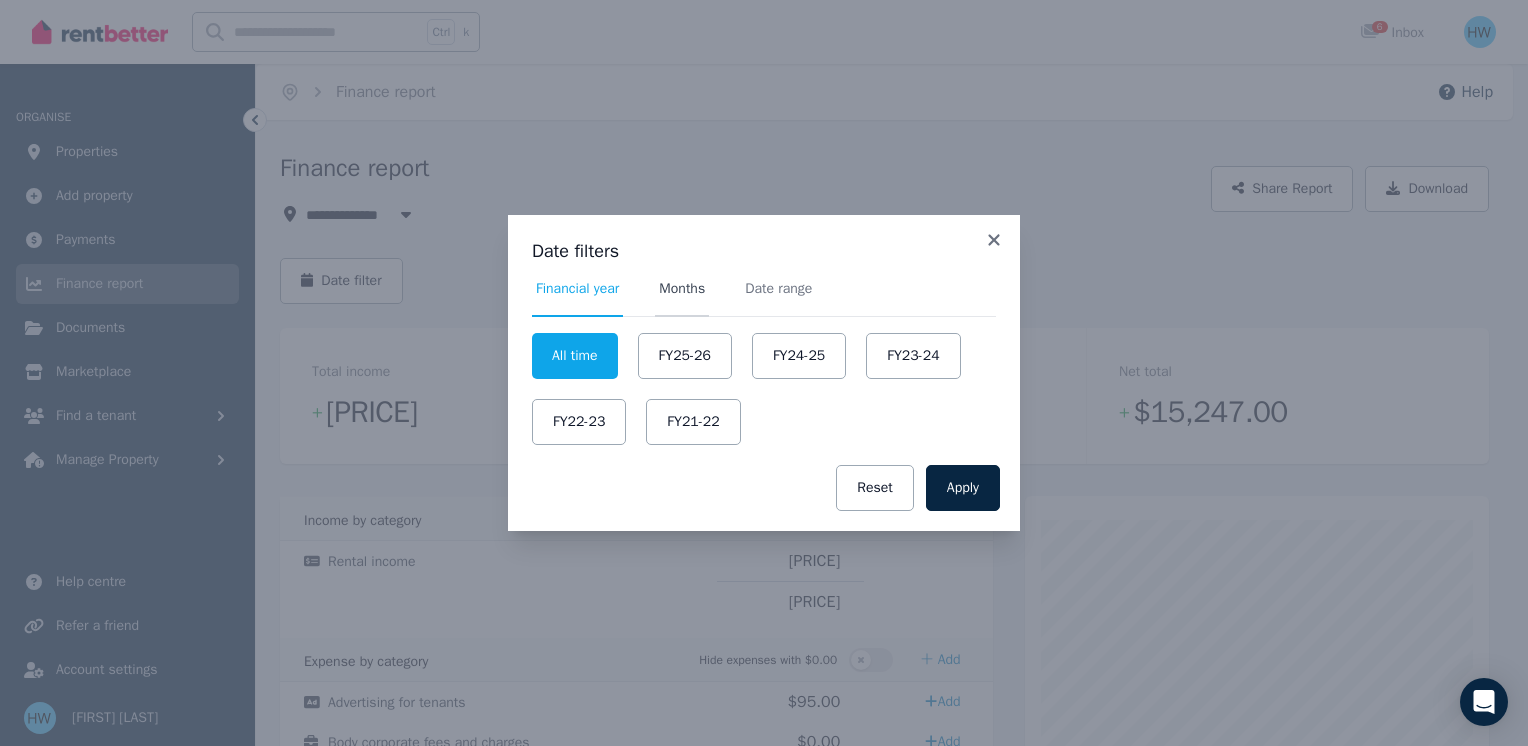 click on "Months" at bounding box center (682, 289) 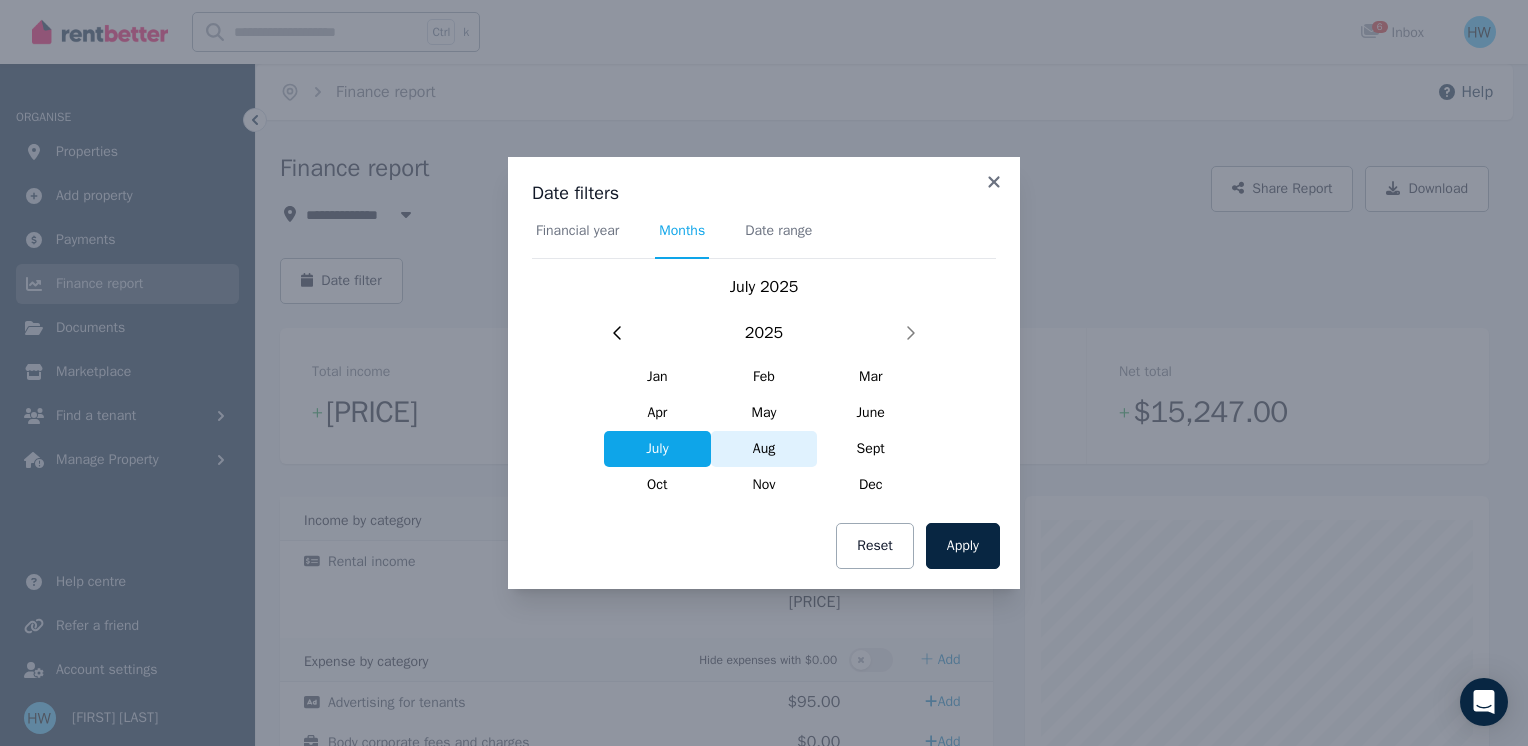 click on "Aug" at bounding box center (764, 449) 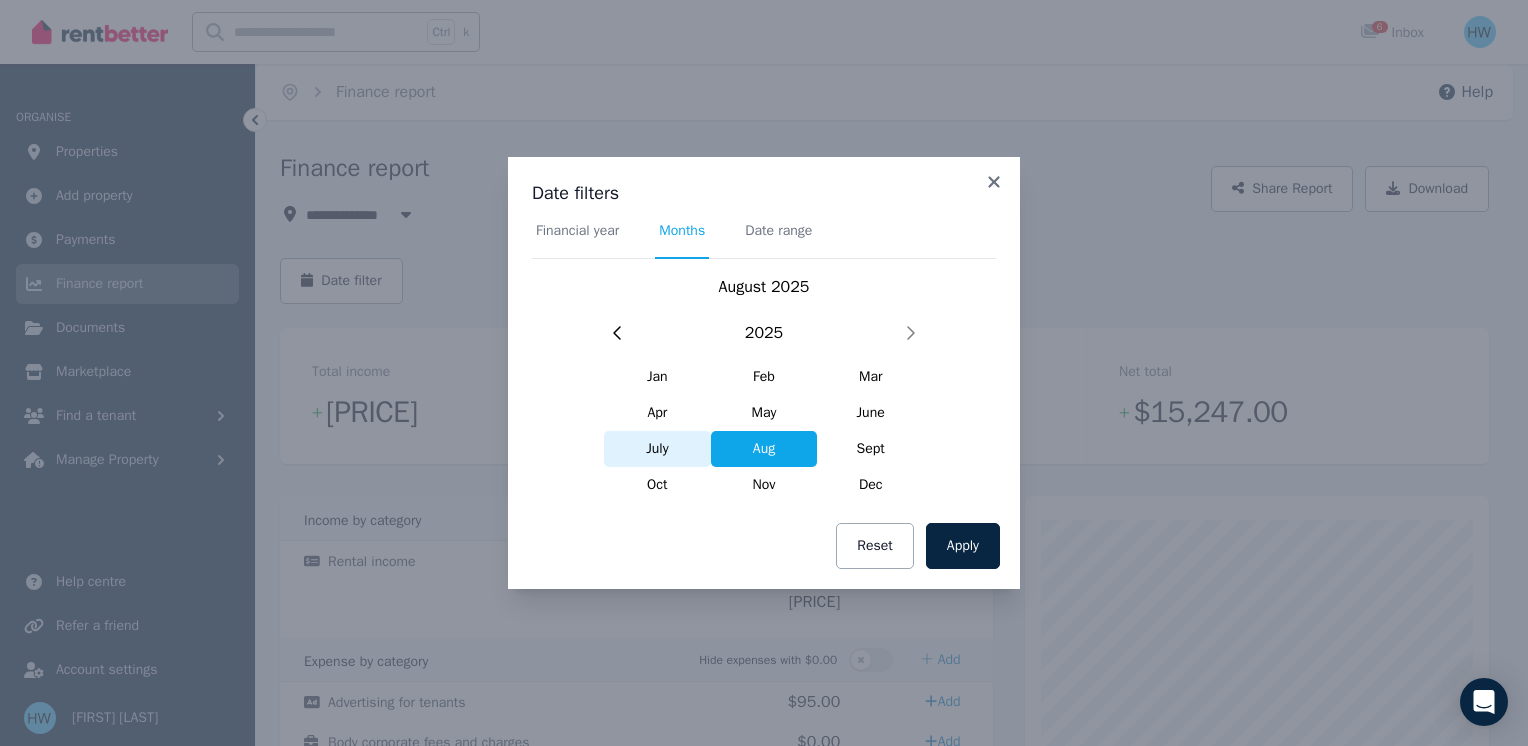 click on "July" at bounding box center [657, 449] 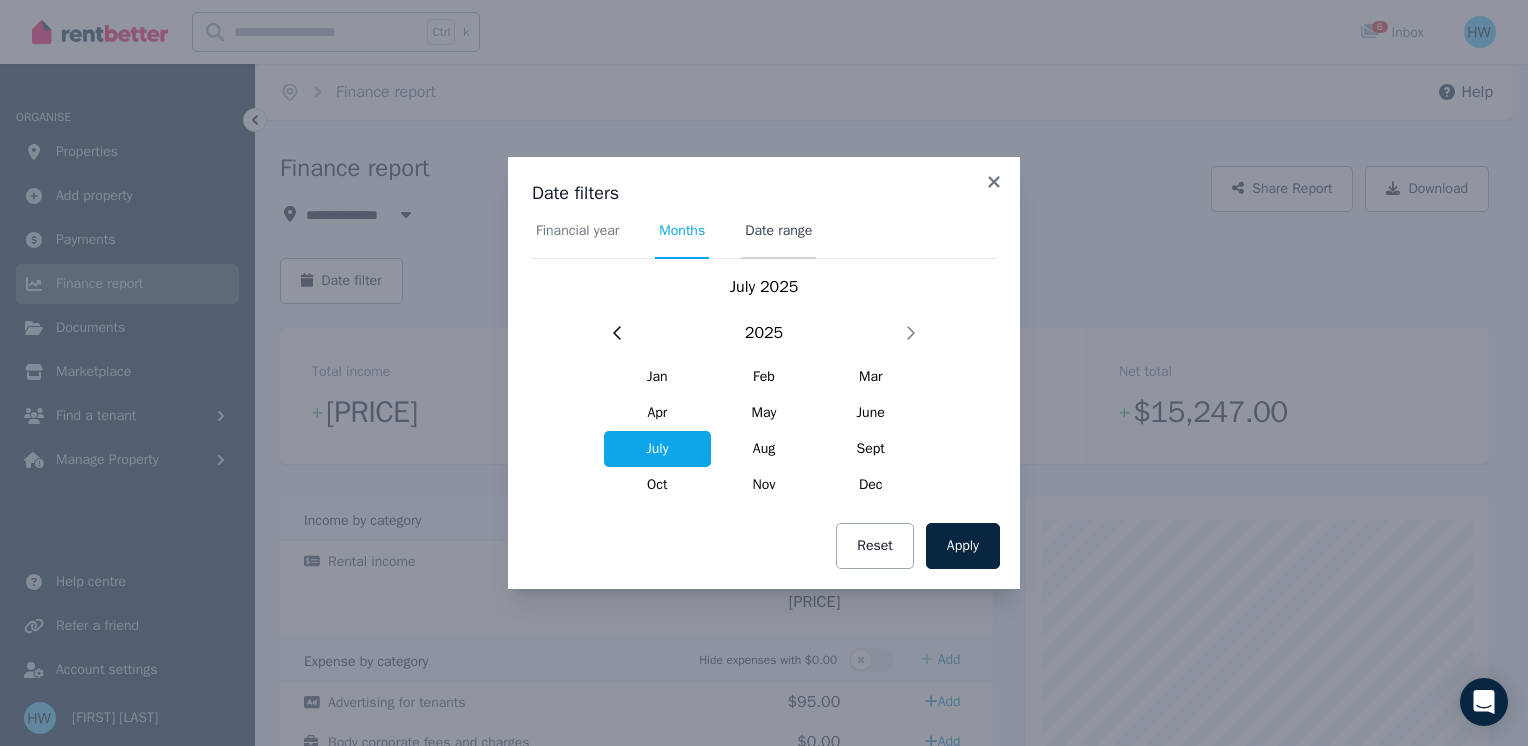 click on "Date range" at bounding box center (778, 231) 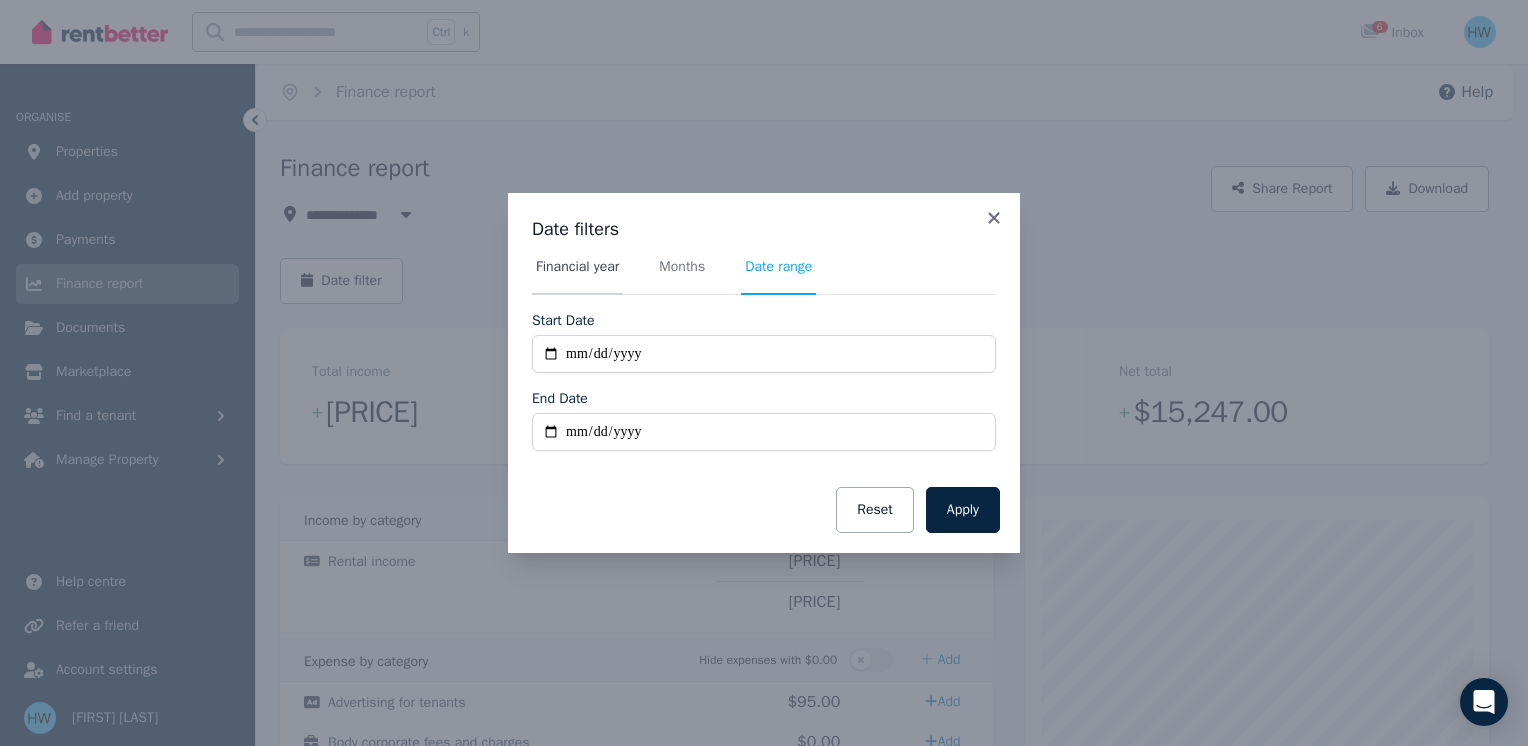 click on "Financial year" at bounding box center (577, 267) 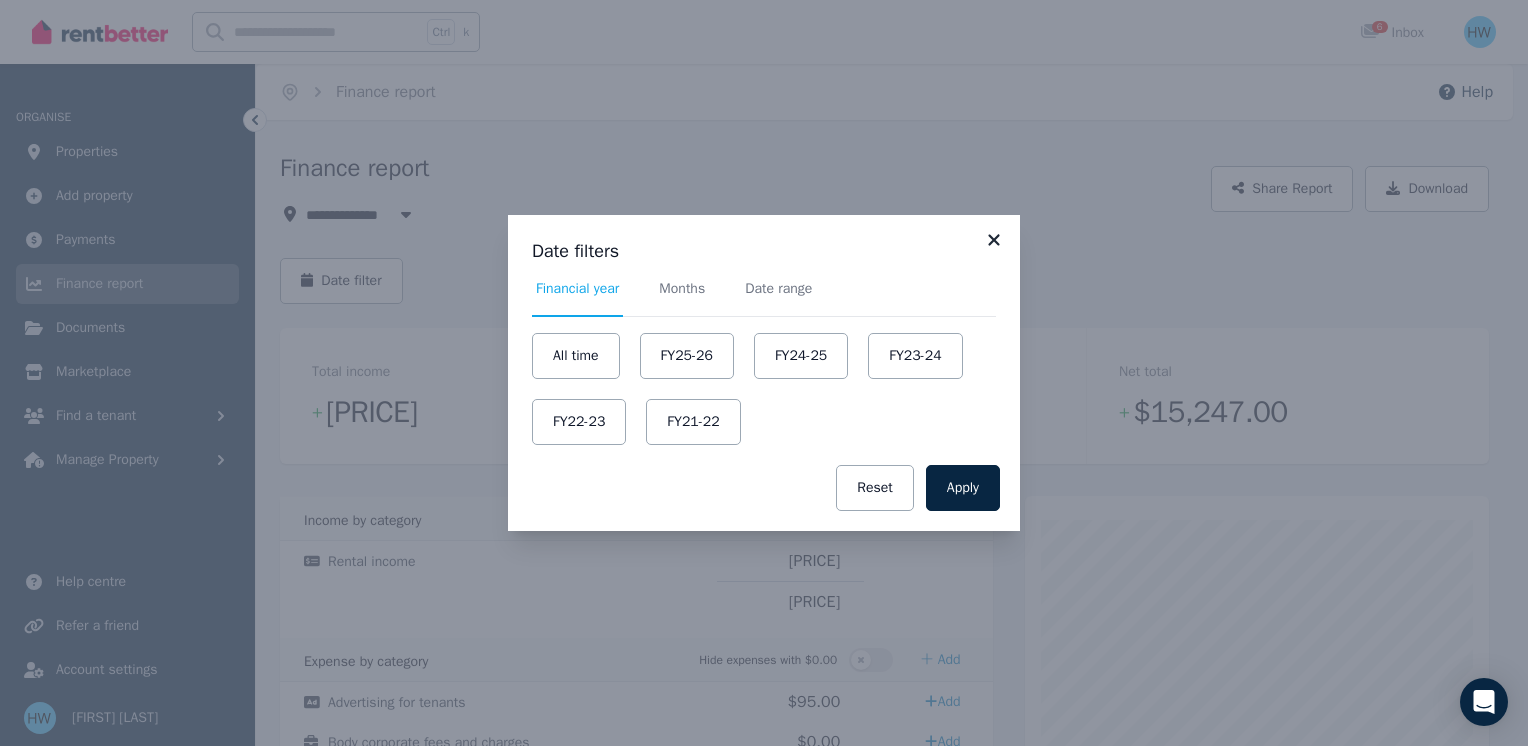 click 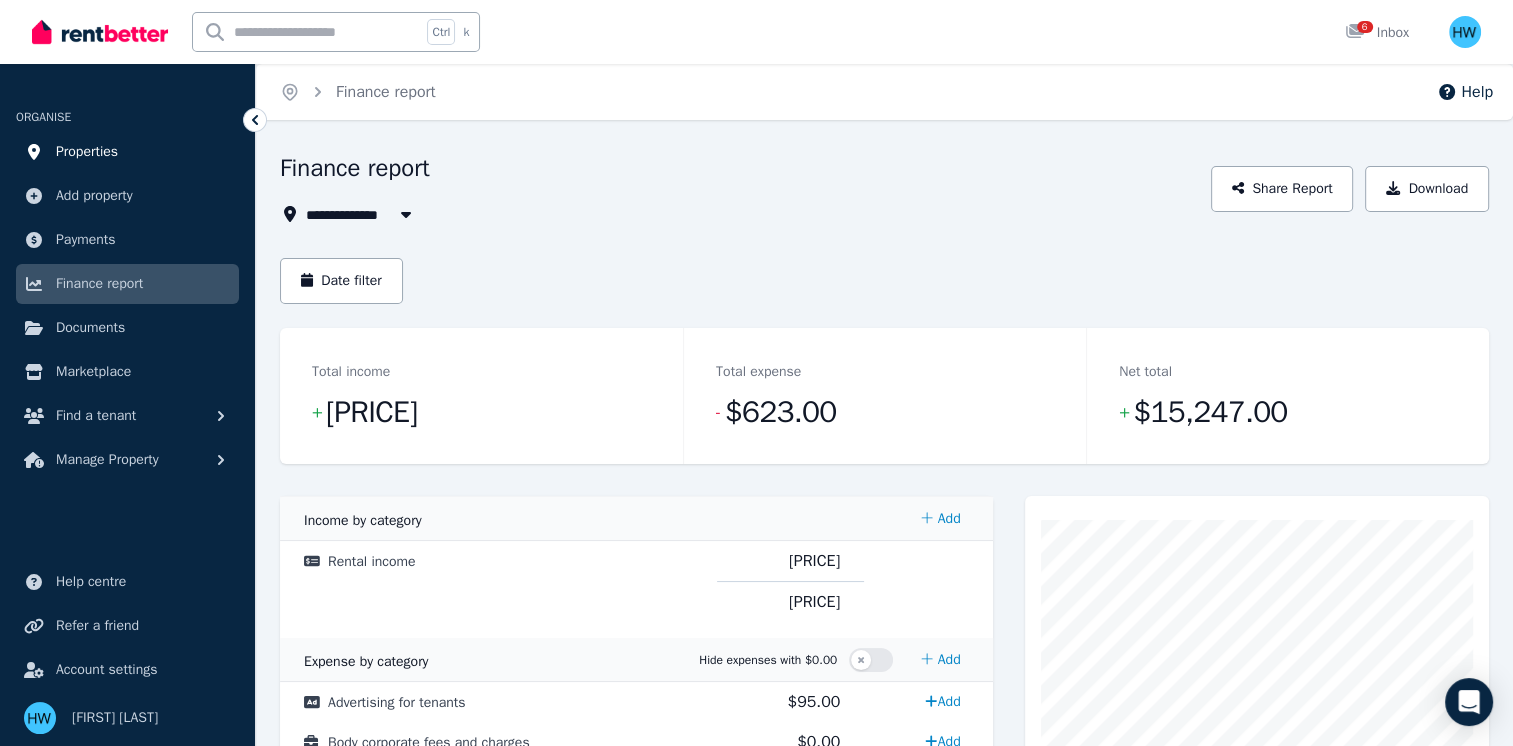 click on "Properties" at bounding box center (87, 152) 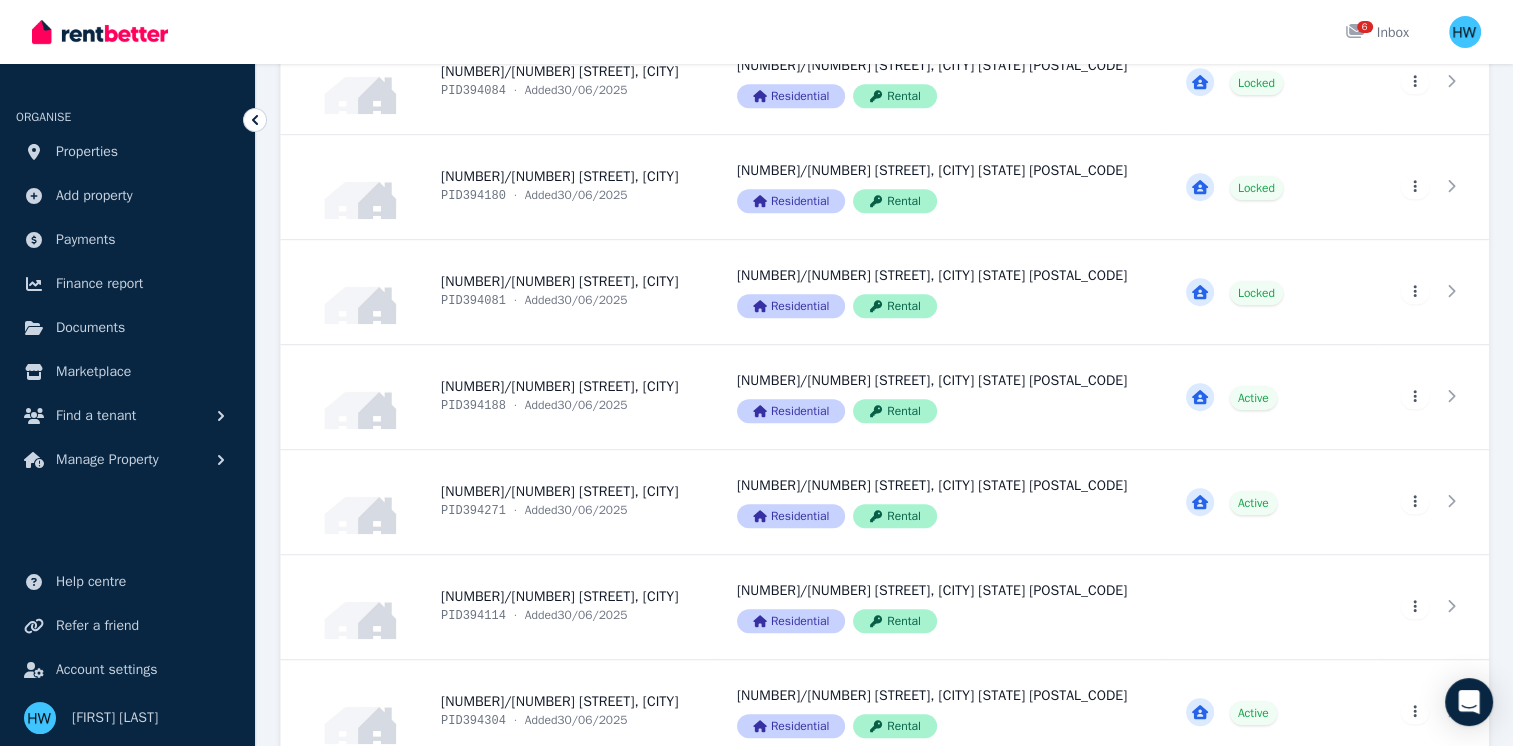 scroll, scrollTop: 1179, scrollLeft: 0, axis: vertical 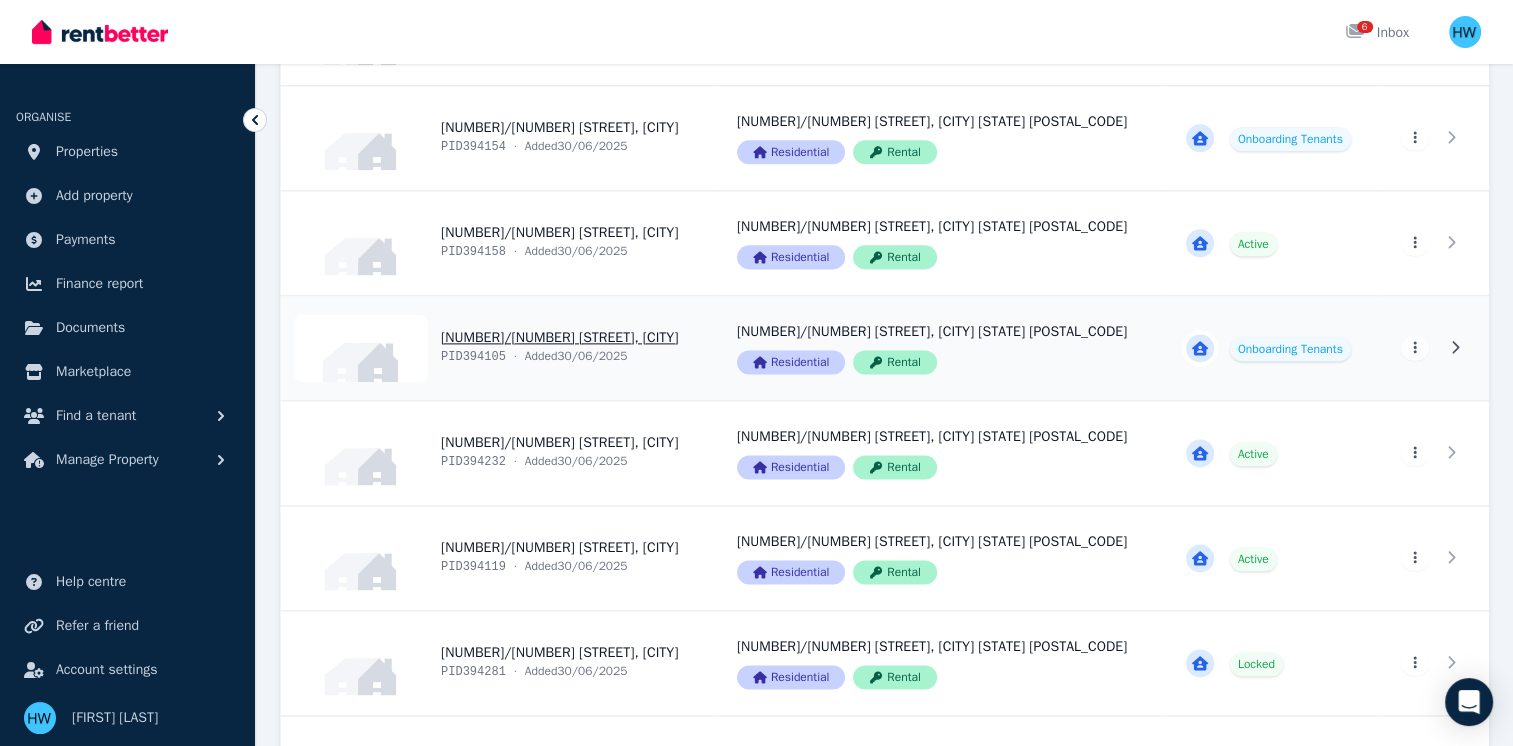 click on "View property details" at bounding box center (497, 348) 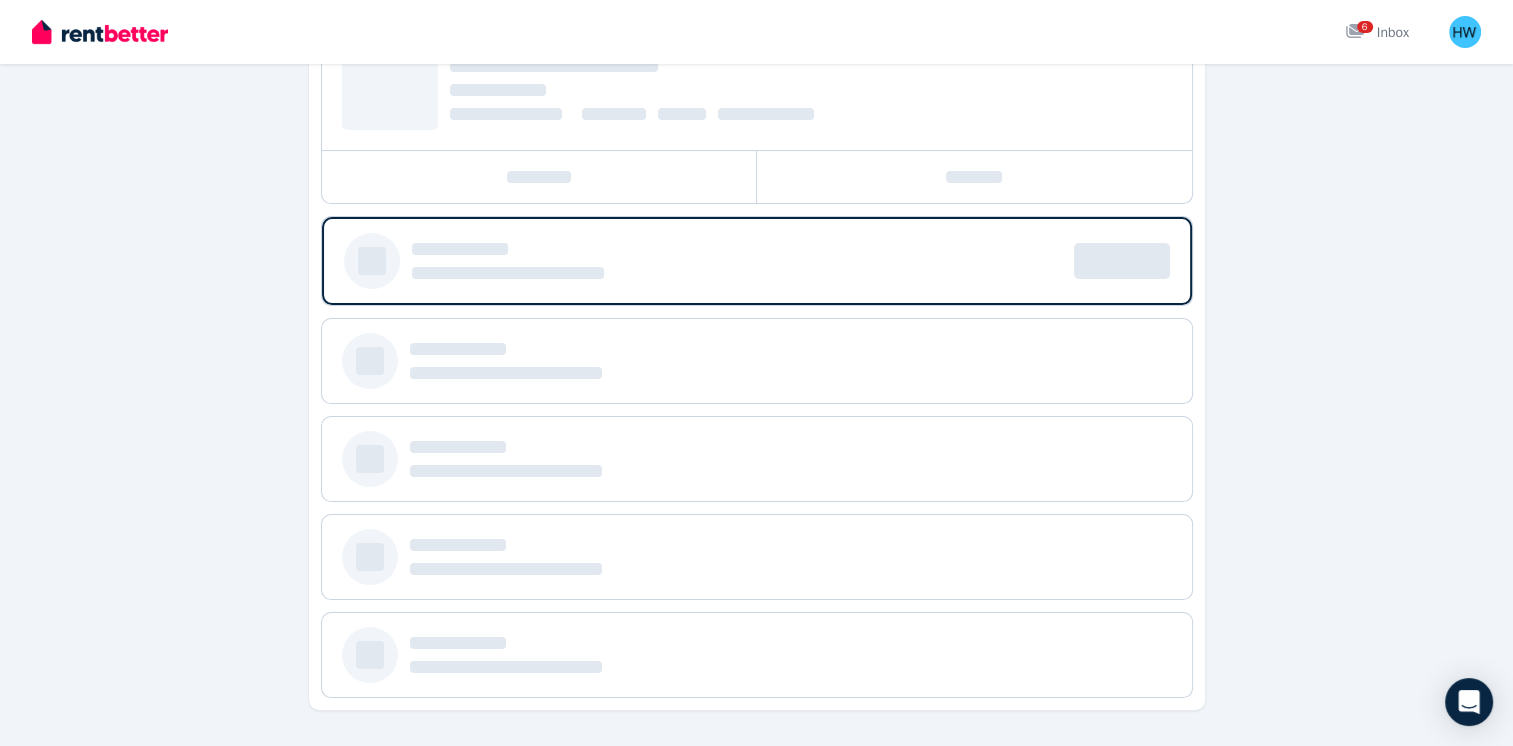 scroll, scrollTop: 0, scrollLeft: 0, axis: both 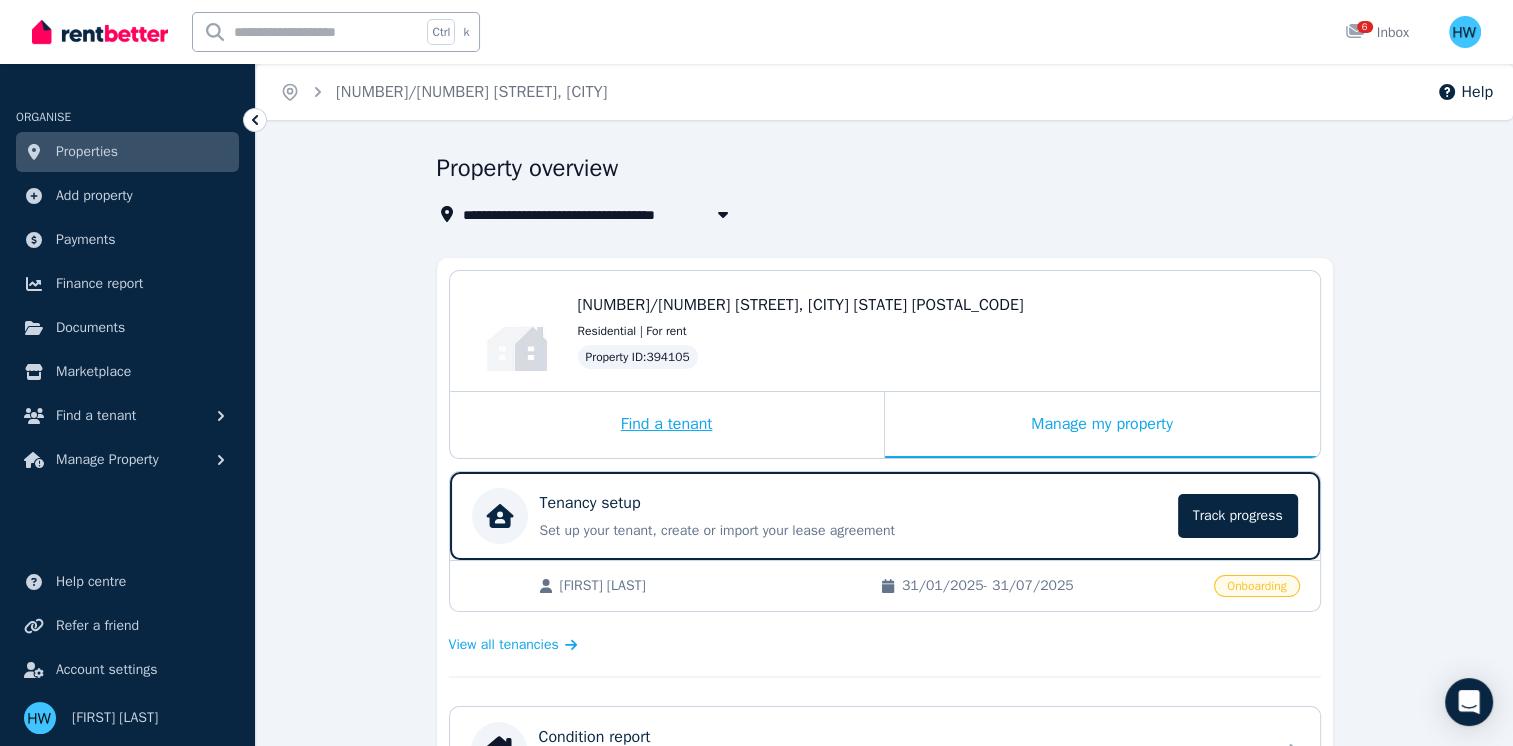 click on "Find a tenant" at bounding box center [667, 425] 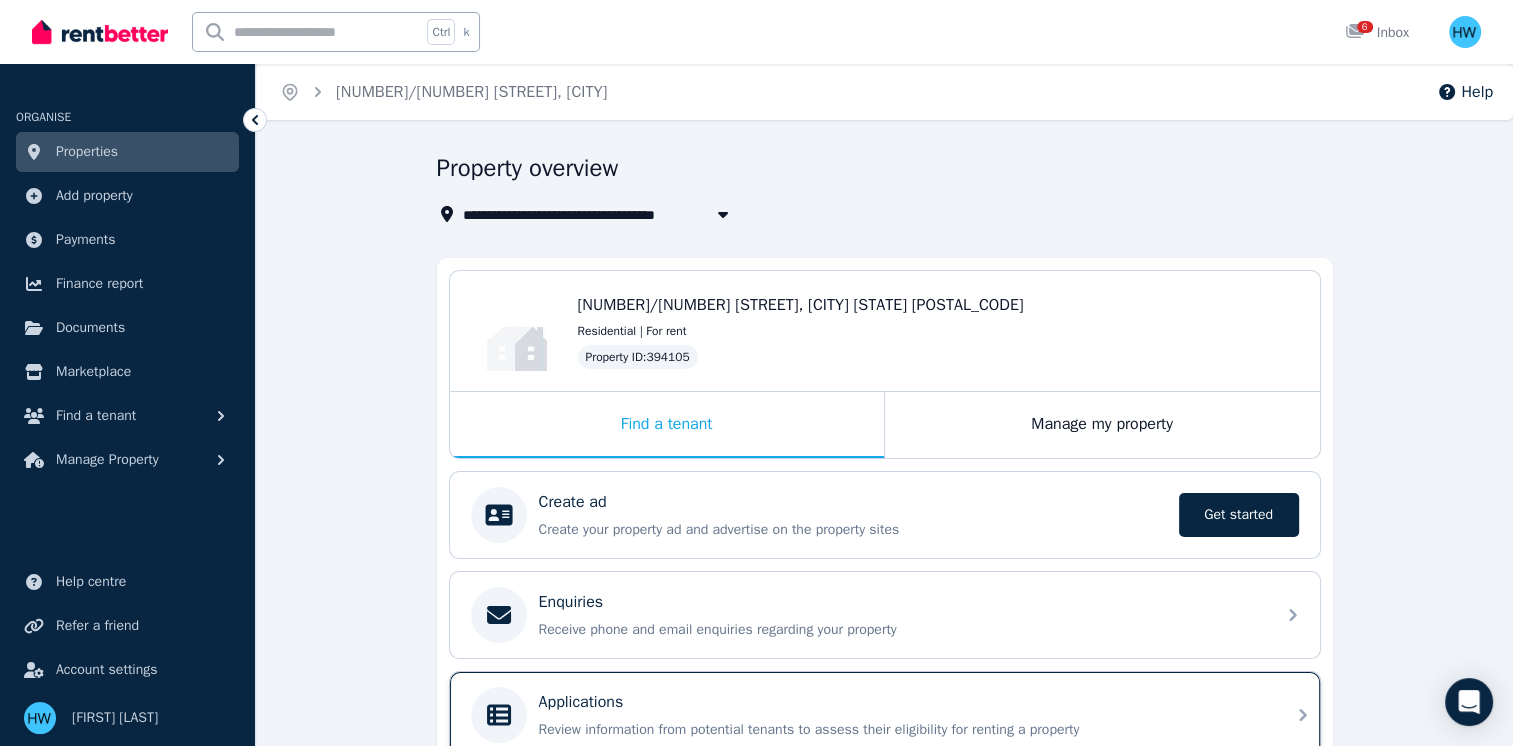 click on "Applications Review information from potential tenants to assess their eligibility for renting a property" at bounding box center (885, 715) 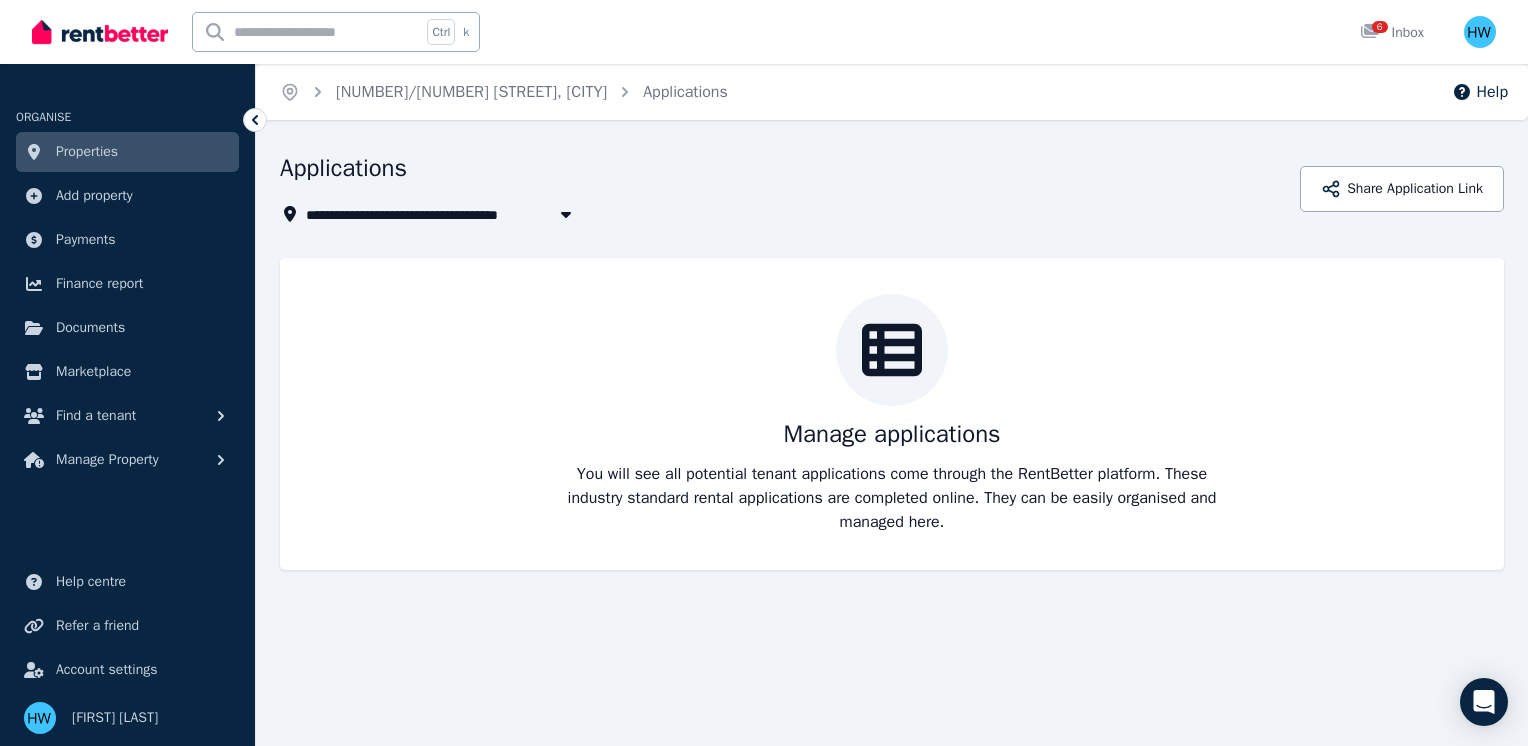click 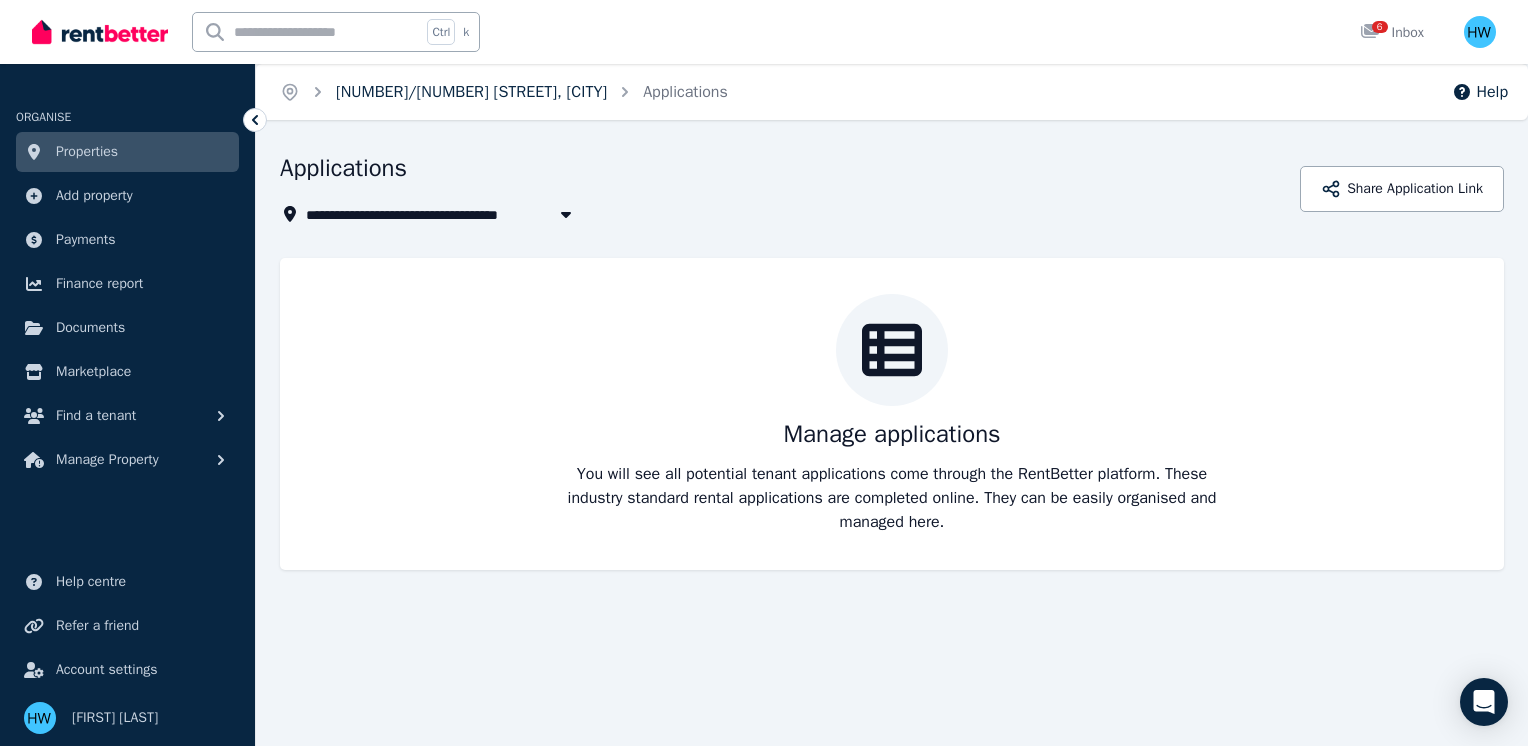 click on "[NUMBER]/[NUMBER] [STREET], [CITY]" at bounding box center [471, 92] 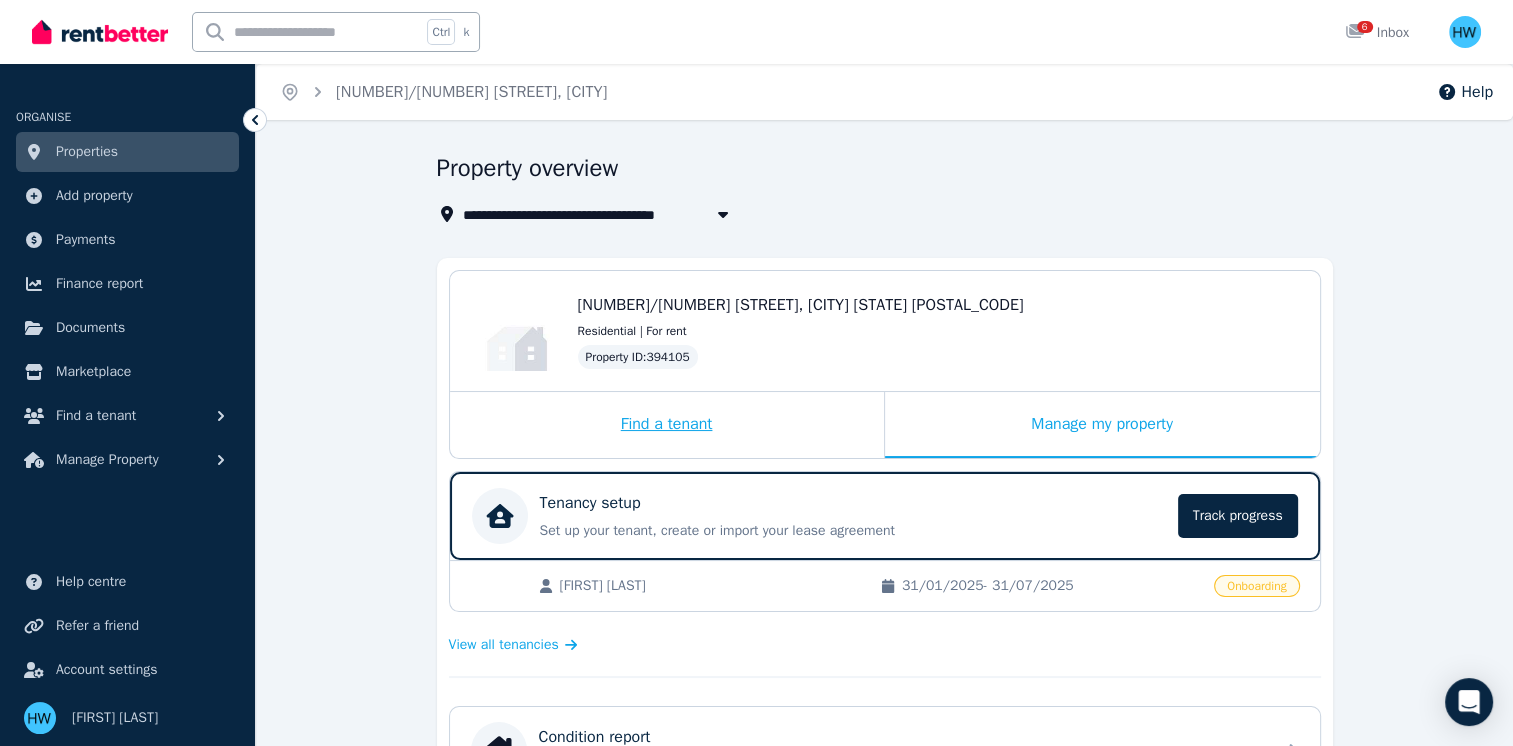 click on "Find a tenant" at bounding box center [667, 425] 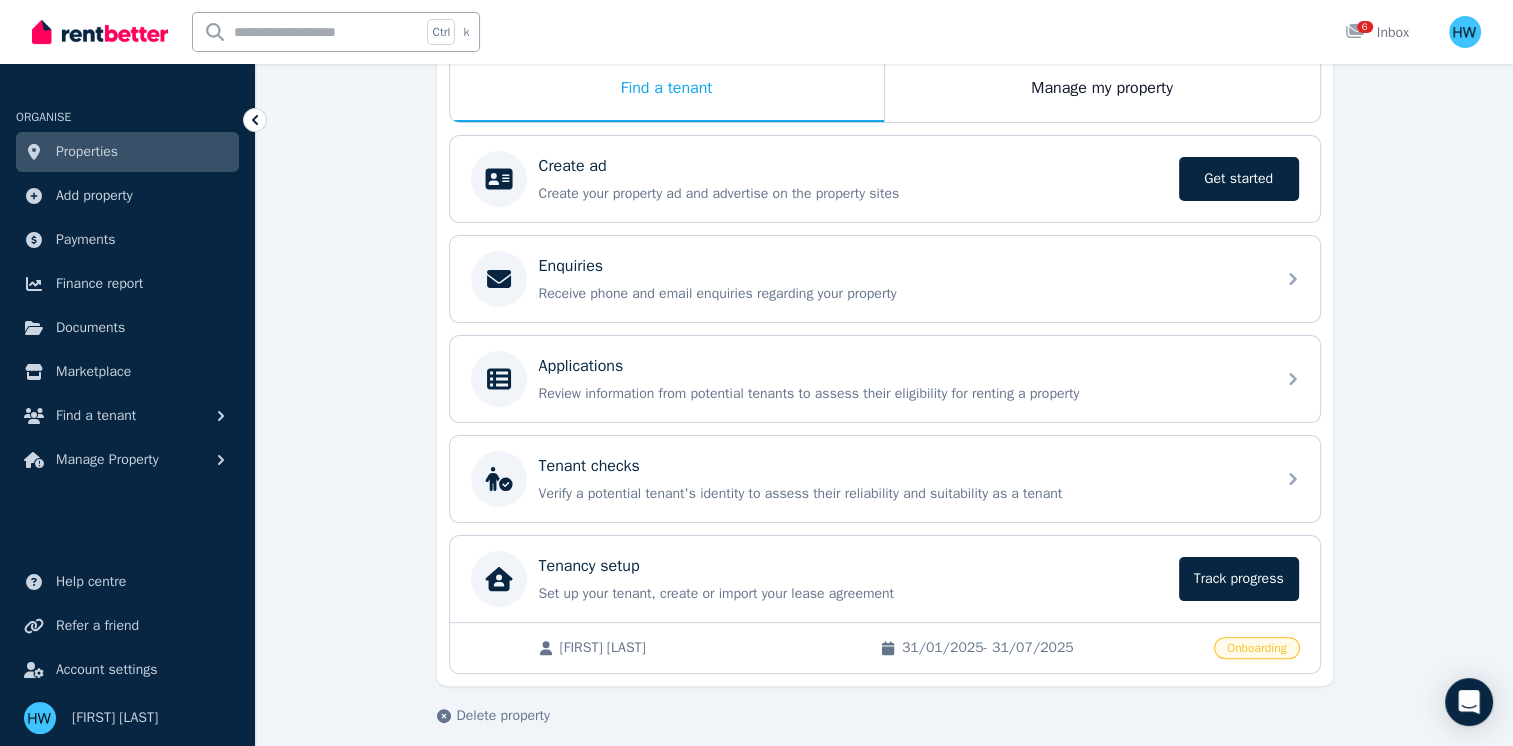 scroll, scrollTop: 346, scrollLeft: 0, axis: vertical 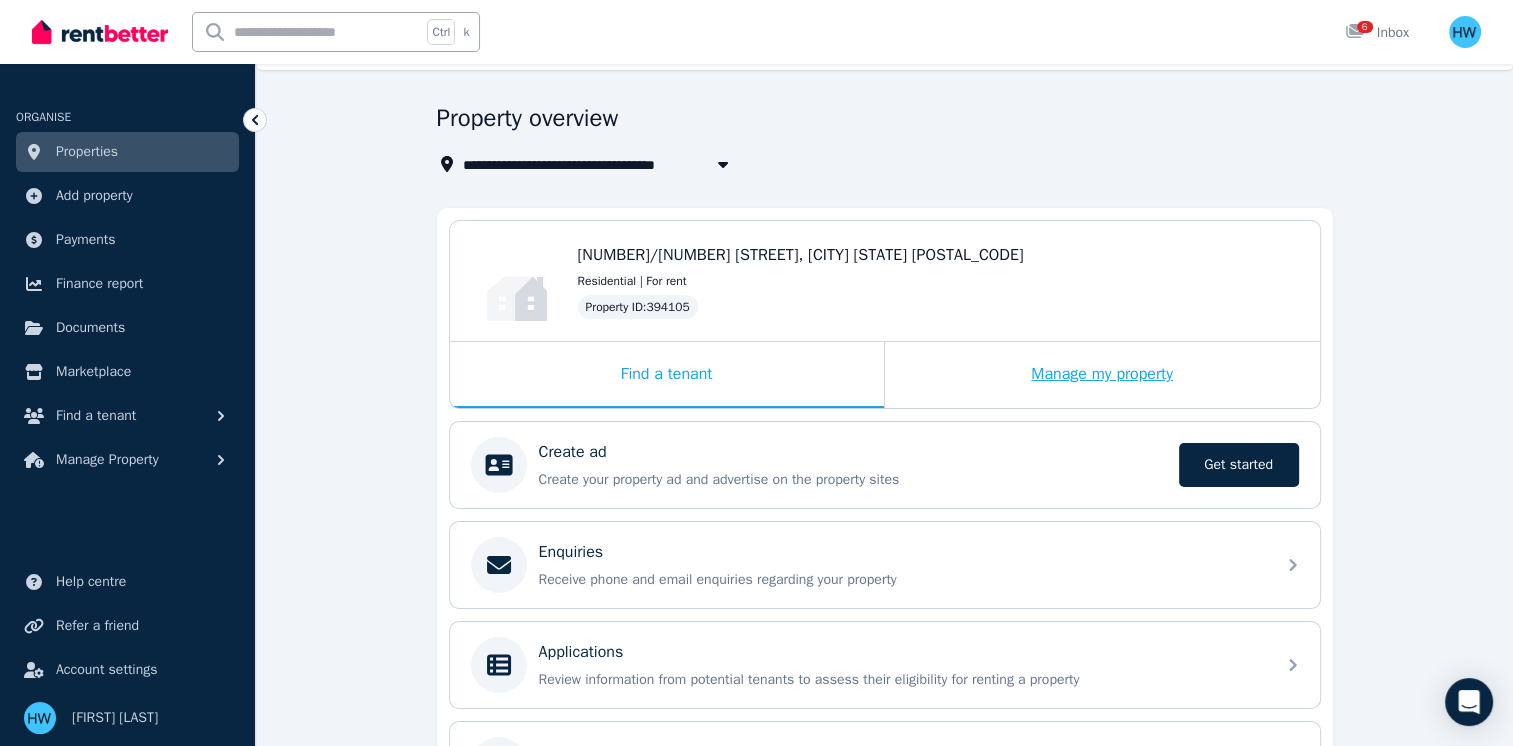 click on "Manage my property" at bounding box center (1102, 375) 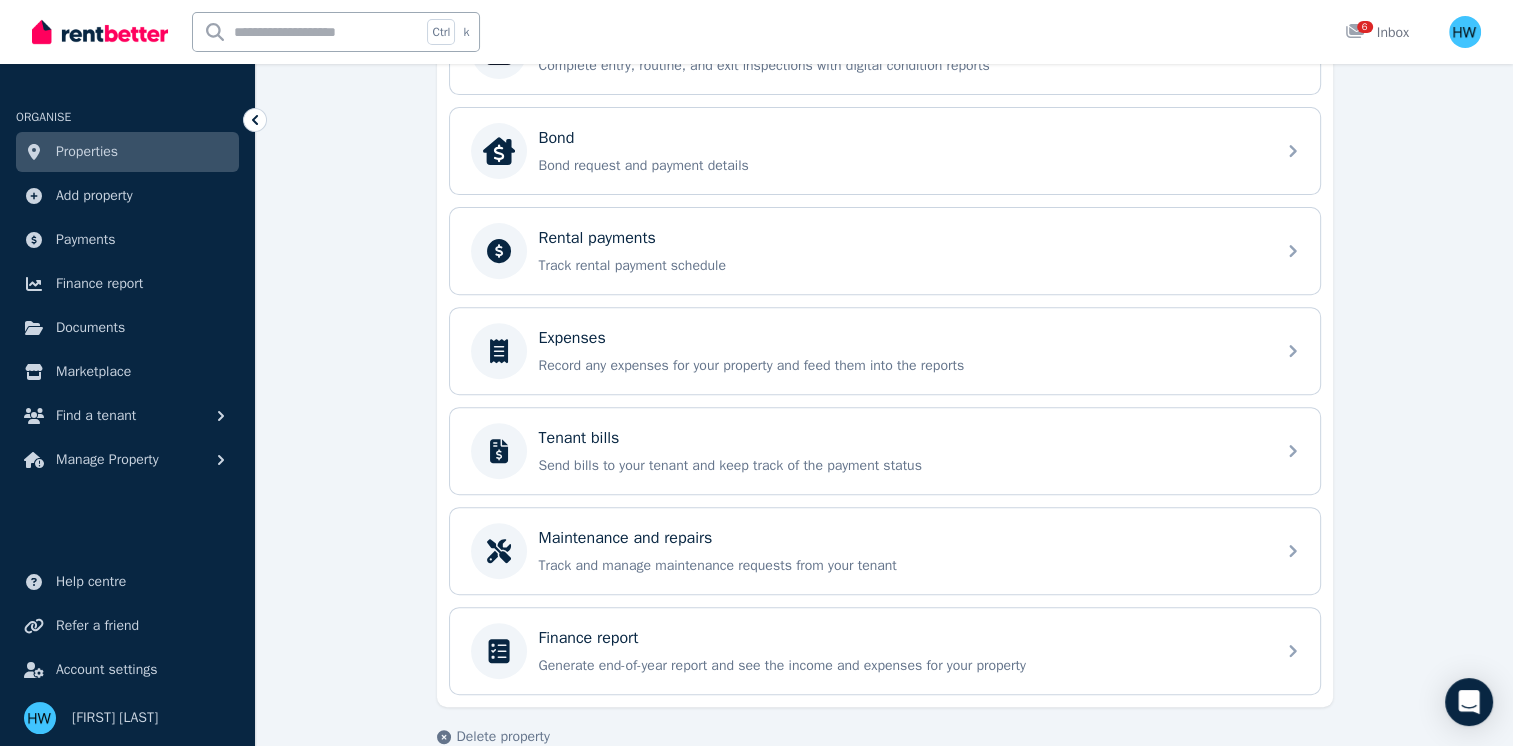 scroll, scrollTop: 727, scrollLeft: 0, axis: vertical 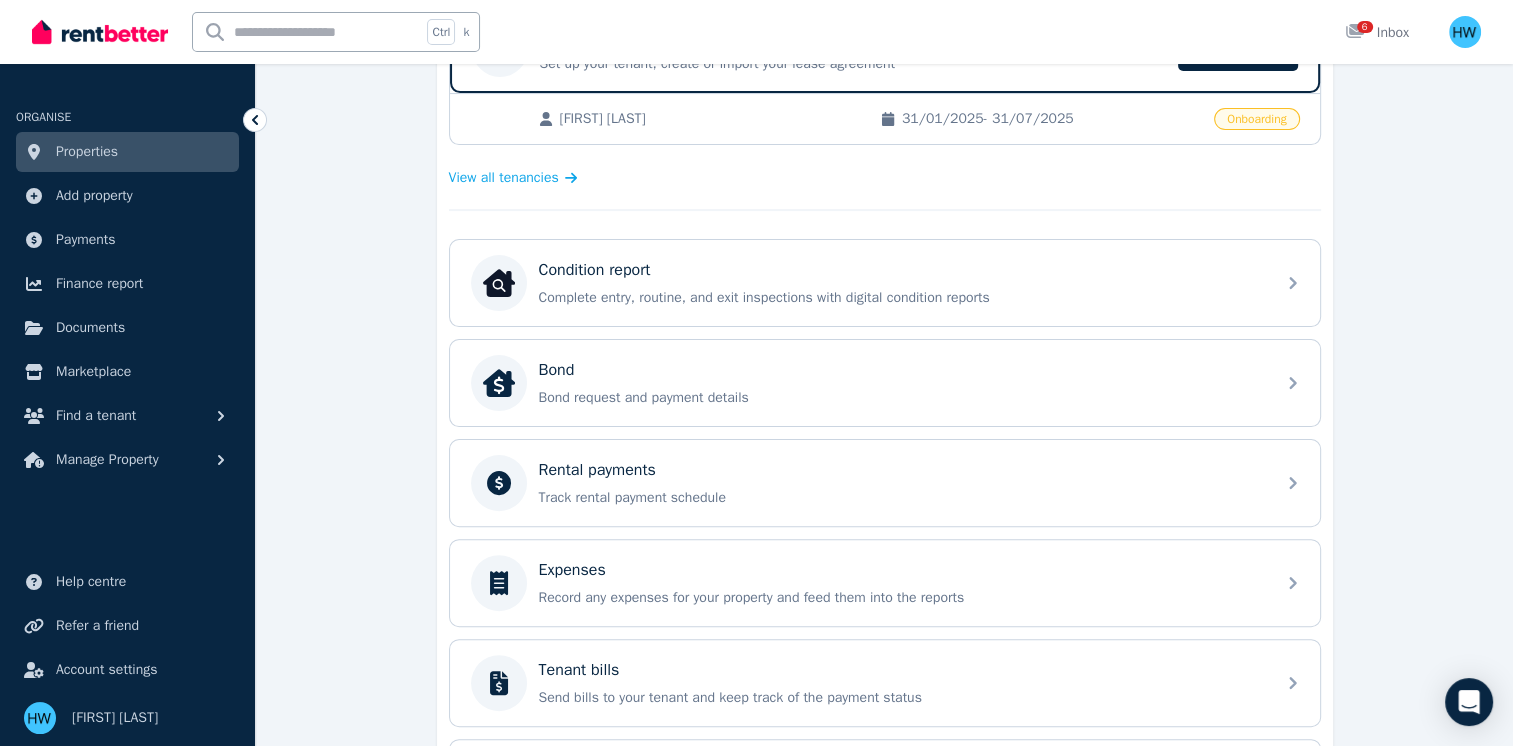 click on "Properties" at bounding box center [87, 152] 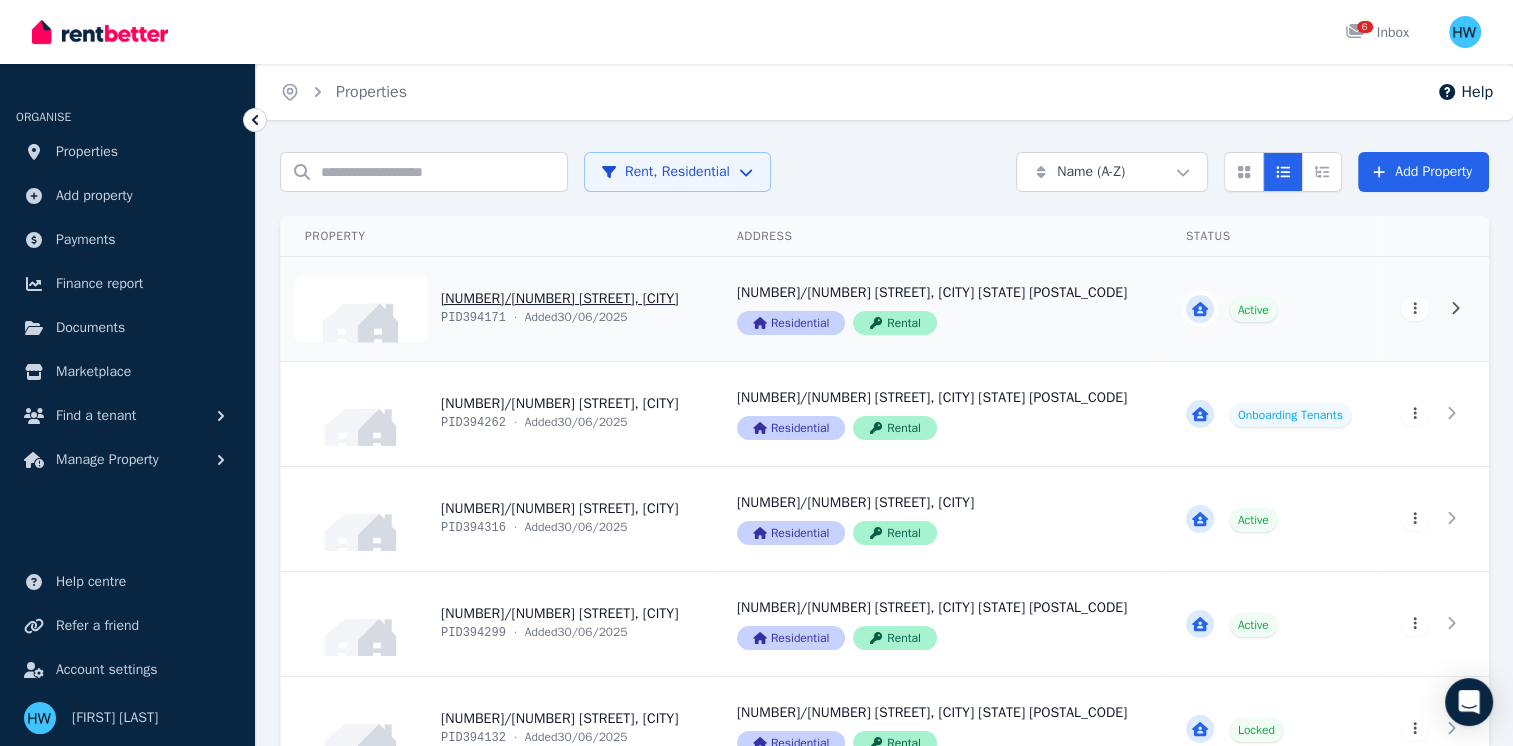 click on "View property details" at bounding box center [497, 309] 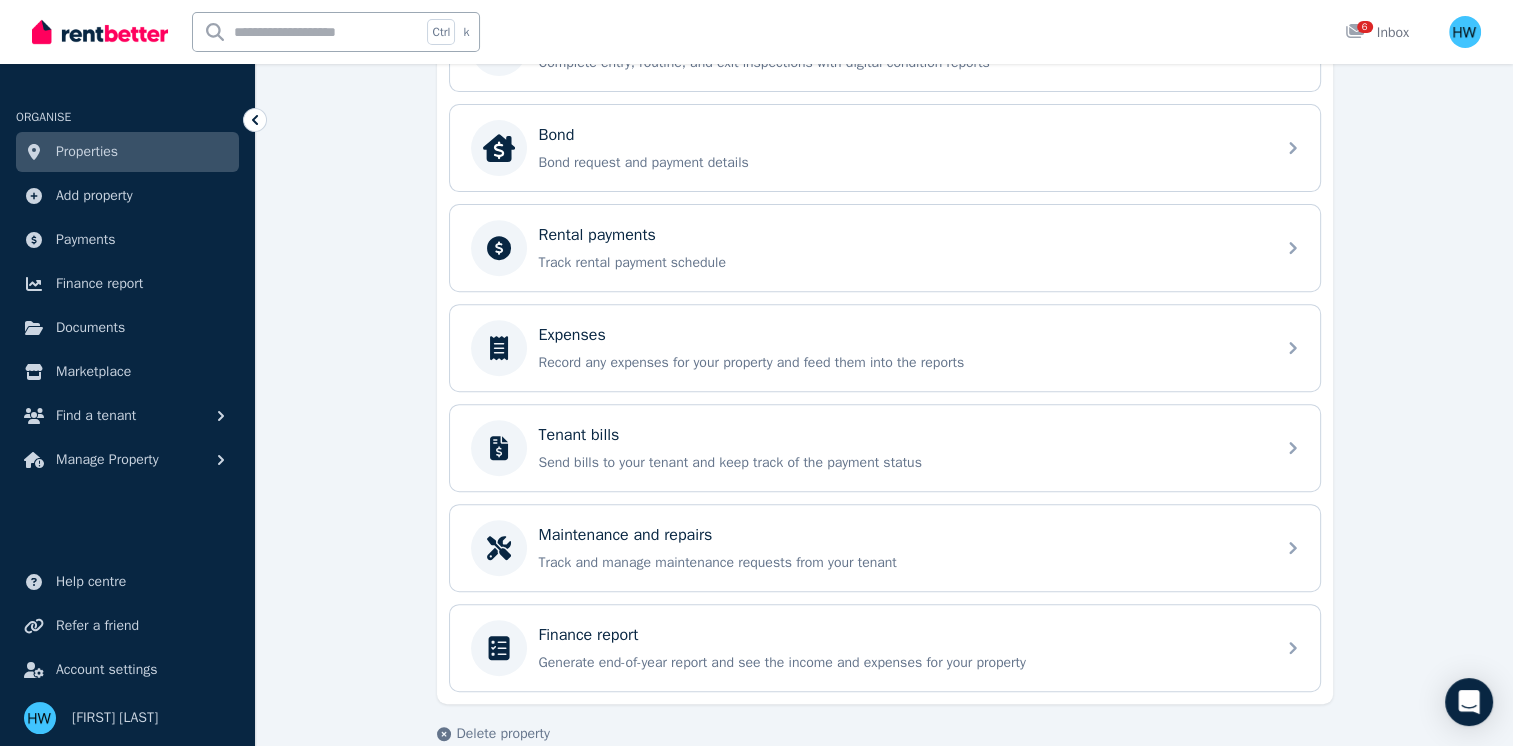 scroll, scrollTop: 753, scrollLeft: 0, axis: vertical 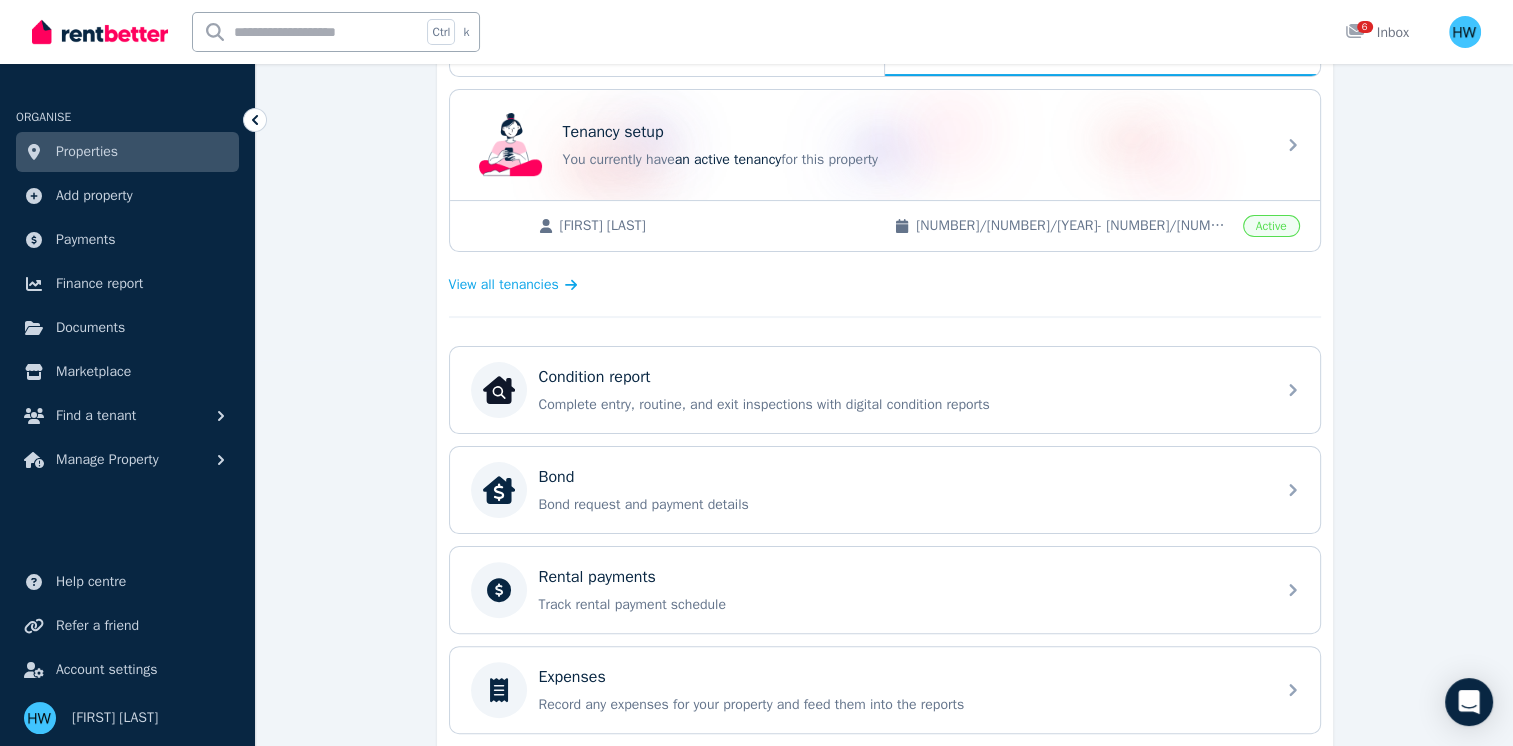click on "Active" at bounding box center [1271, 226] 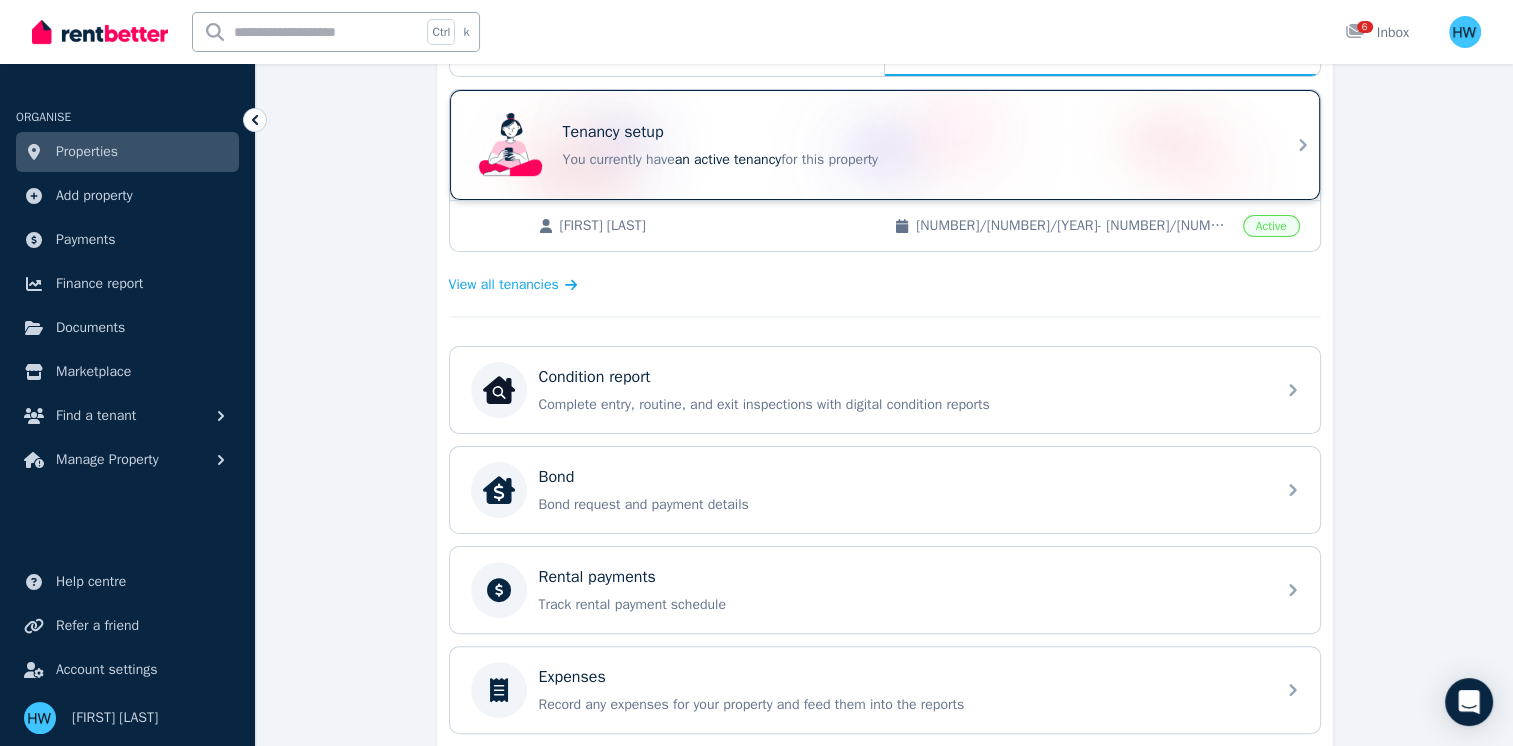 click on "Tenancy setup You currently have  an active tenancy  for this property" at bounding box center (913, 145) 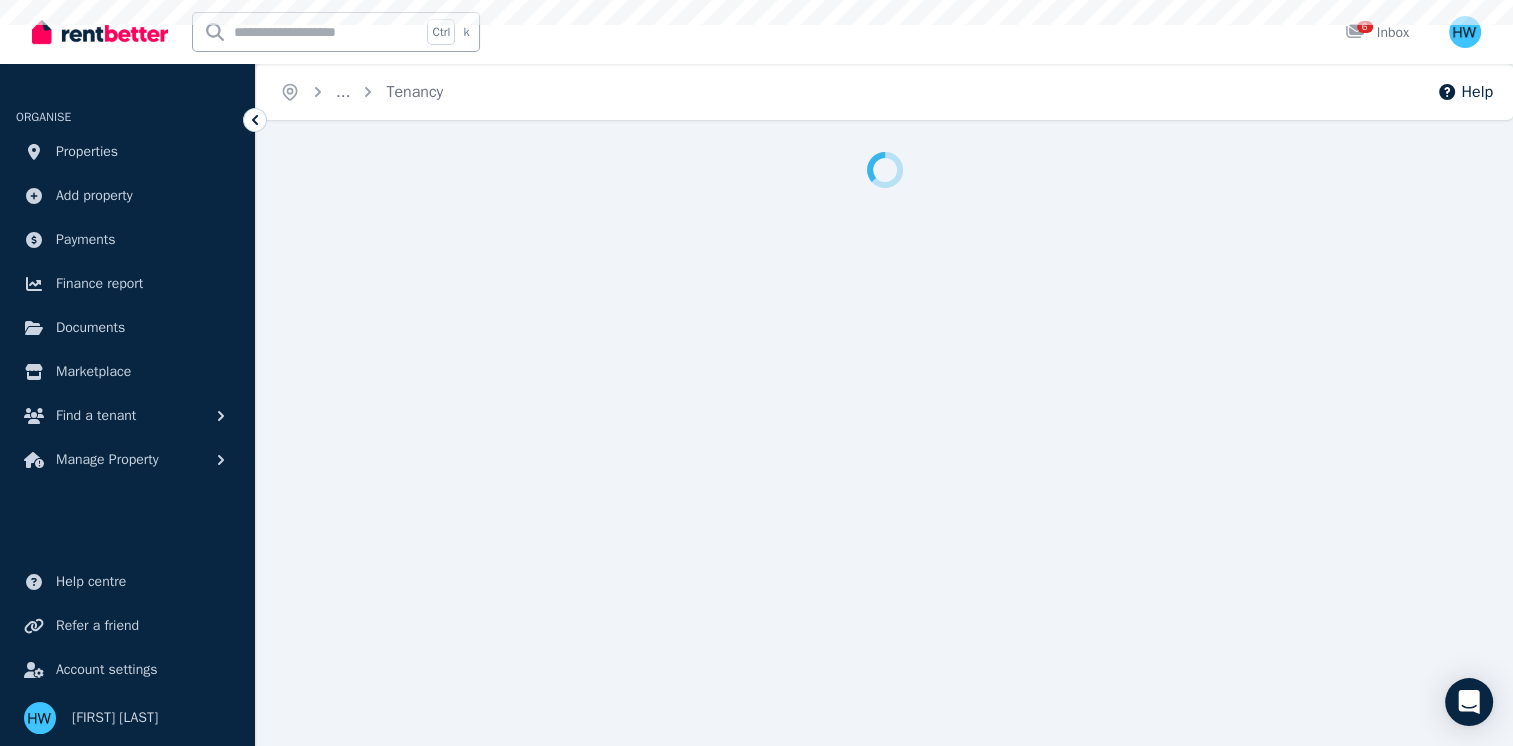 scroll, scrollTop: 0, scrollLeft: 0, axis: both 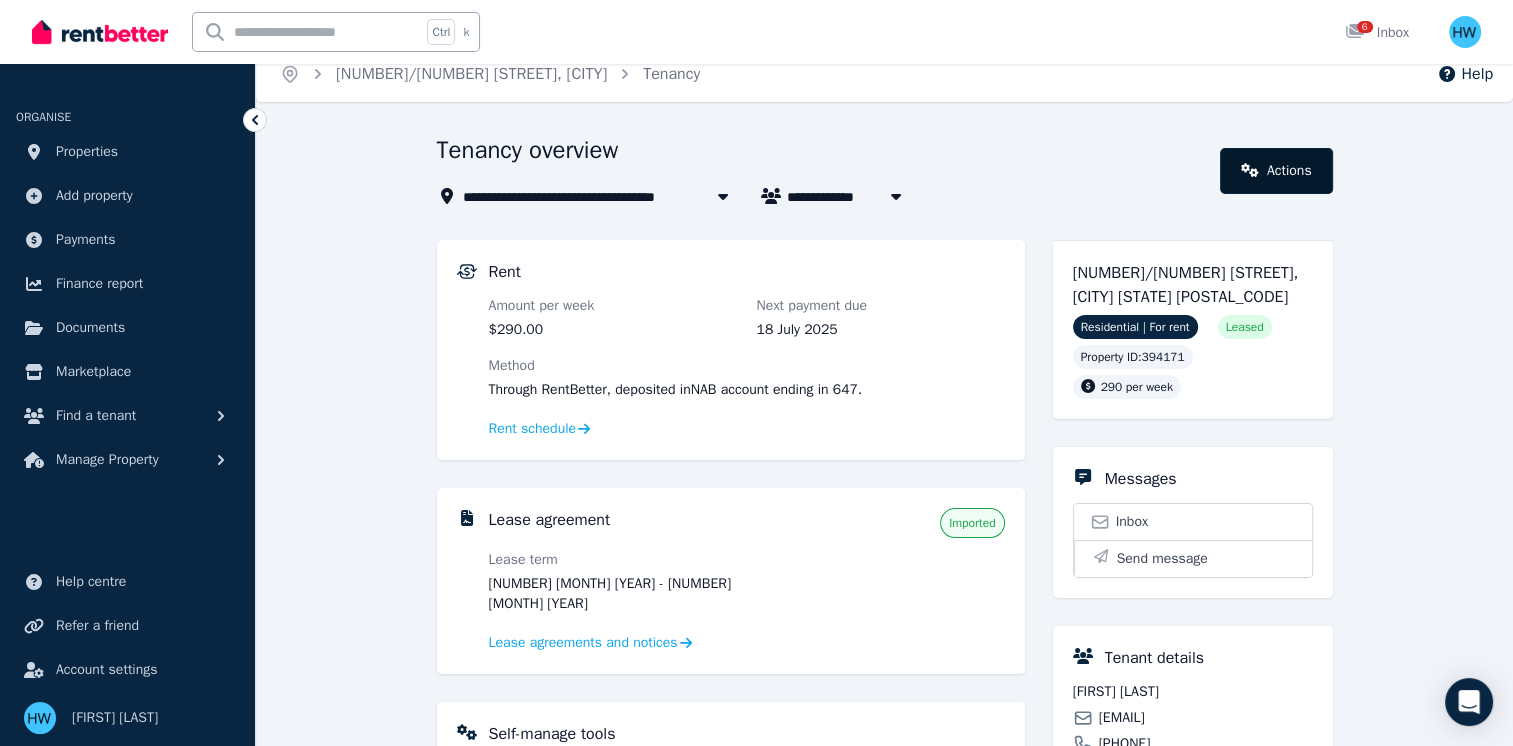 click on "Actions" at bounding box center [1276, 171] 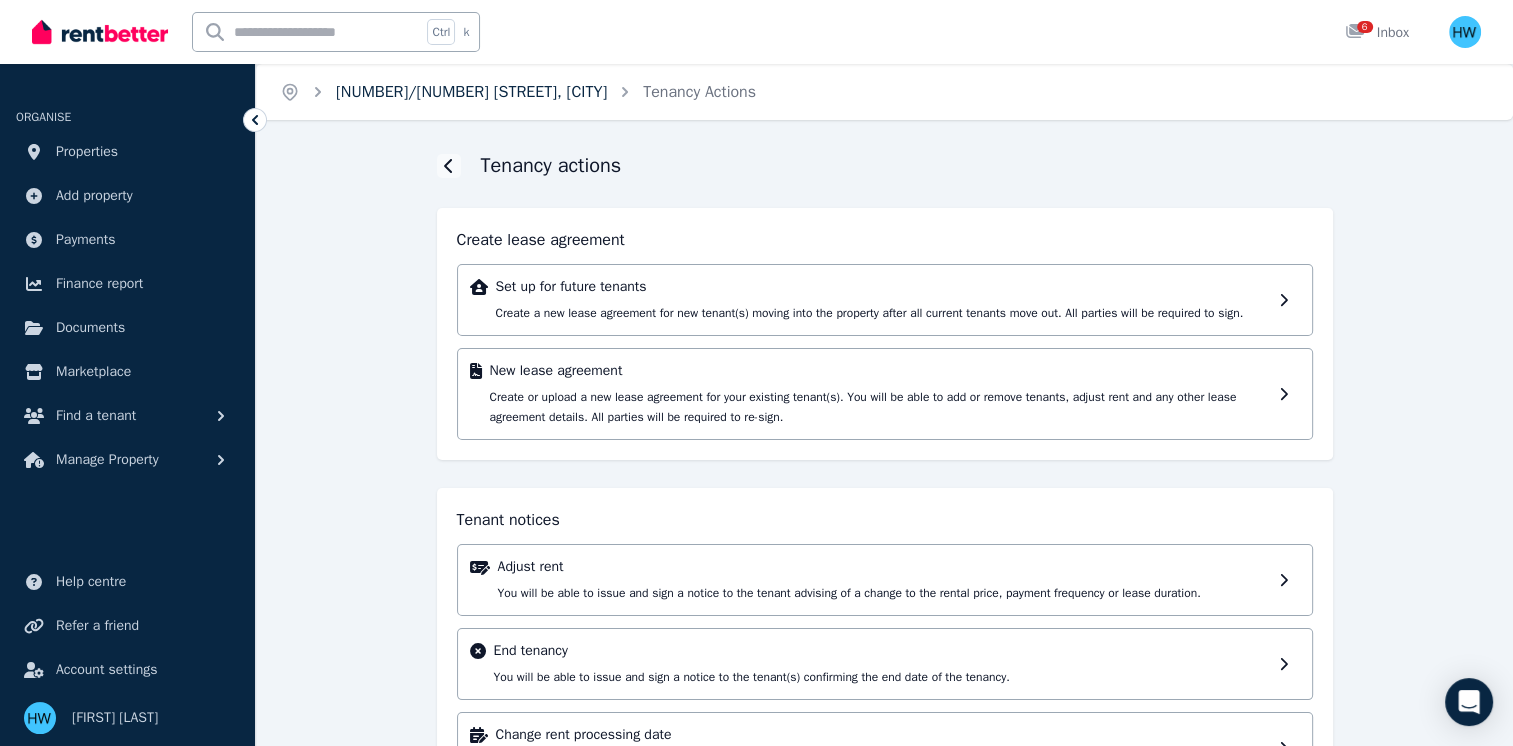 click on "[NUMBER]/[NUMBER] [STREET], [CITY]" at bounding box center (471, 92) 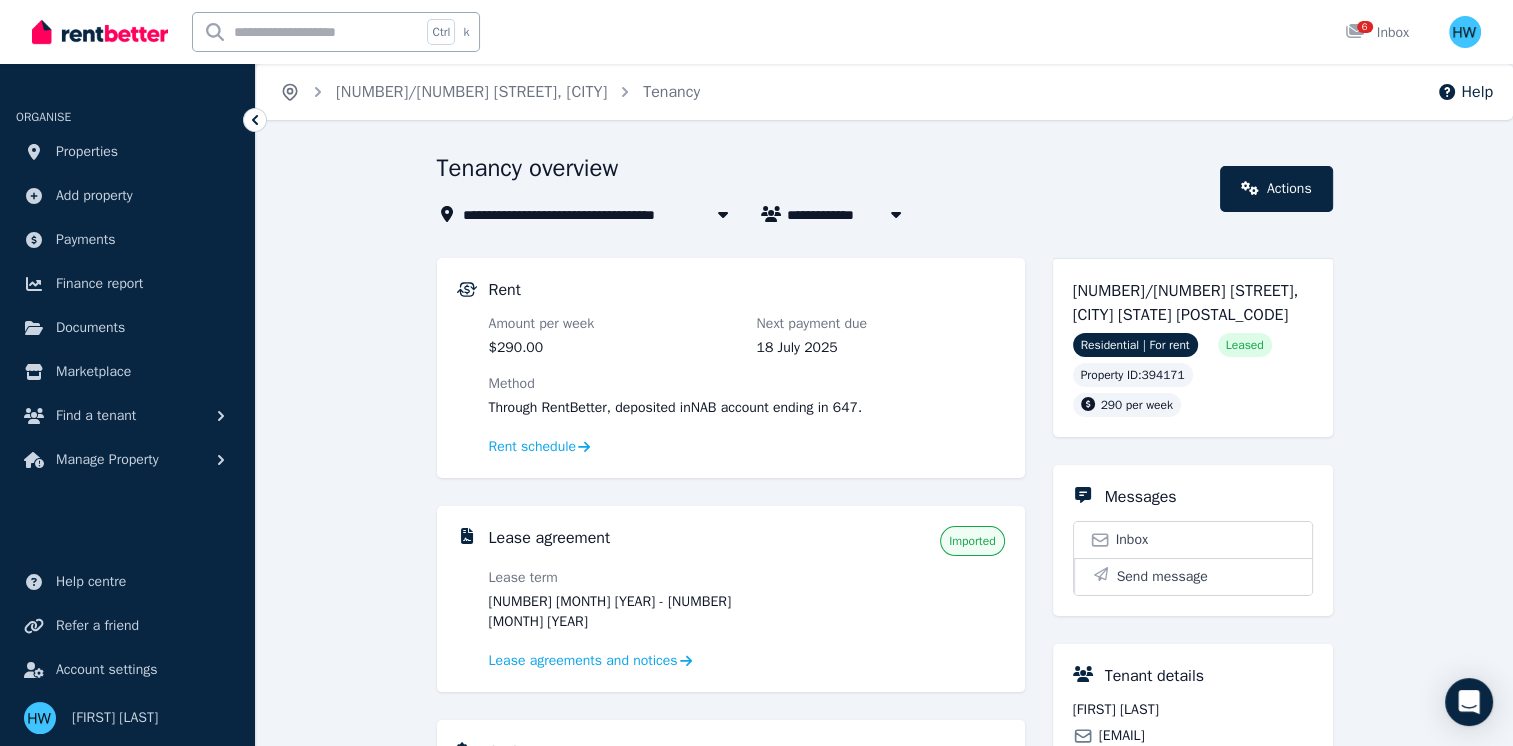 click 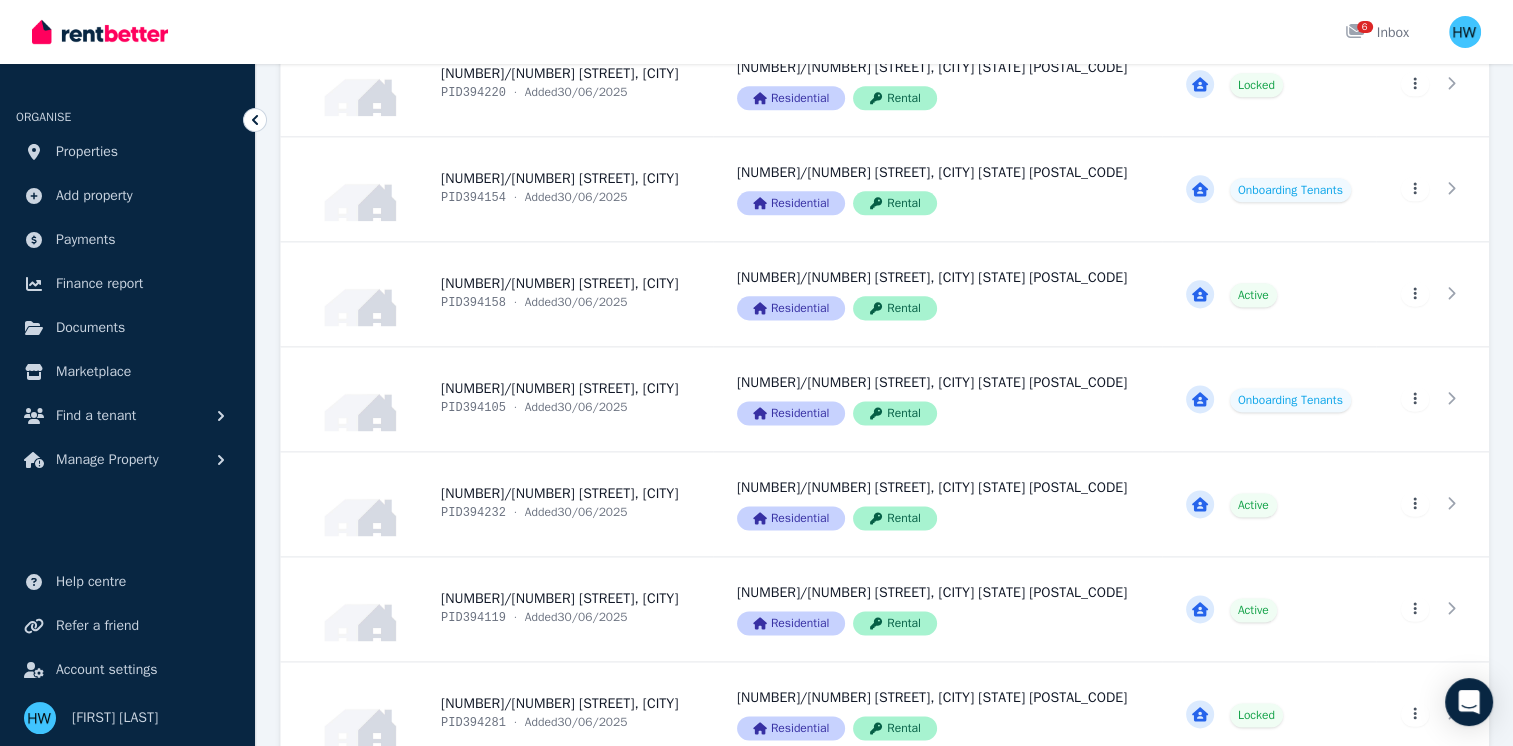 scroll, scrollTop: 2573, scrollLeft: 0, axis: vertical 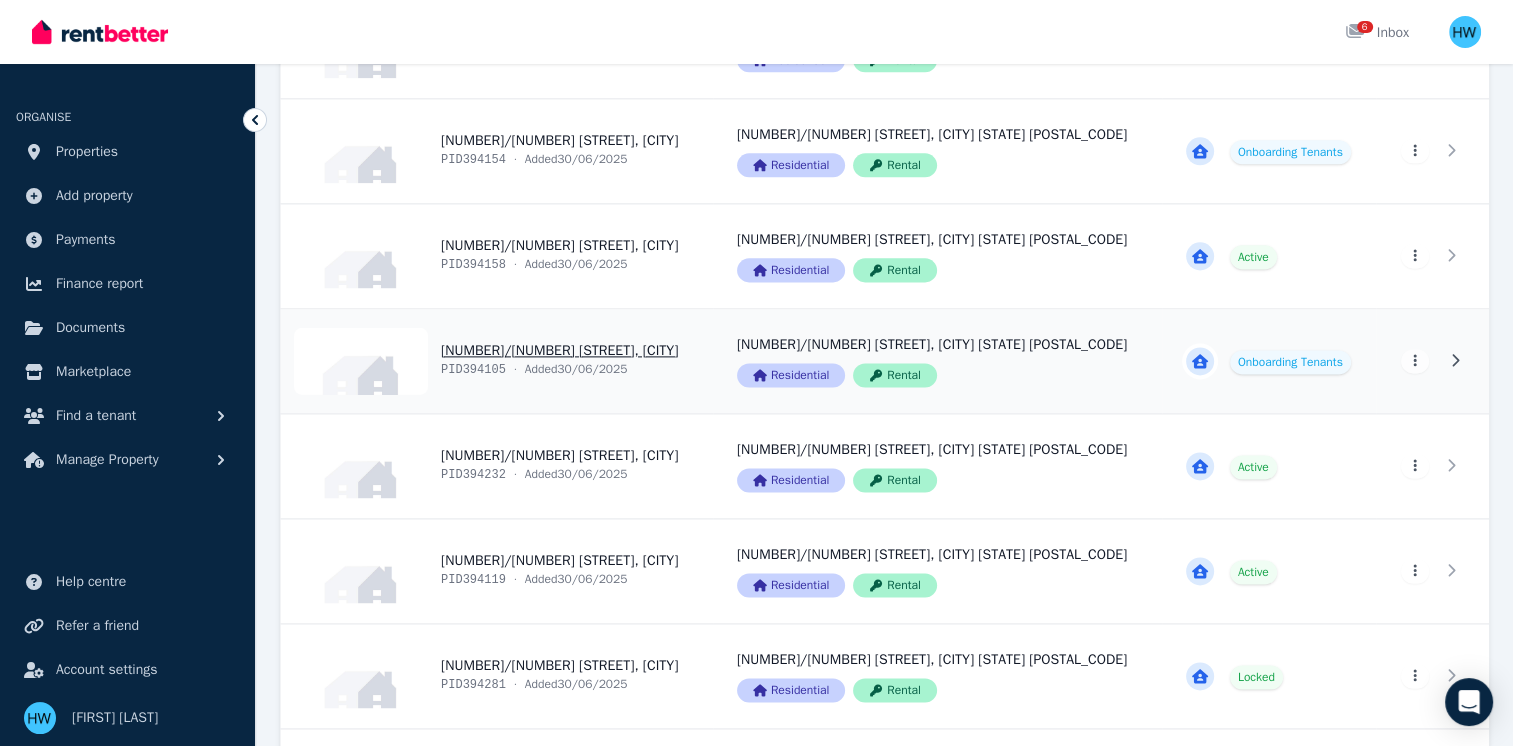 click on "View property details" at bounding box center [497, 361] 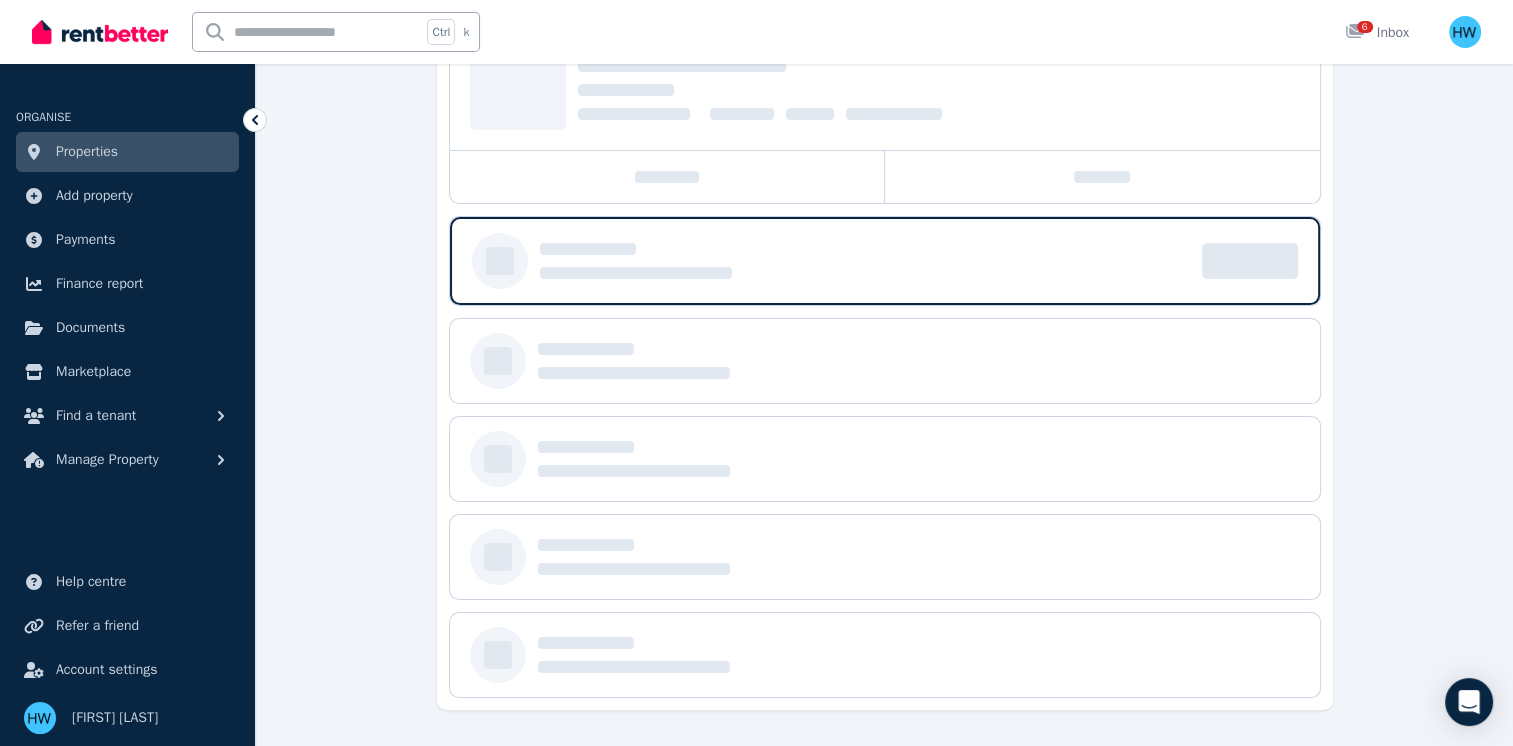 scroll, scrollTop: 0, scrollLeft: 0, axis: both 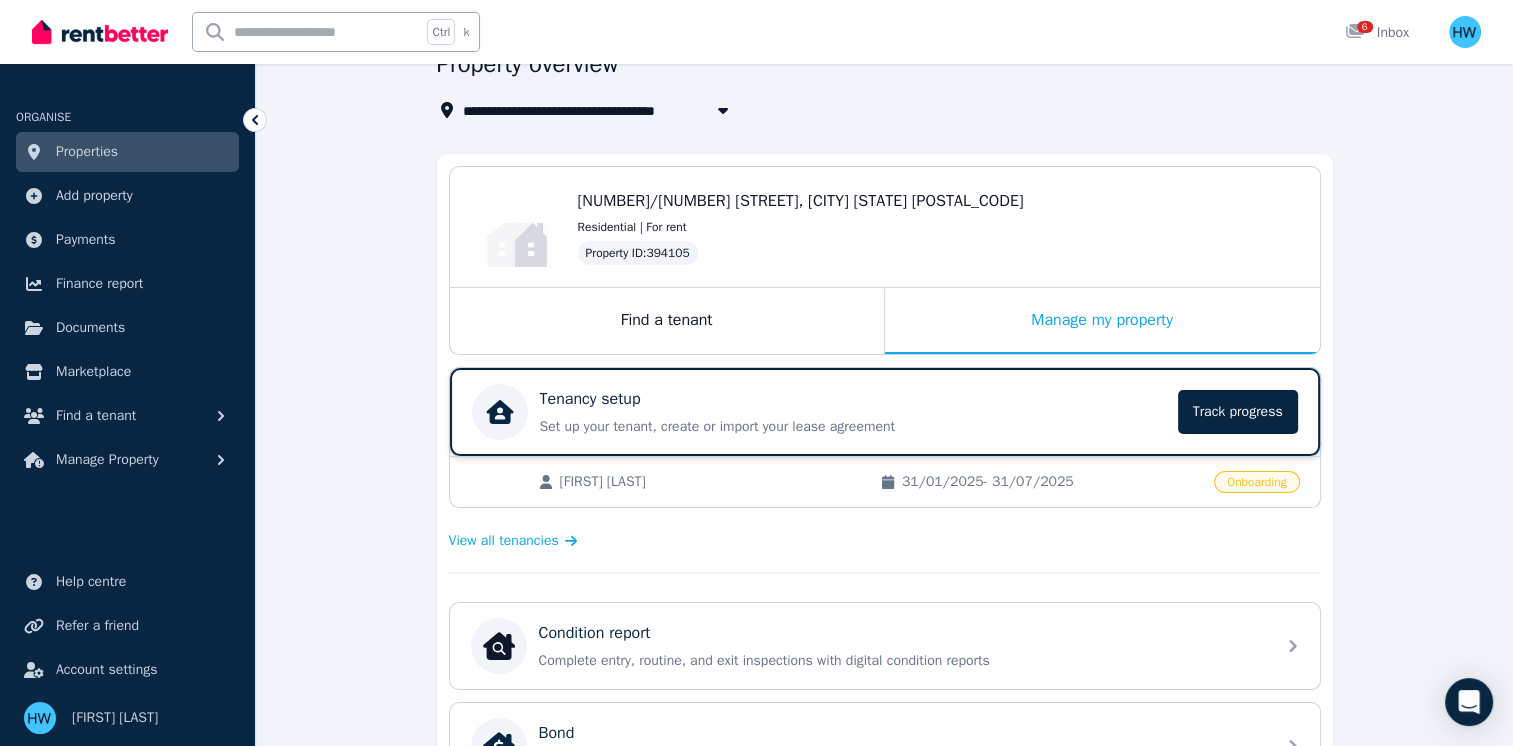click on "Set up your tenant, create or import your lease agreement" at bounding box center (853, 427) 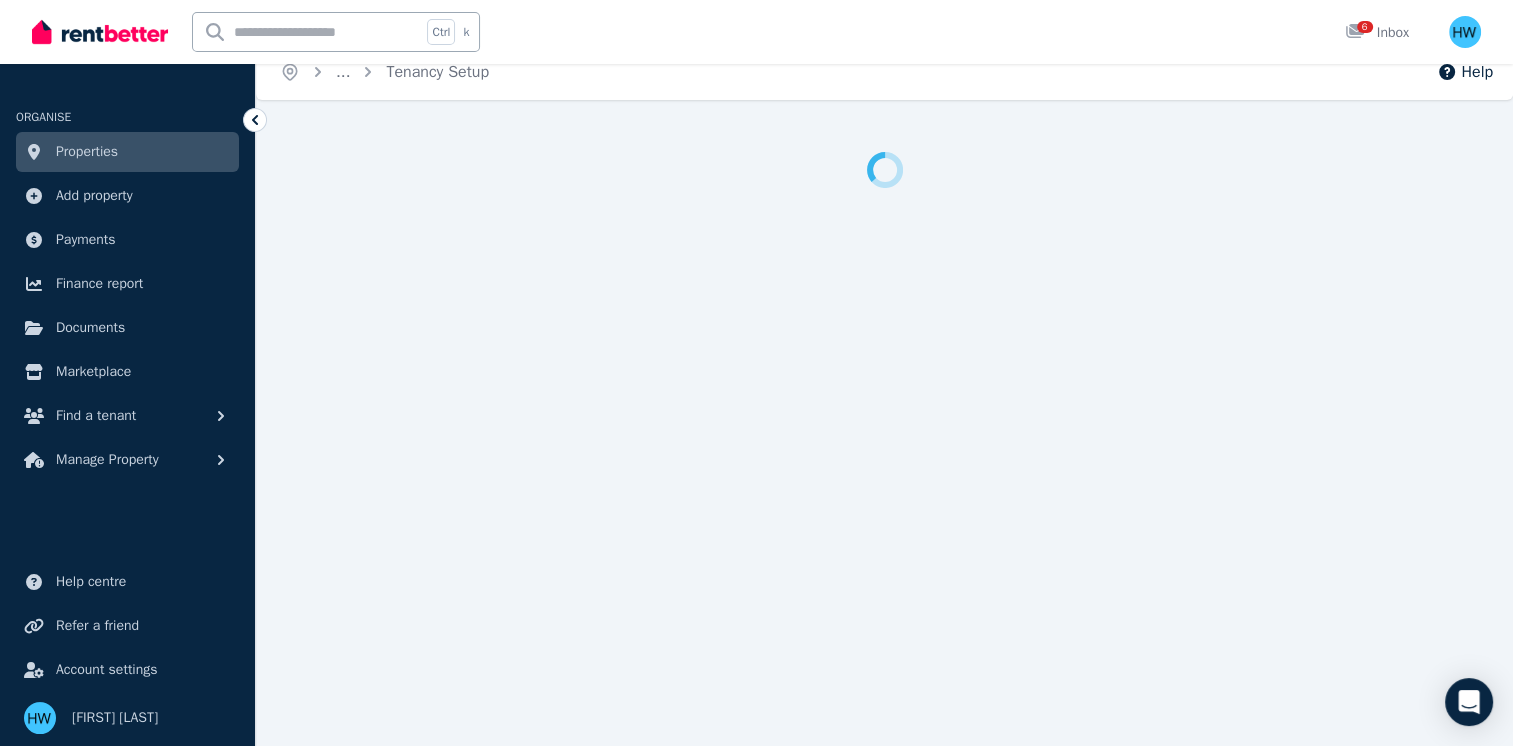 scroll, scrollTop: 0, scrollLeft: 0, axis: both 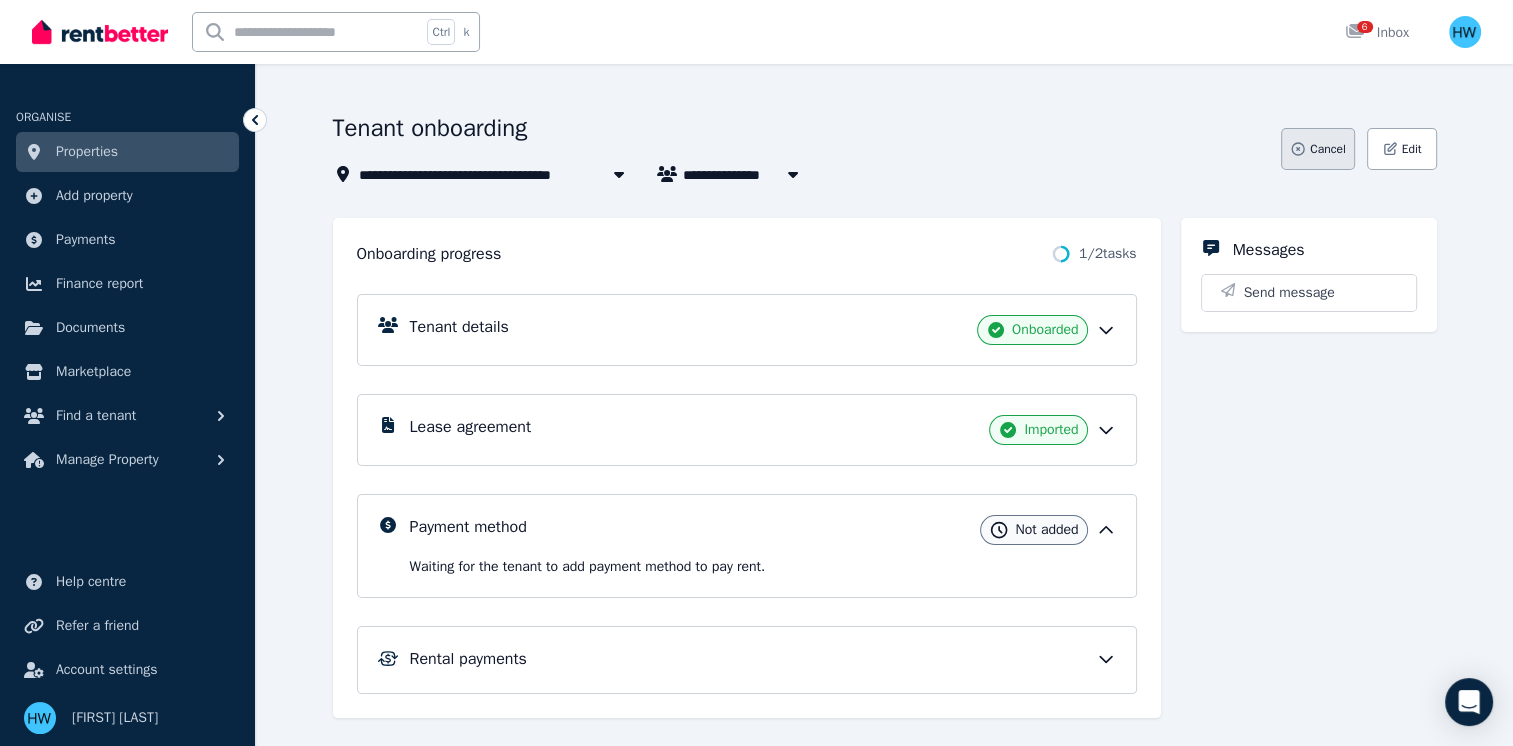 click on "Cancel" at bounding box center (1317, 149) 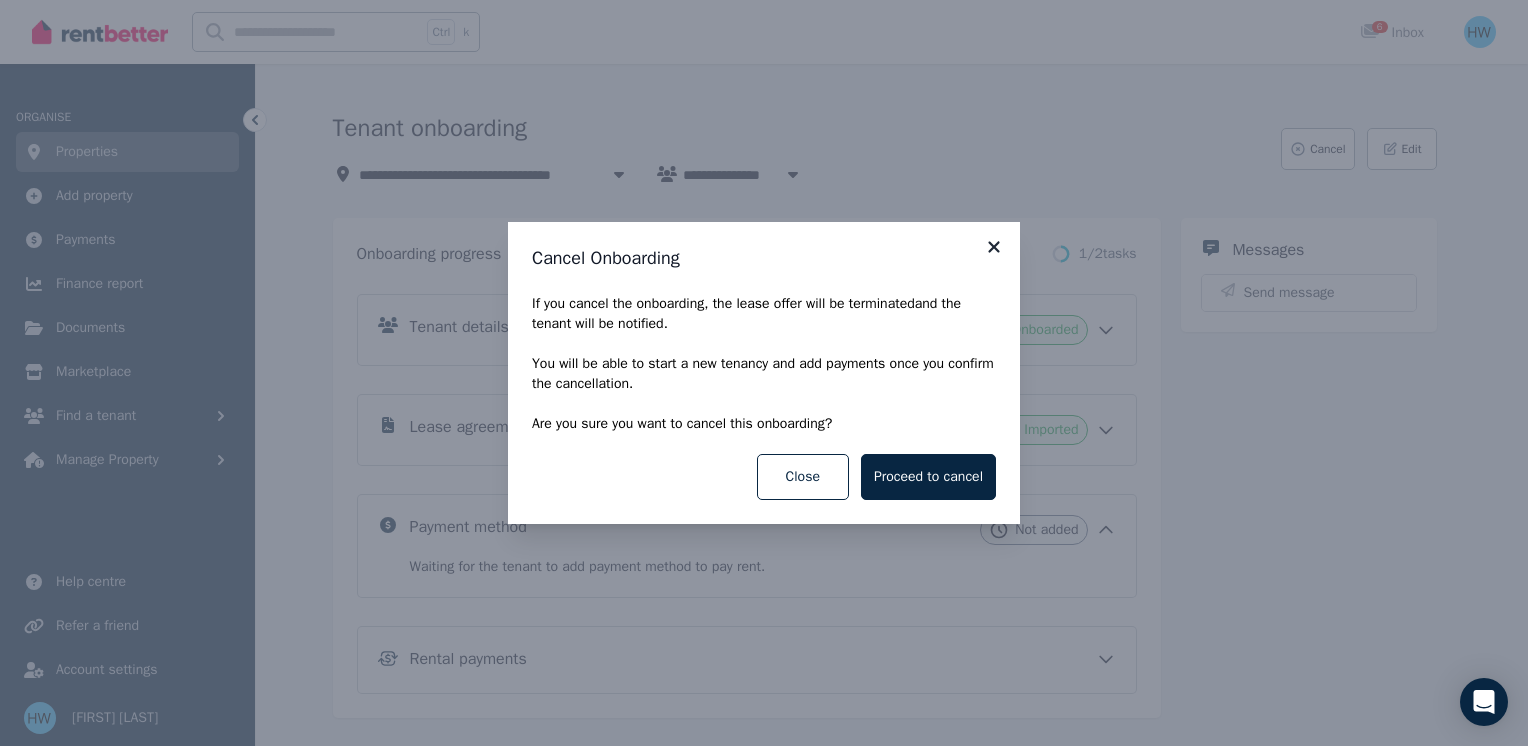 click 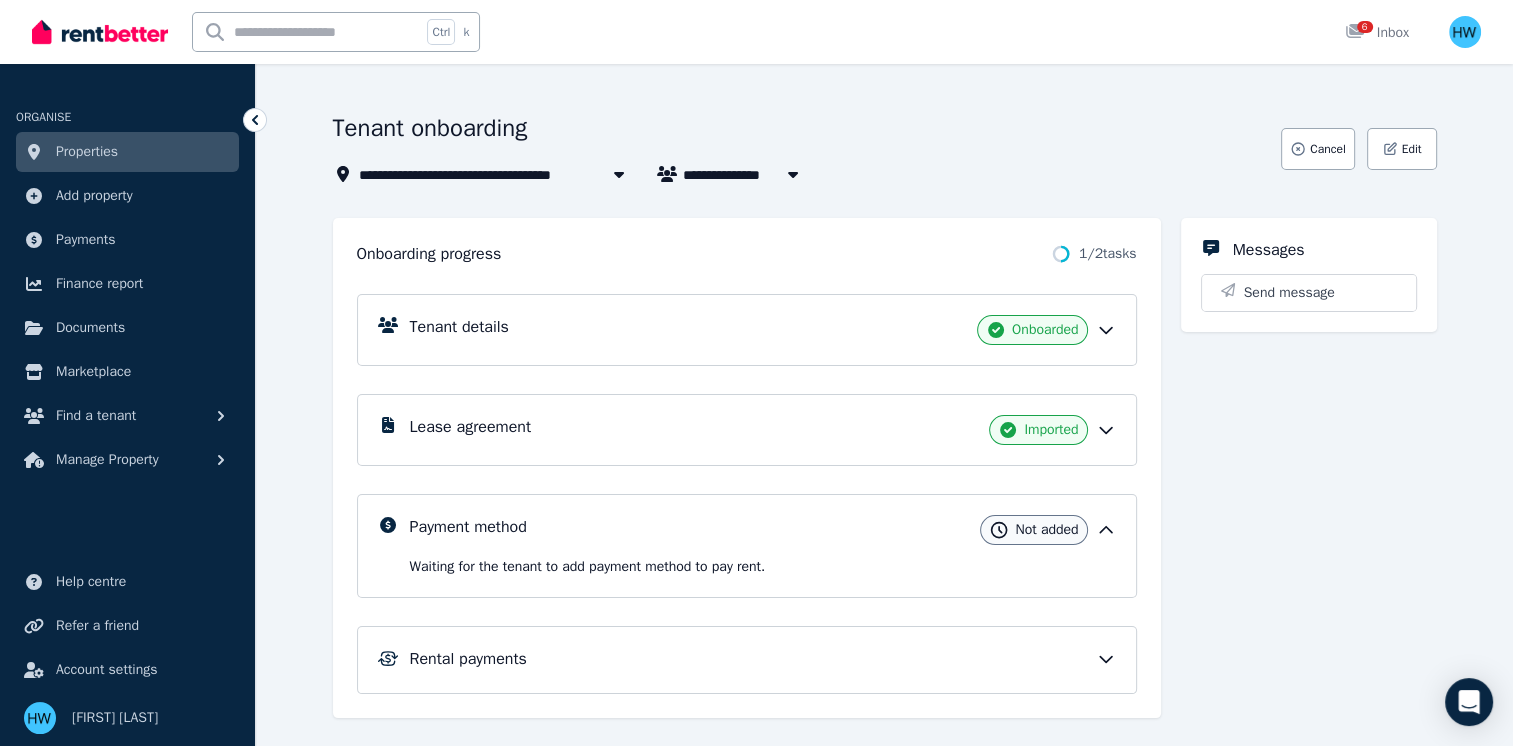 click on "[NUMBER]/[NUMBER] [STREET], [CITY]" at bounding box center [495, 174] 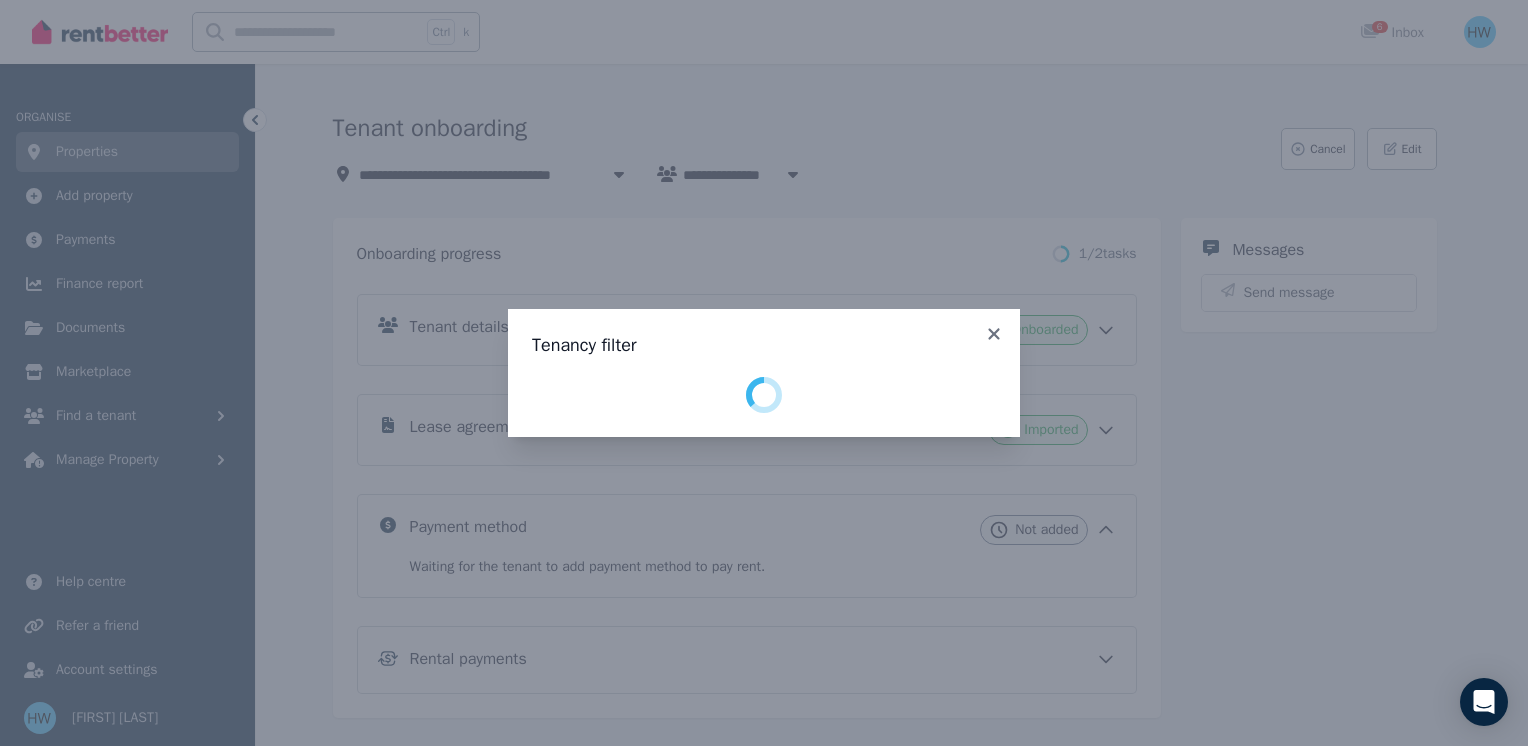 select on "**********" 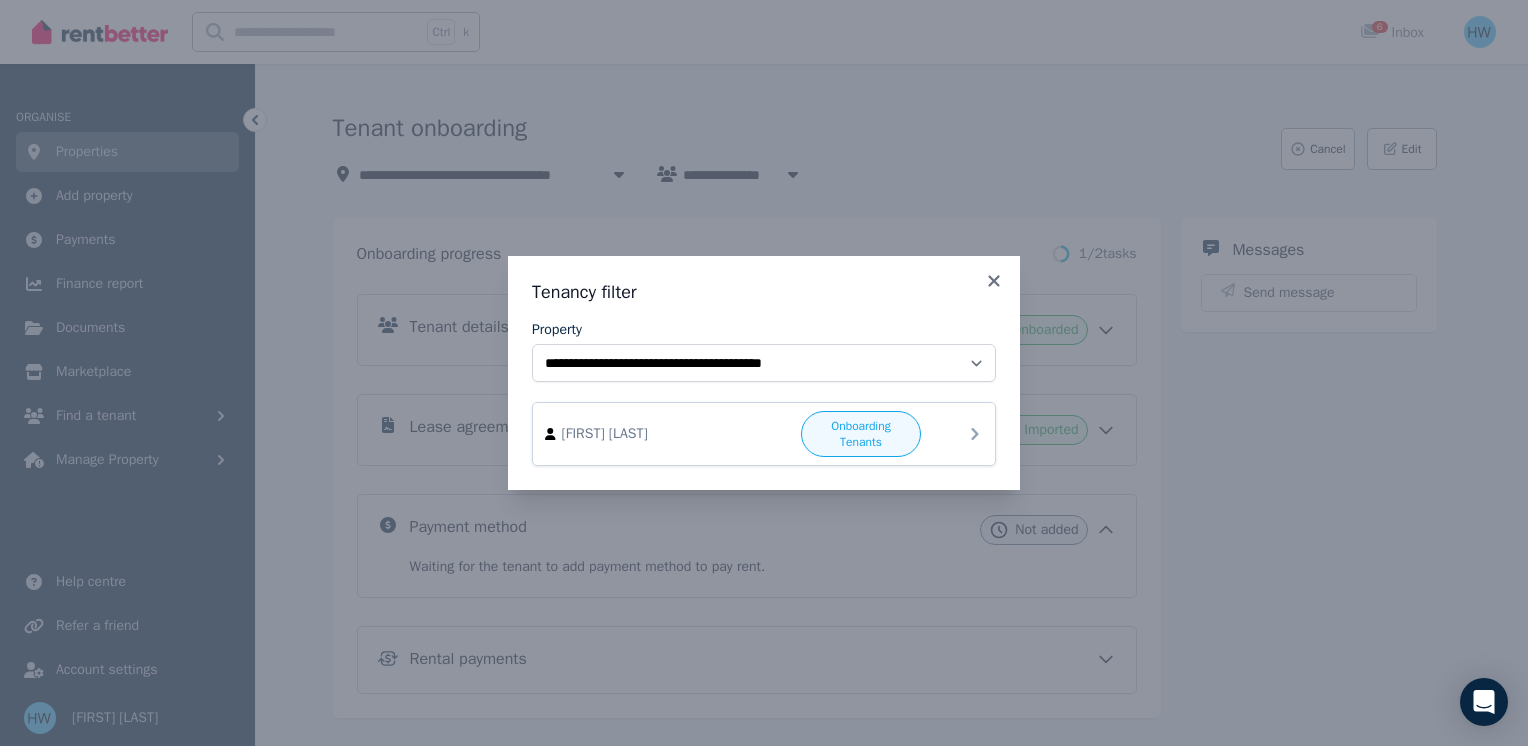 click on "[FIRST] [LAST] Onboarding Tenants" at bounding box center [764, 434] 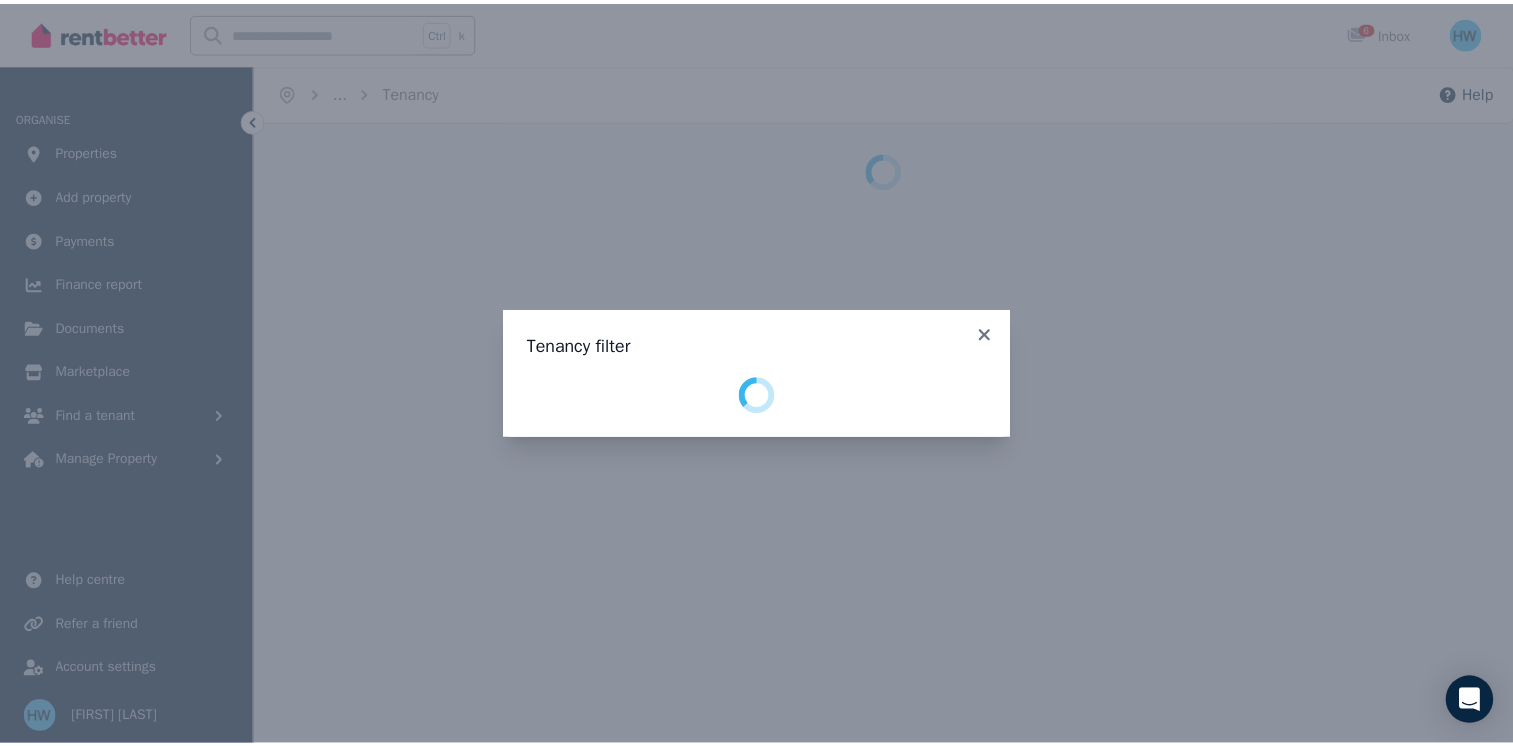 scroll, scrollTop: 0, scrollLeft: 0, axis: both 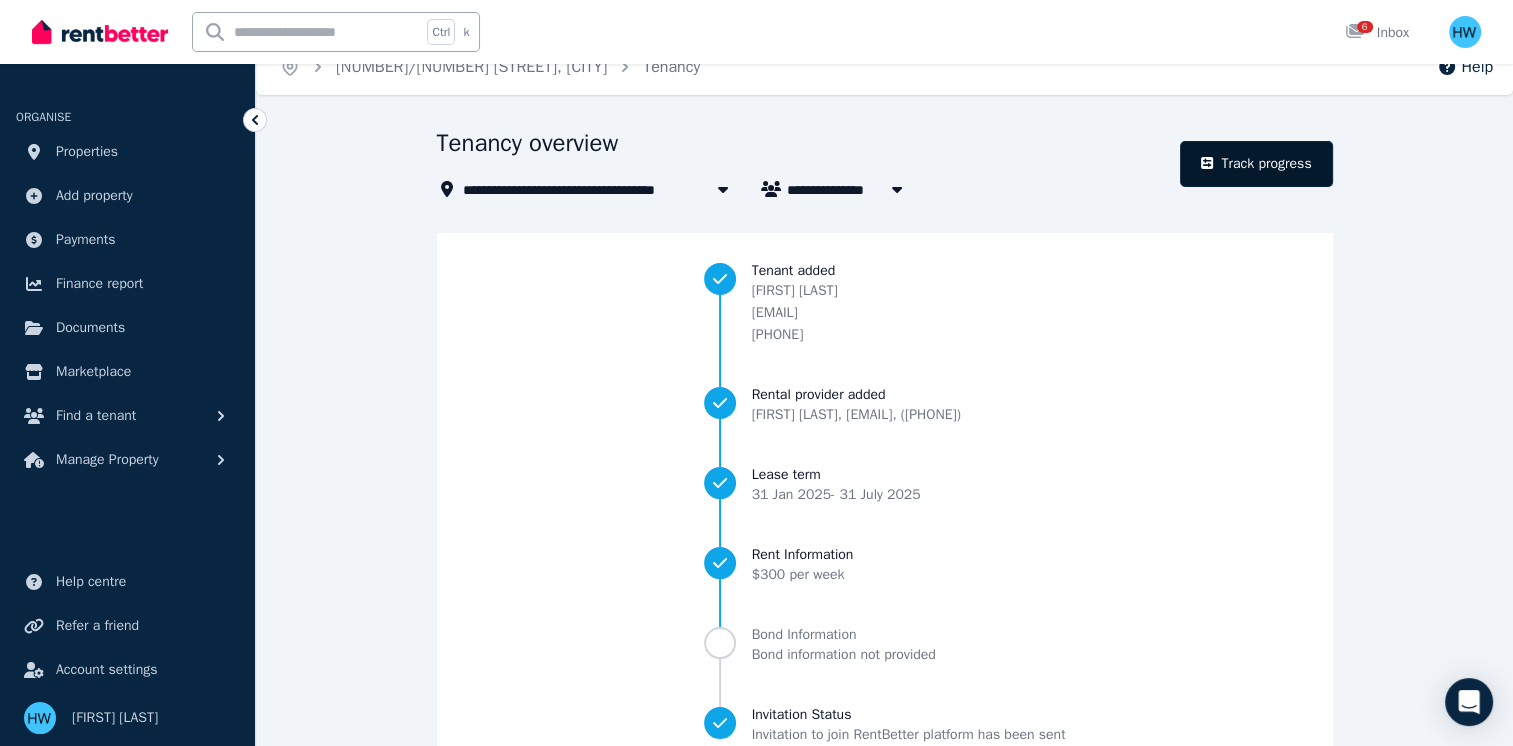 click on "Track progress" at bounding box center [1256, 164] 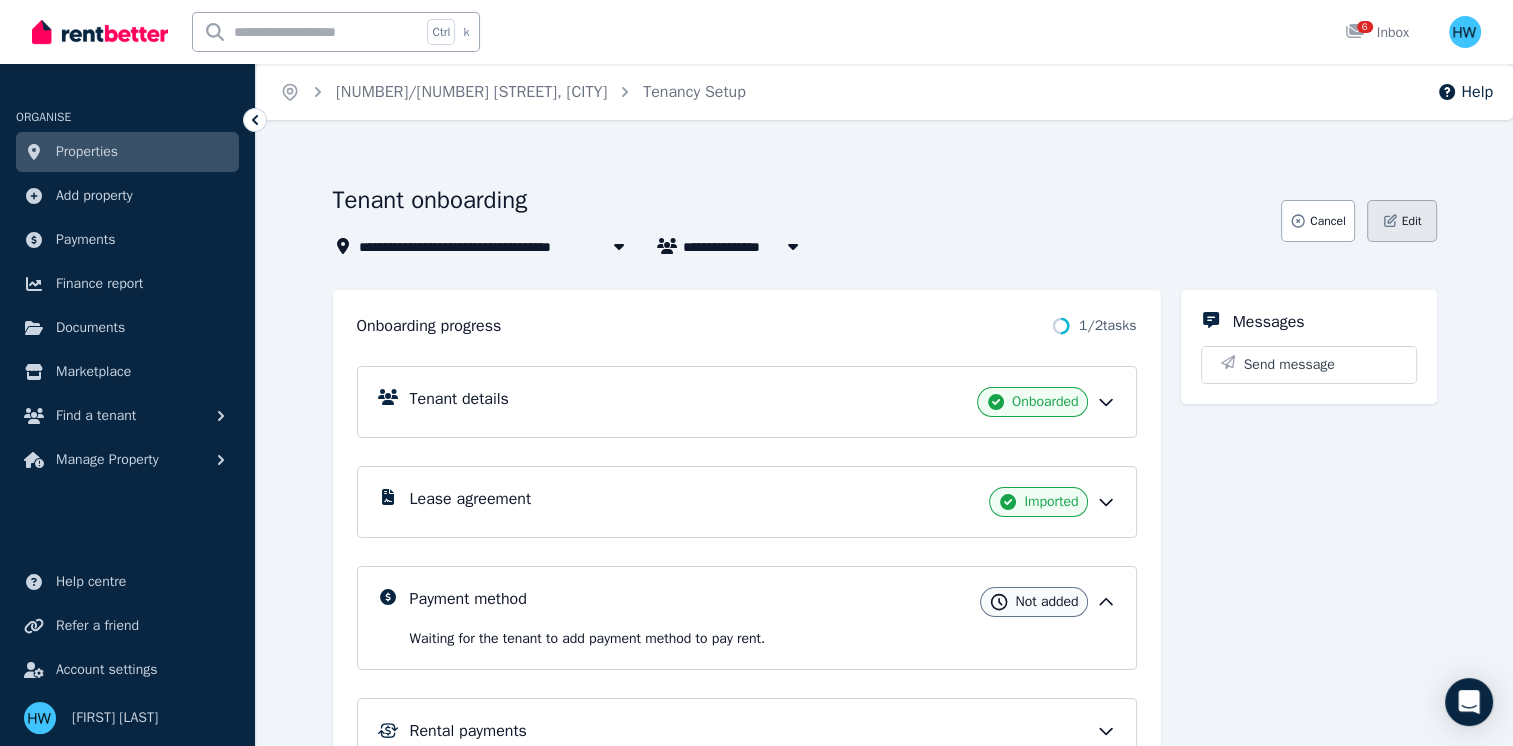 click 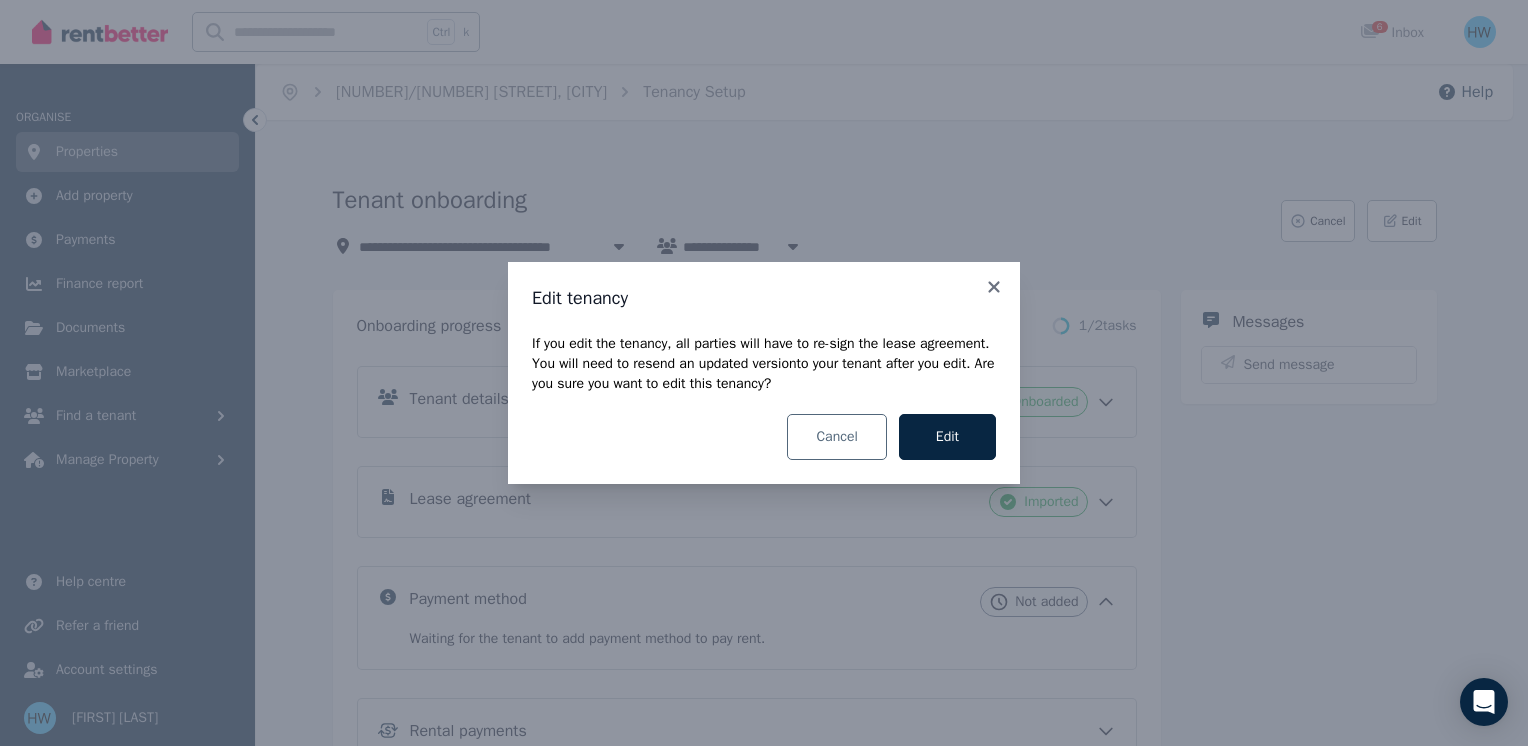 click on "Cancel" at bounding box center [836, 437] 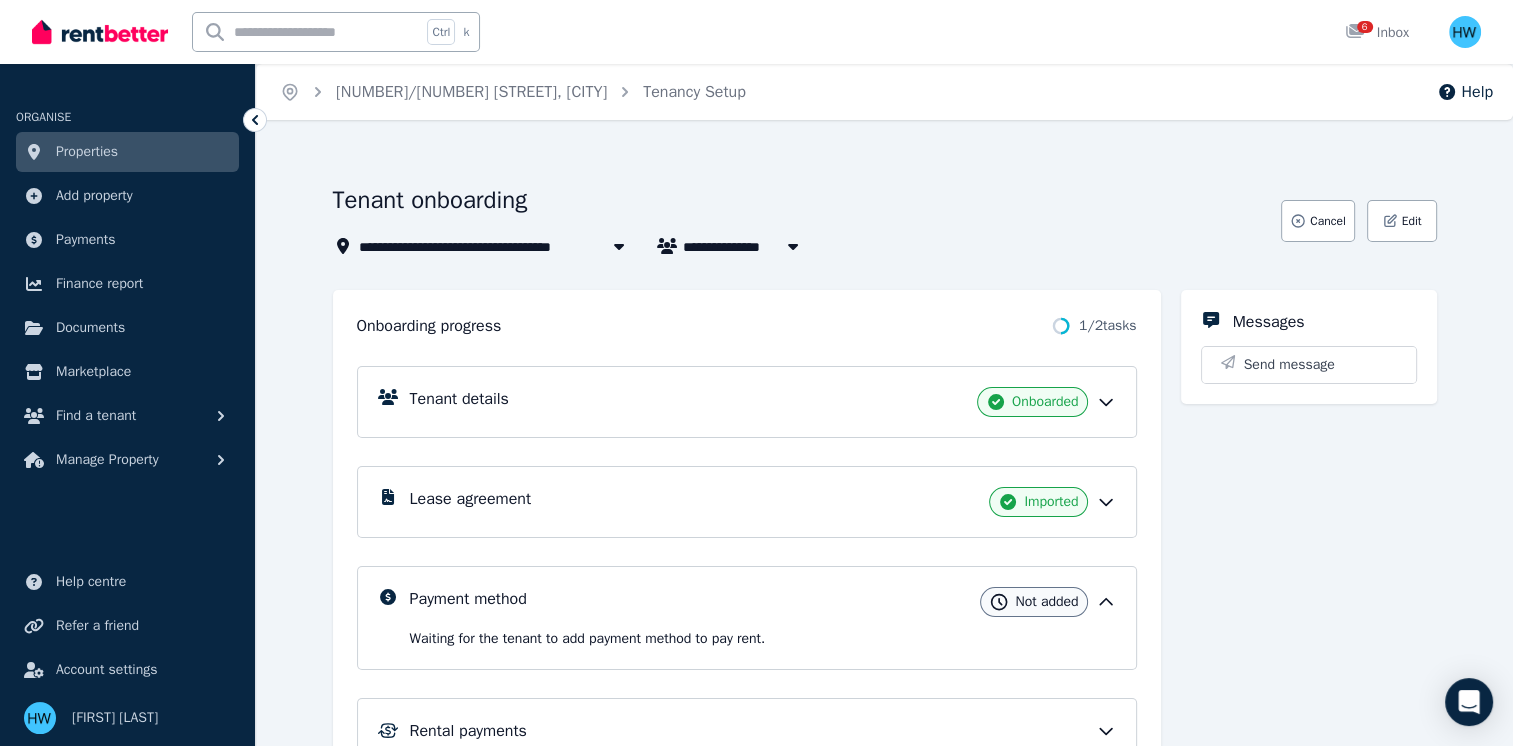 scroll, scrollTop: 108, scrollLeft: 0, axis: vertical 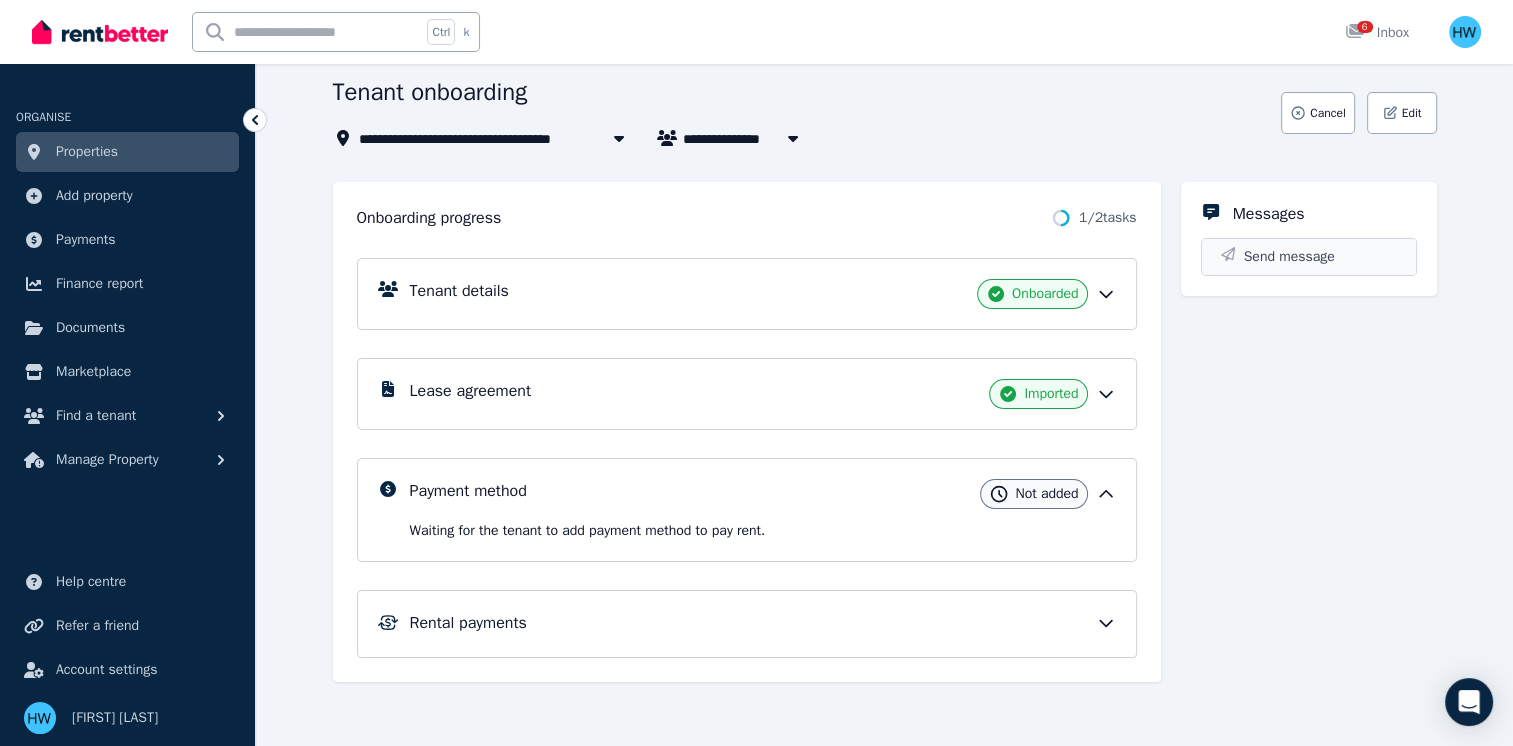click on "Send message" at bounding box center (1289, 257) 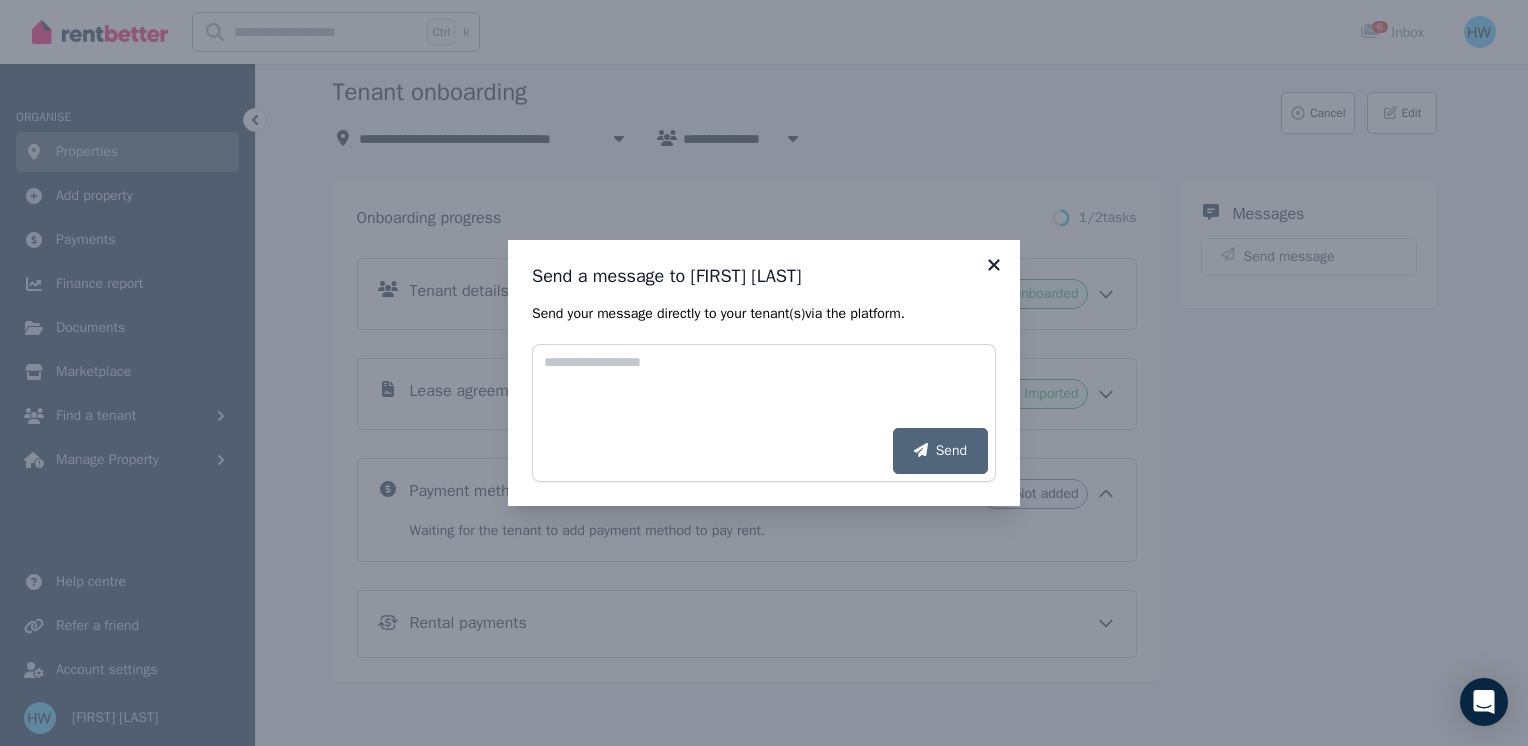 click 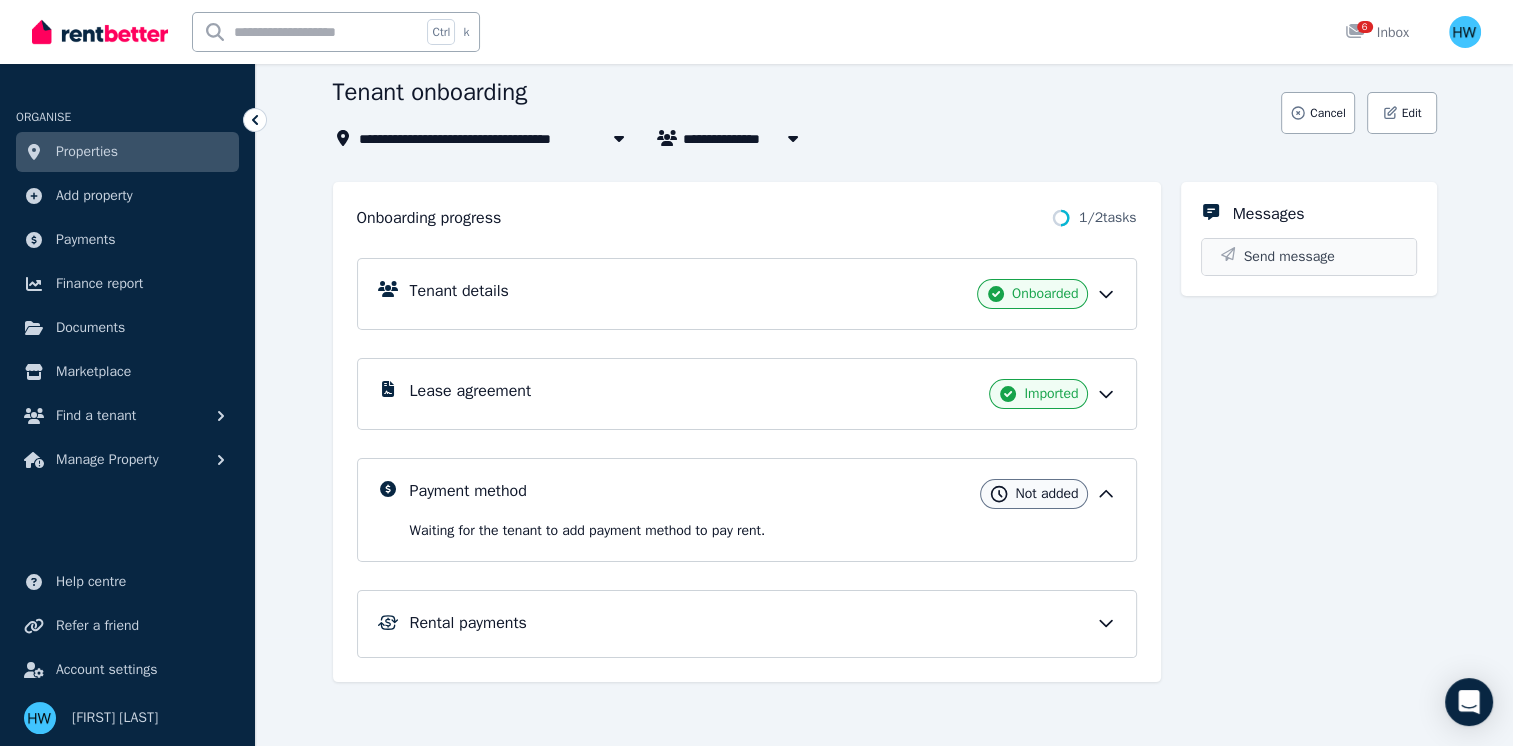click on "Send message" at bounding box center [1309, 257] 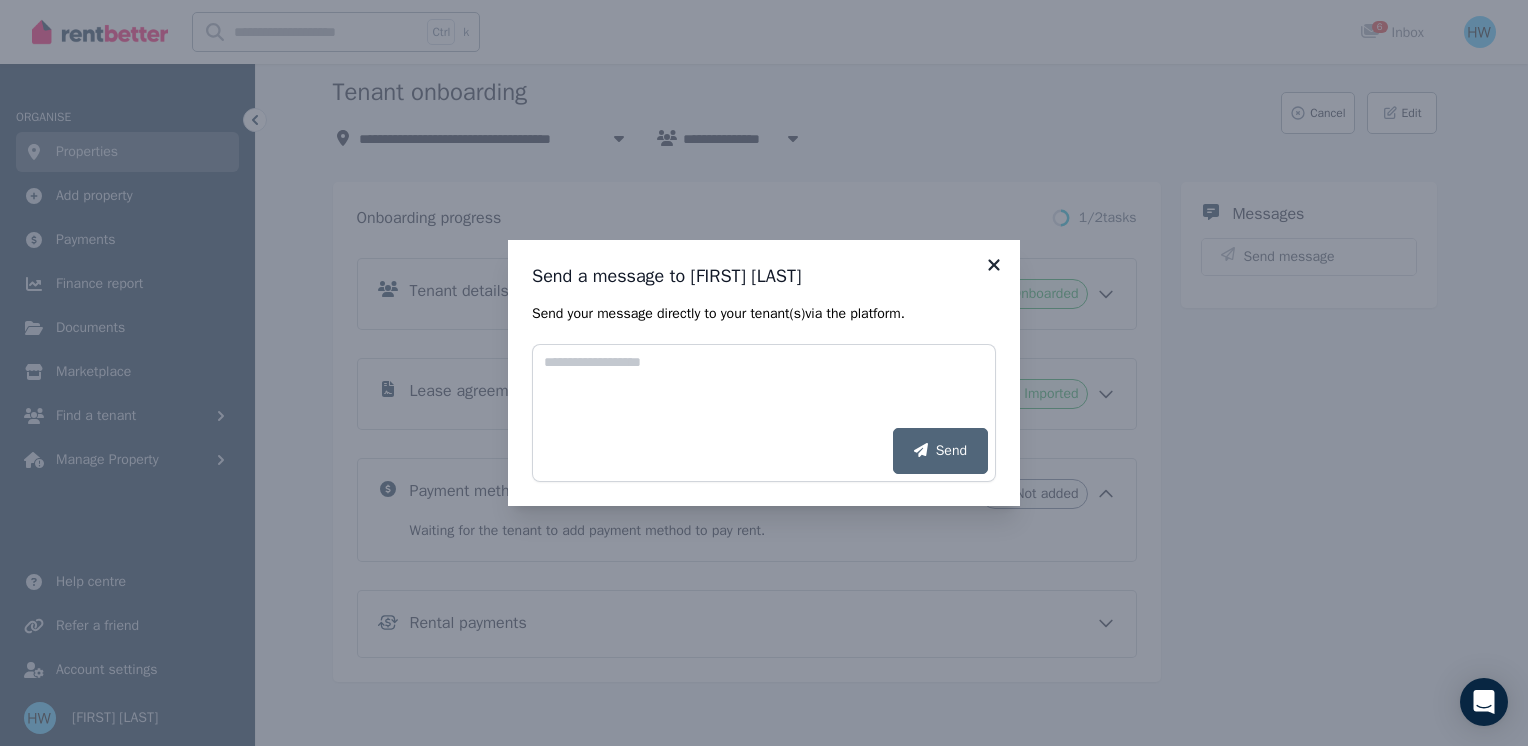 click 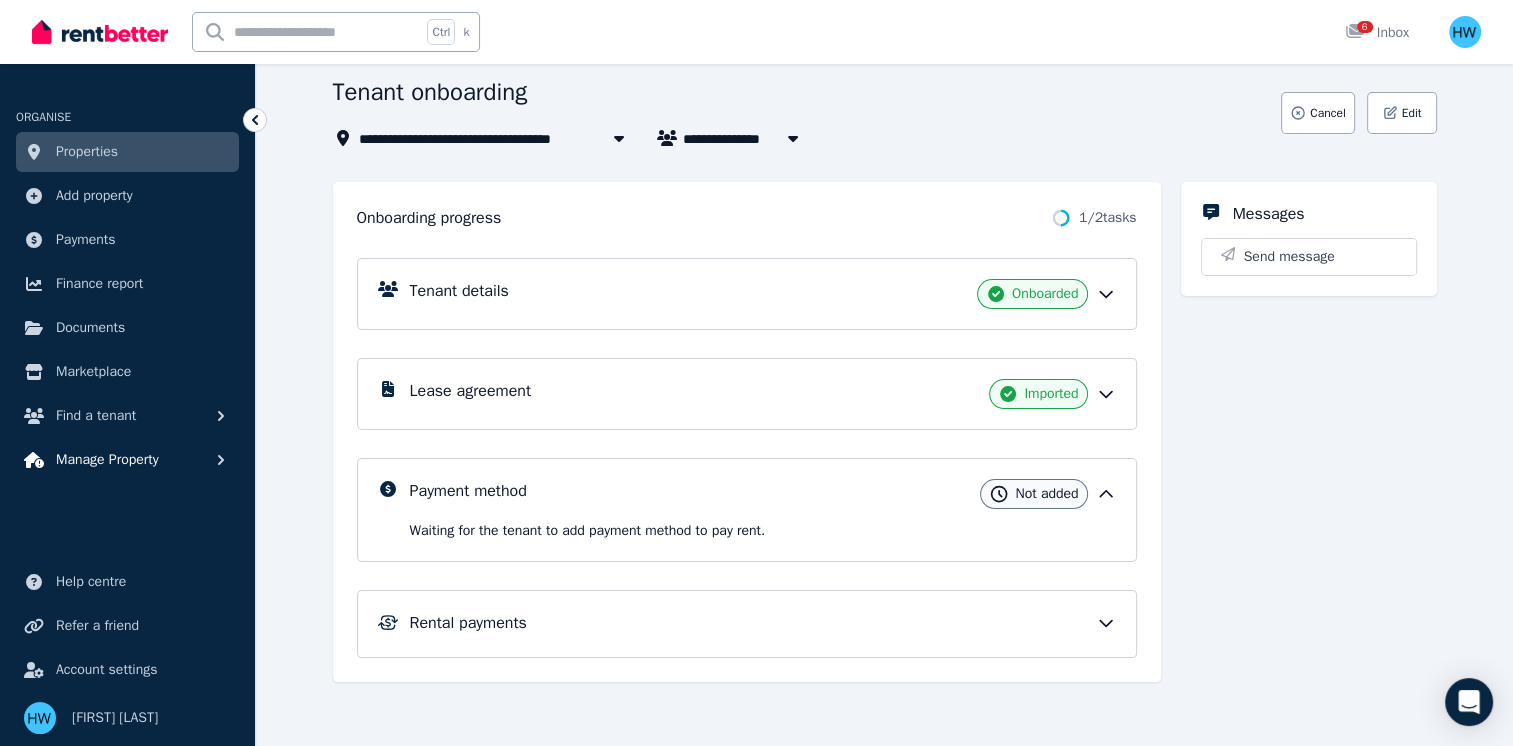 click on "Manage Property" at bounding box center (107, 460) 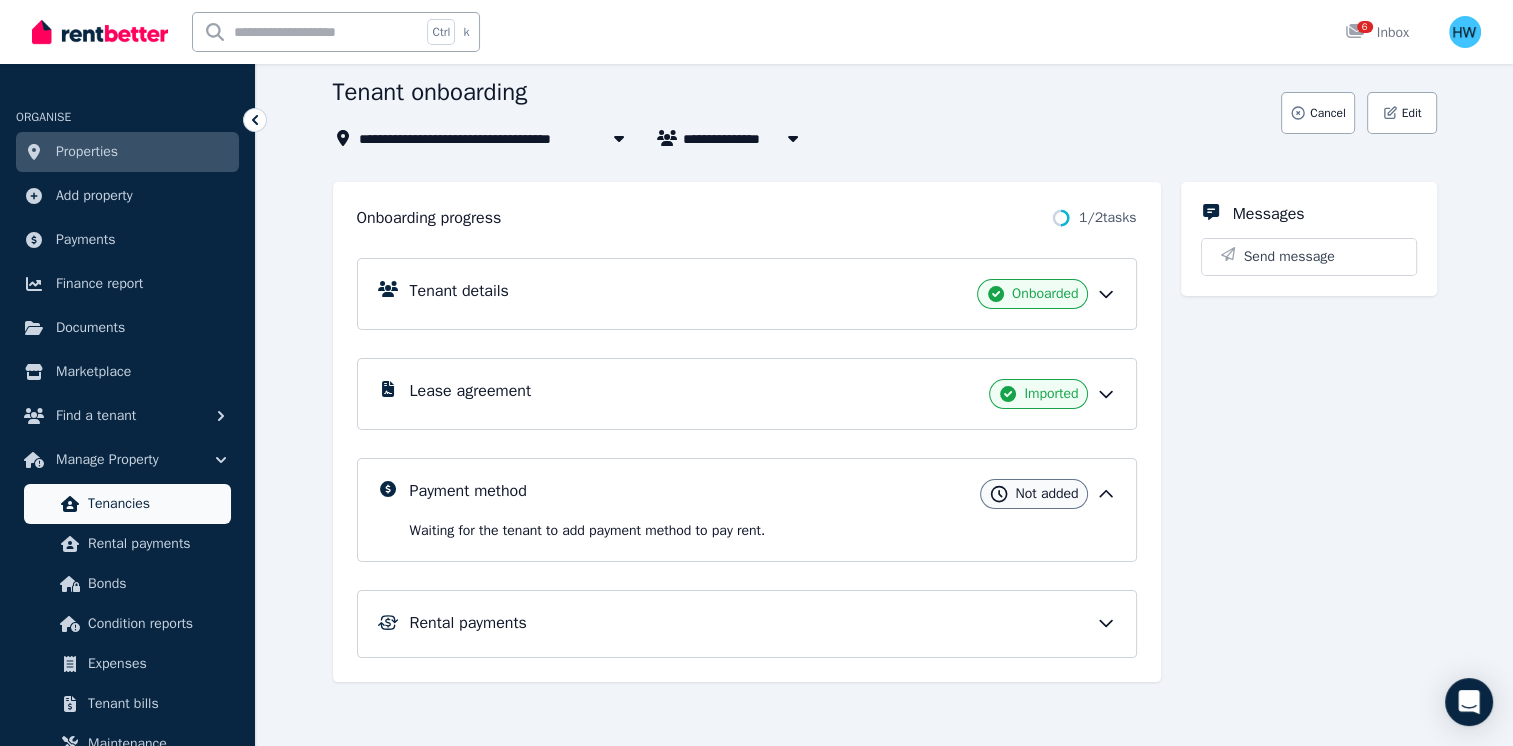 click on "Tenancies" at bounding box center (155, 504) 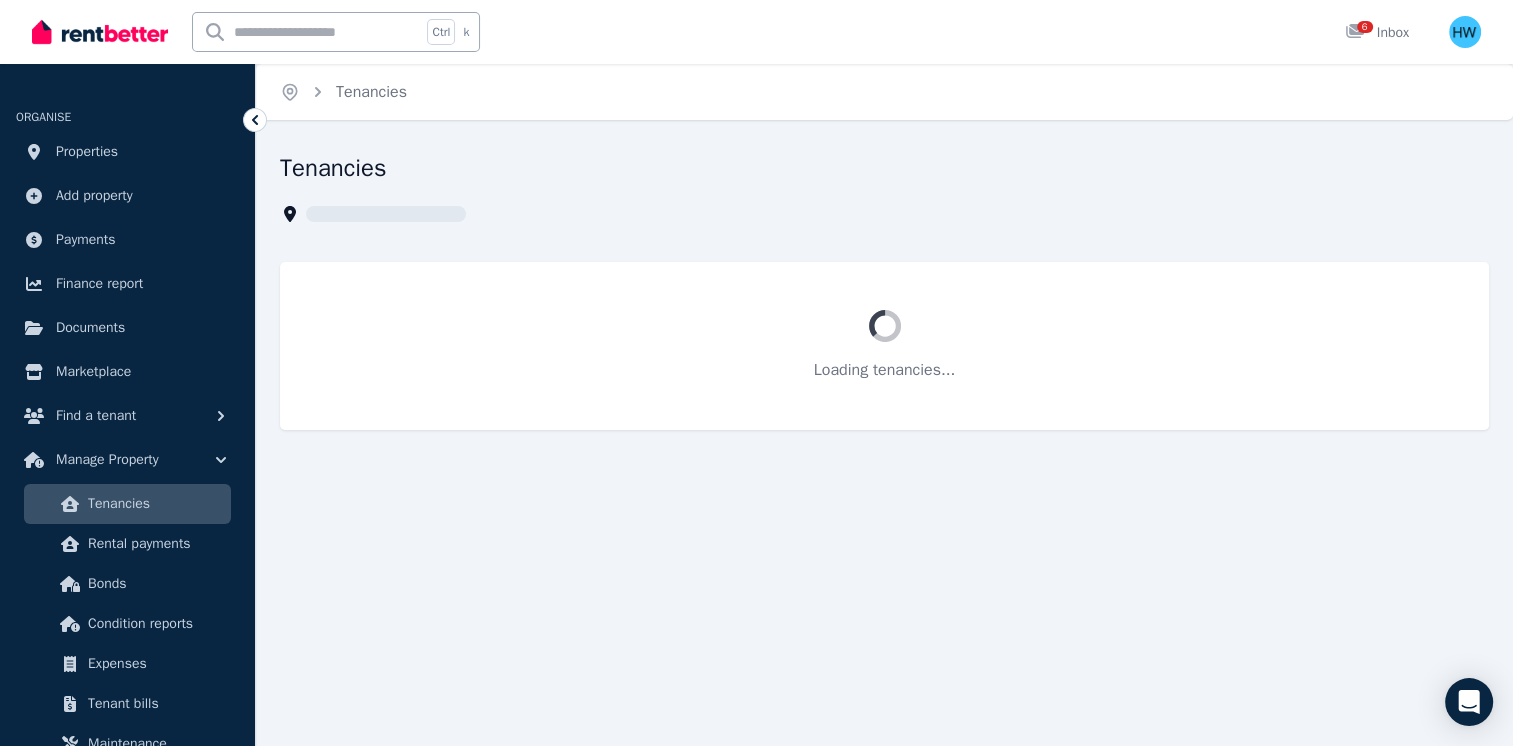 scroll, scrollTop: 0, scrollLeft: 0, axis: both 